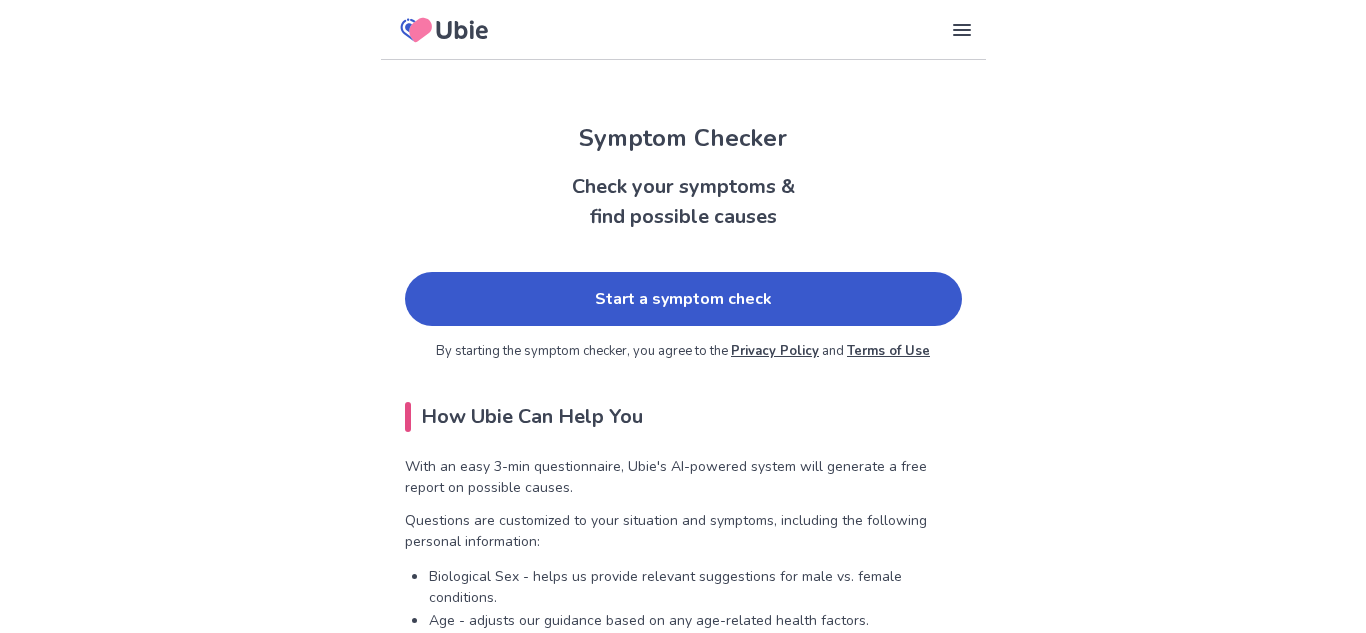 scroll, scrollTop: 0, scrollLeft: 0, axis: both 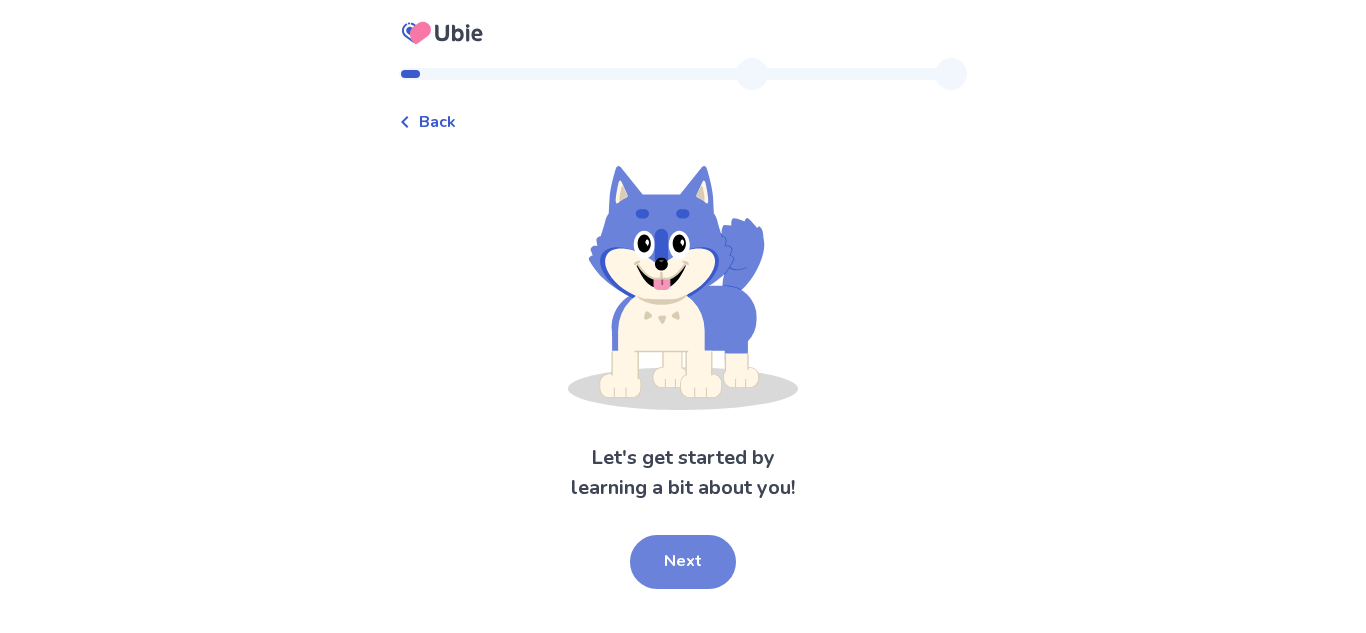 click on "Next" at bounding box center [683, 562] 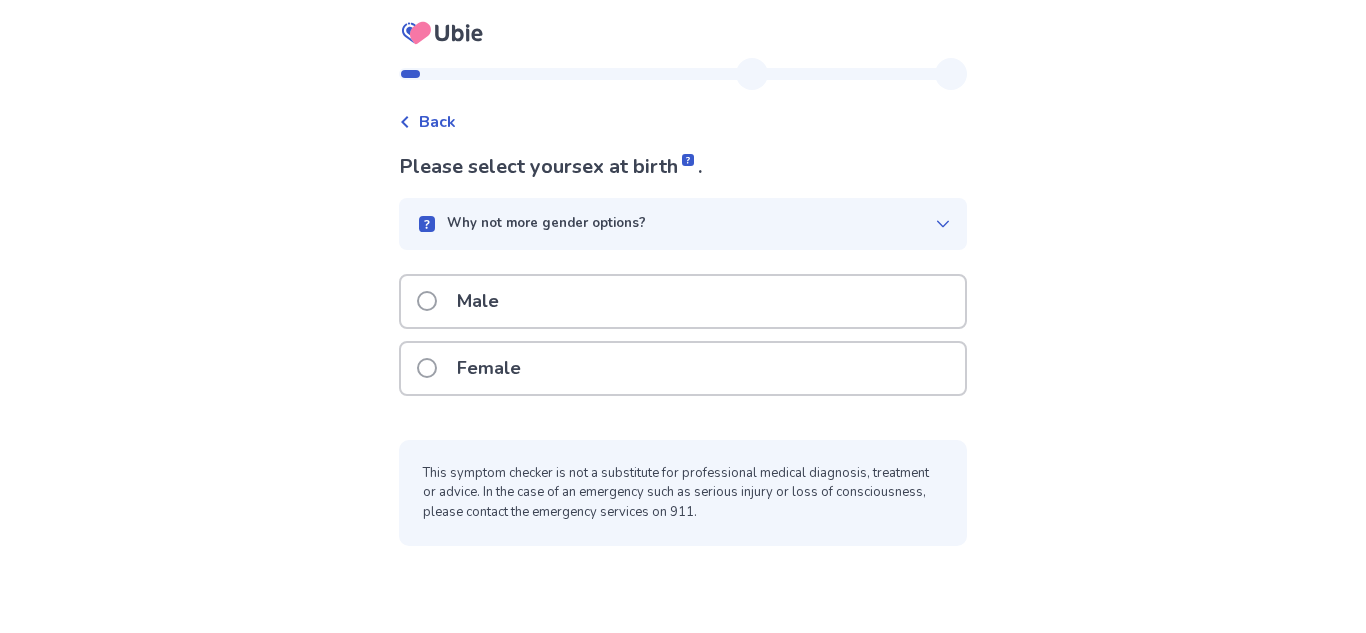 click on "Female" at bounding box center (683, 368) 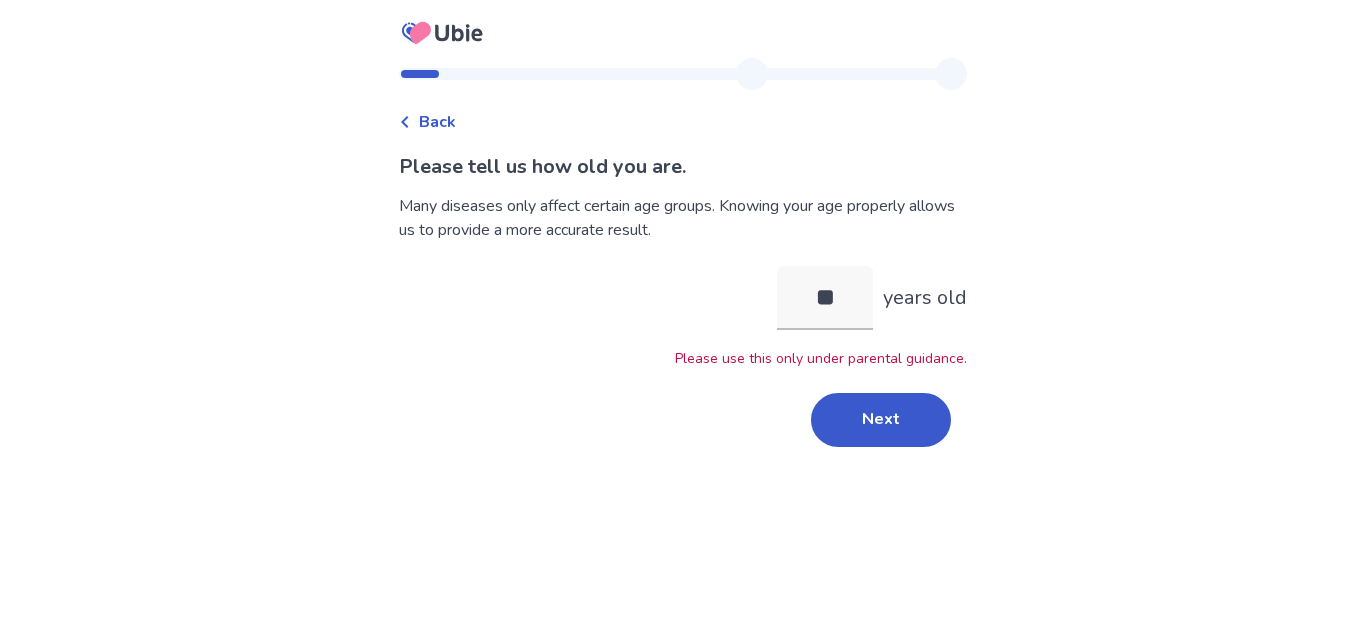 type on "*" 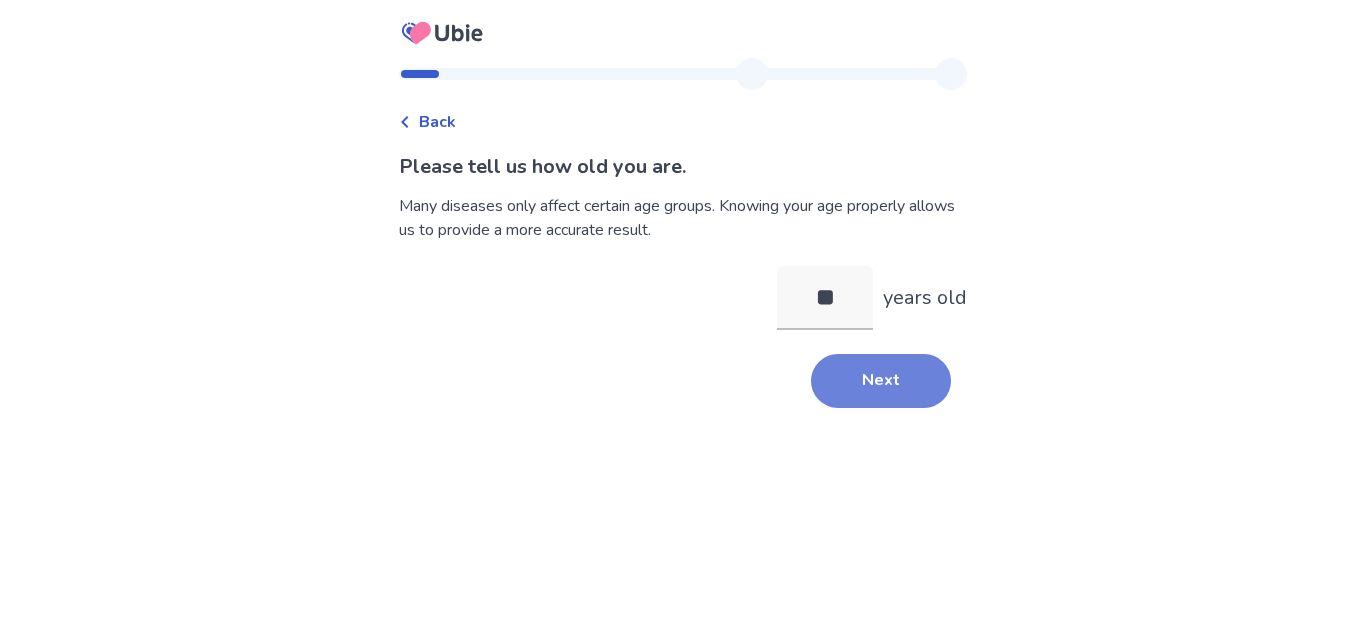 type on "**" 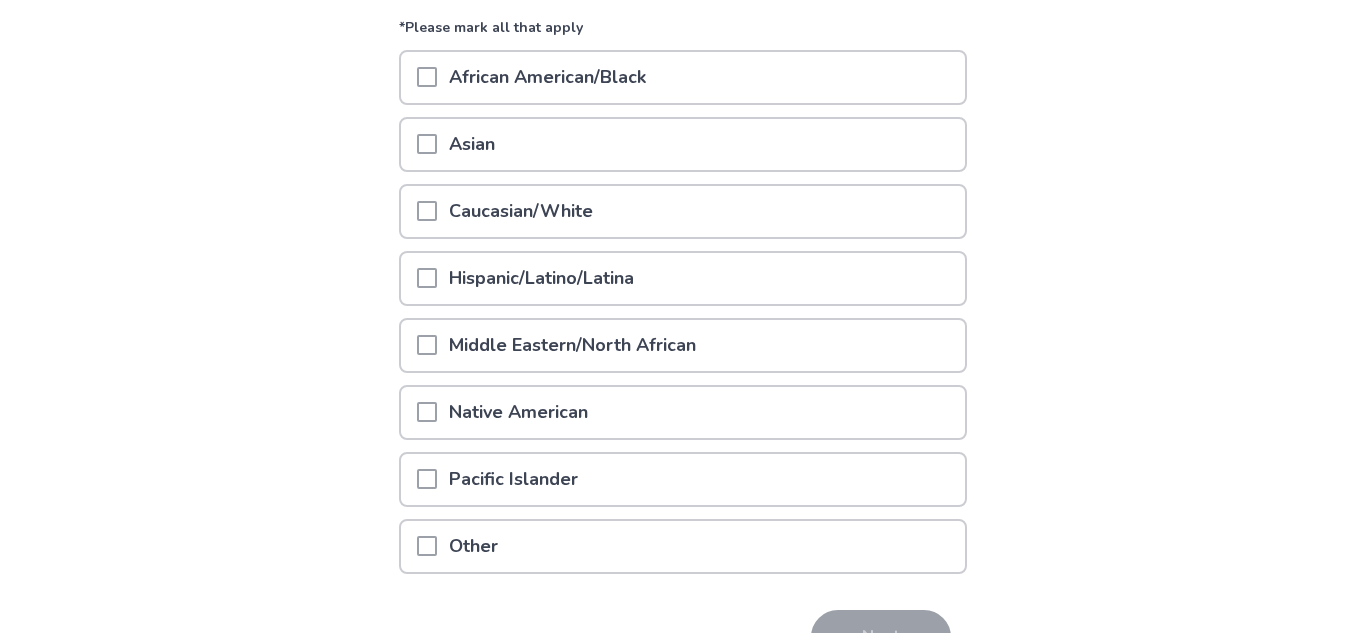 scroll, scrollTop: 264, scrollLeft: 0, axis: vertical 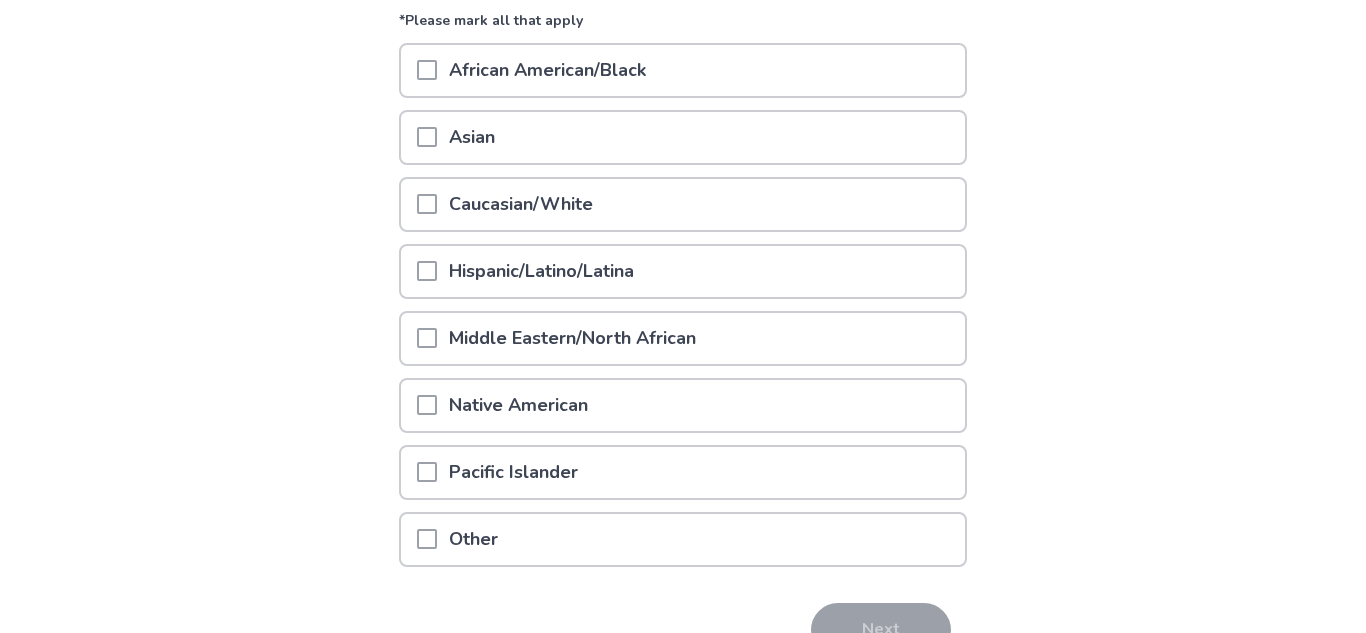 click on "Caucasian/White" at bounding box center [683, 204] 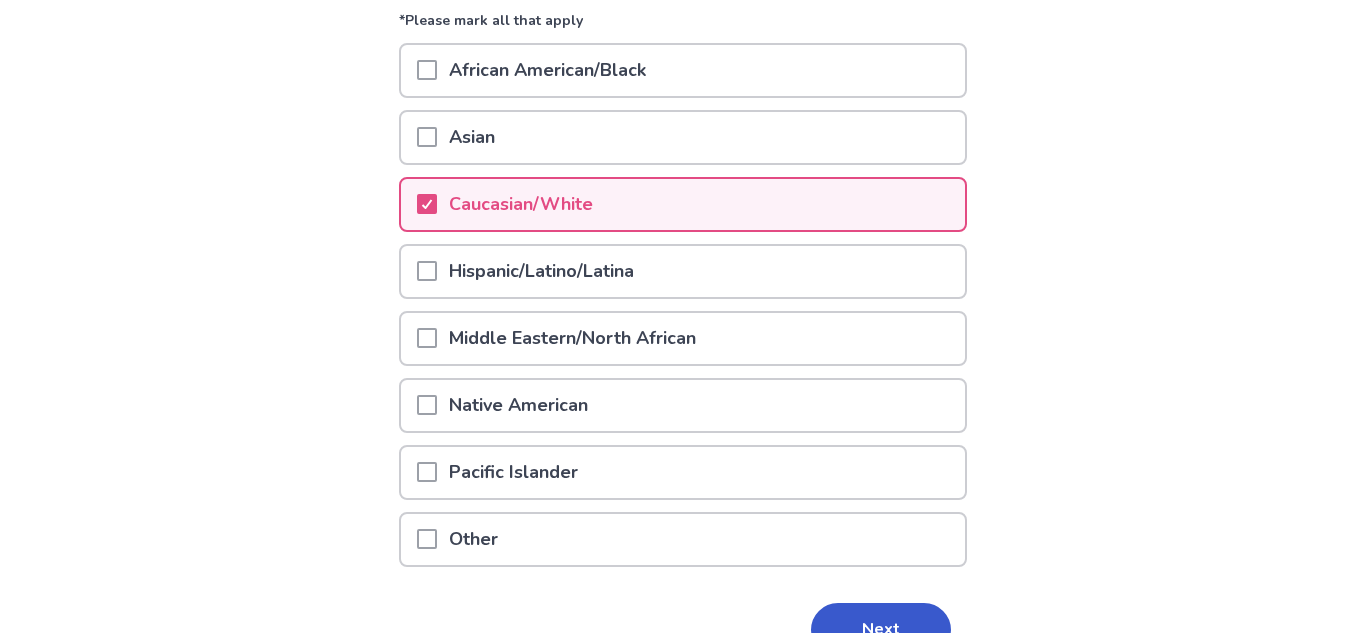 scroll, scrollTop: 376, scrollLeft: 0, axis: vertical 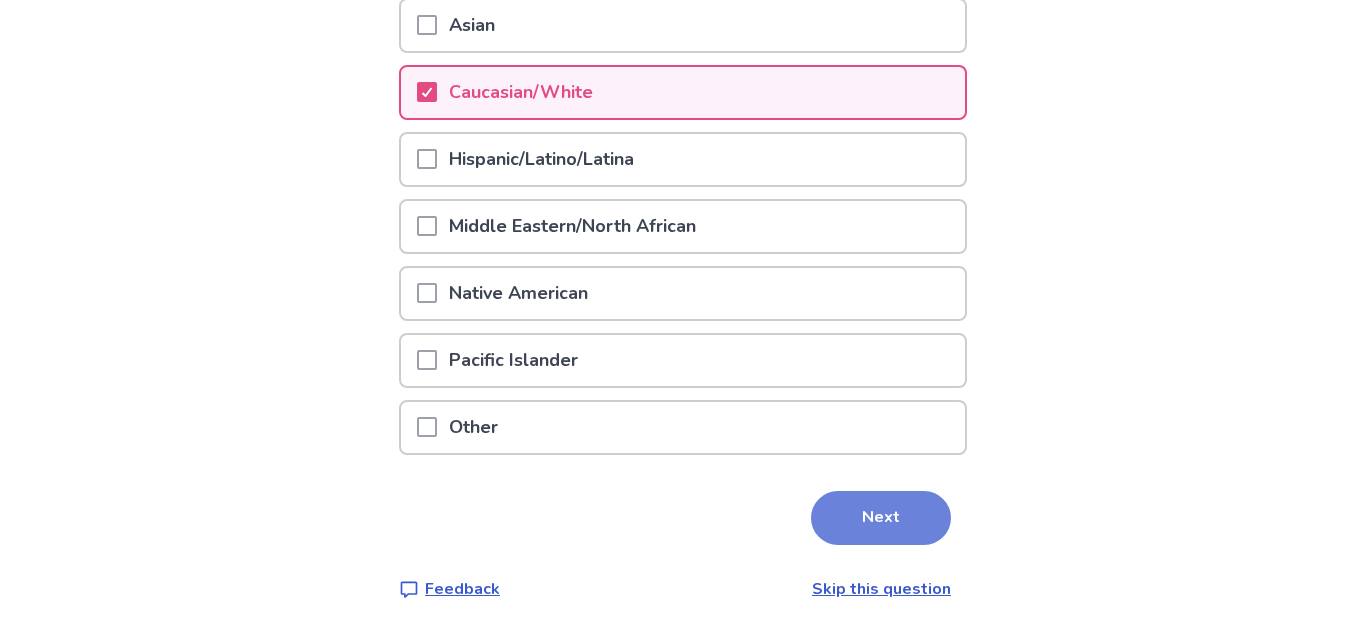 click on "Next" at bounding box center [881, 518] 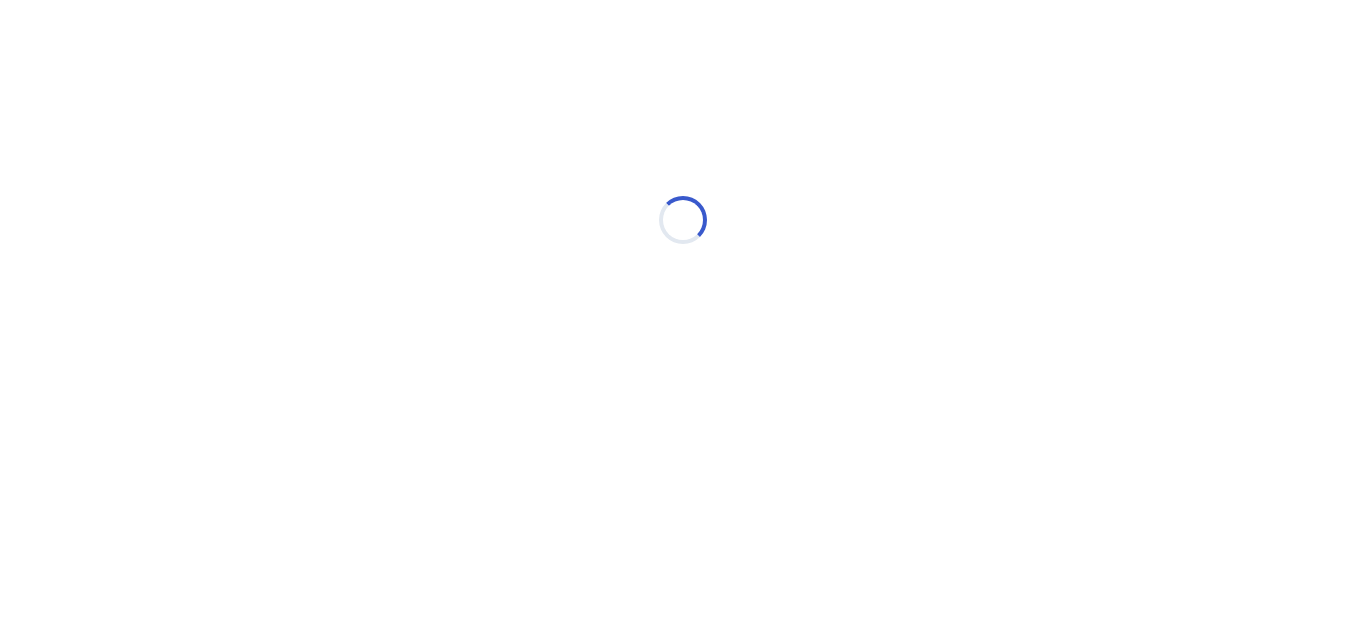 scroll, scrollTop: 0, scrollLeft: 0, axis: both 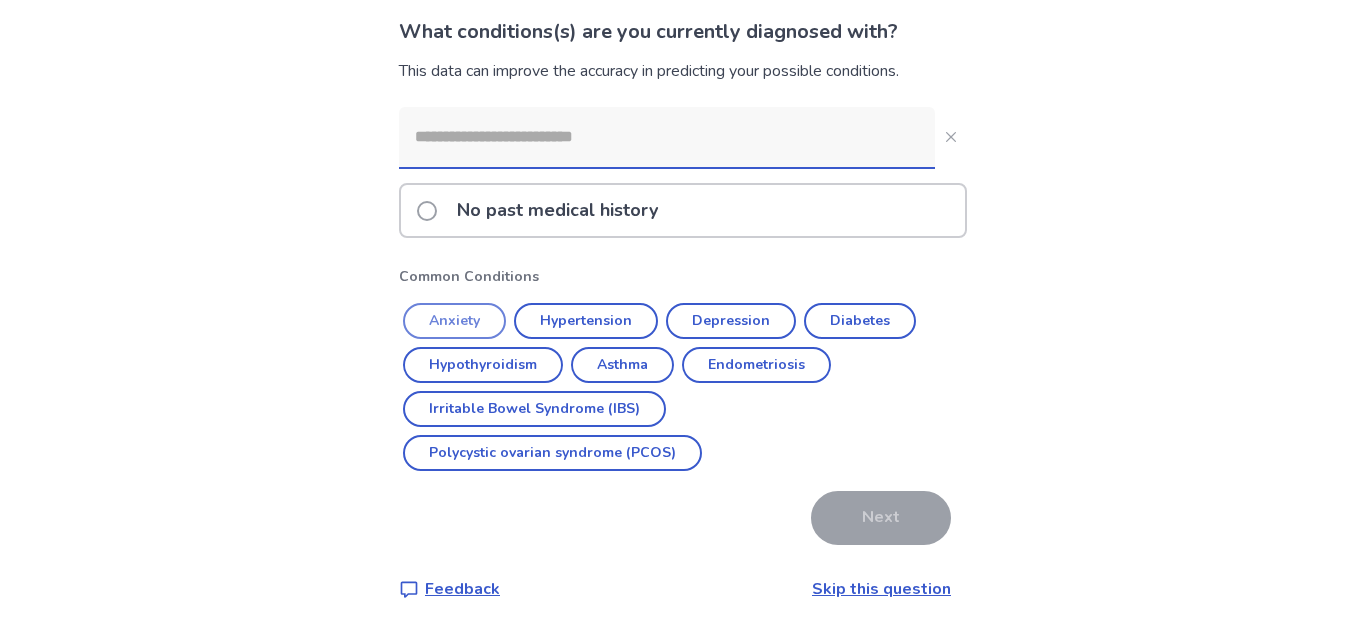 click on "Anxiety" at bounding box center [454, 321] 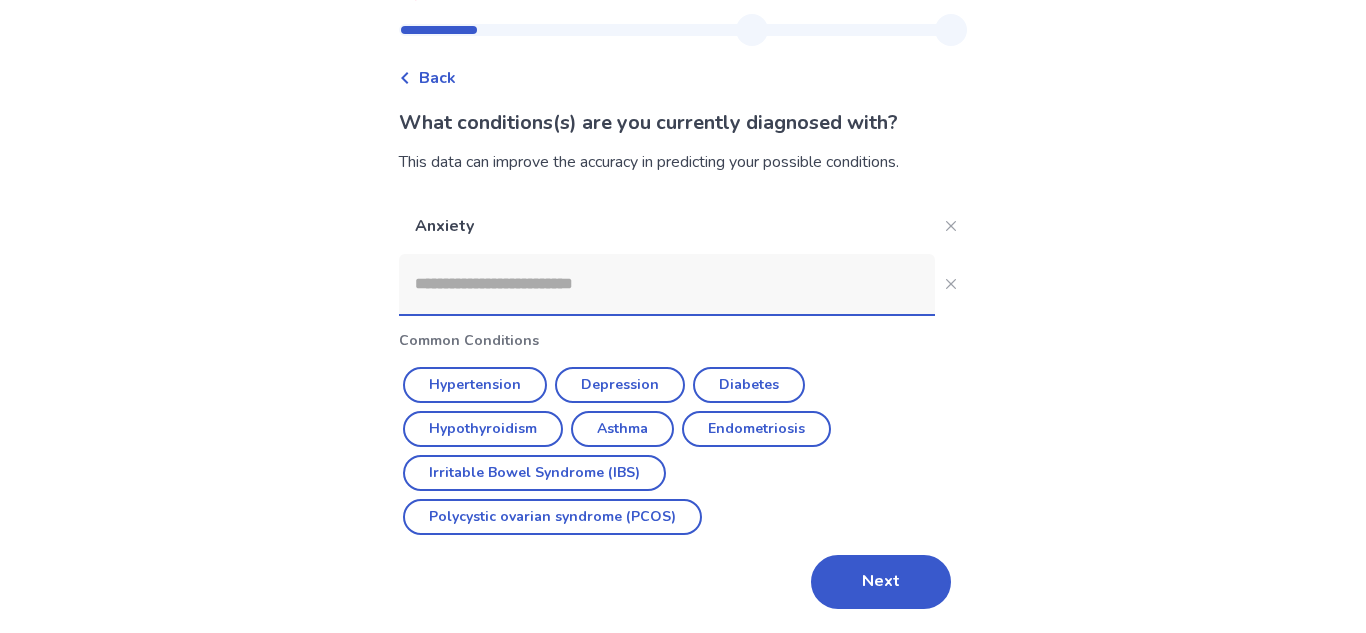 scroll, scrollTop: 44, scrollLeft: 0, axis: vertical 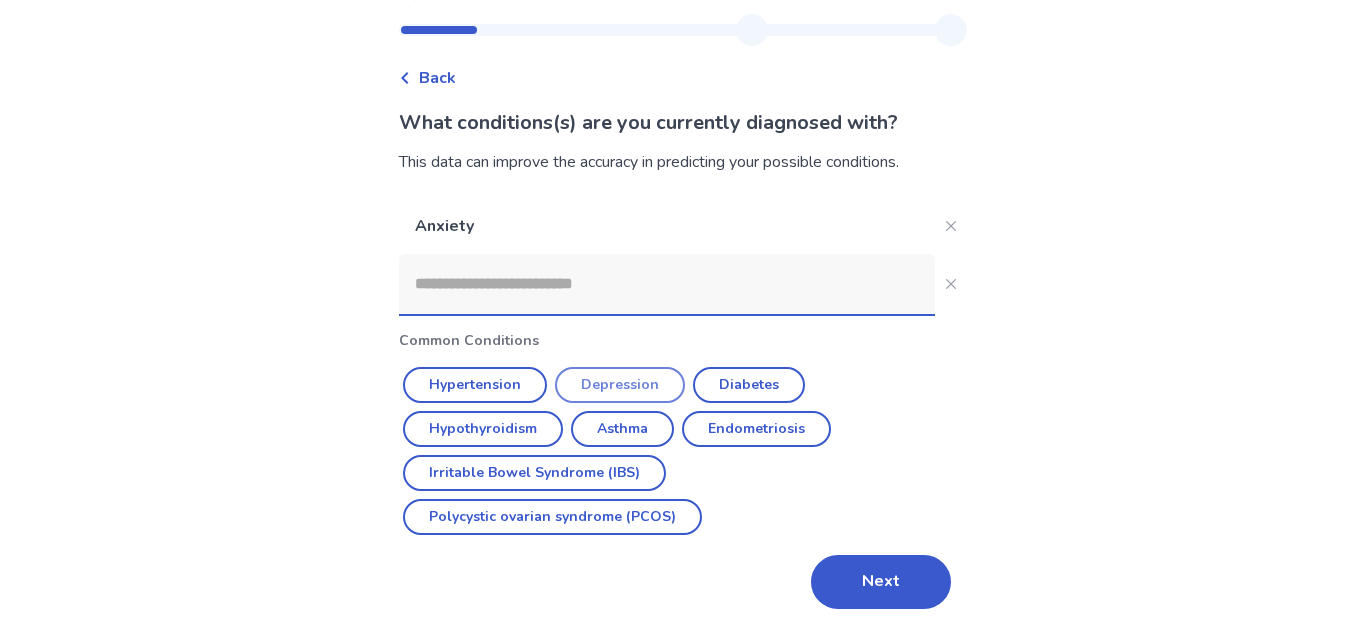 click on "Depression" at bounding box center [620, 385] 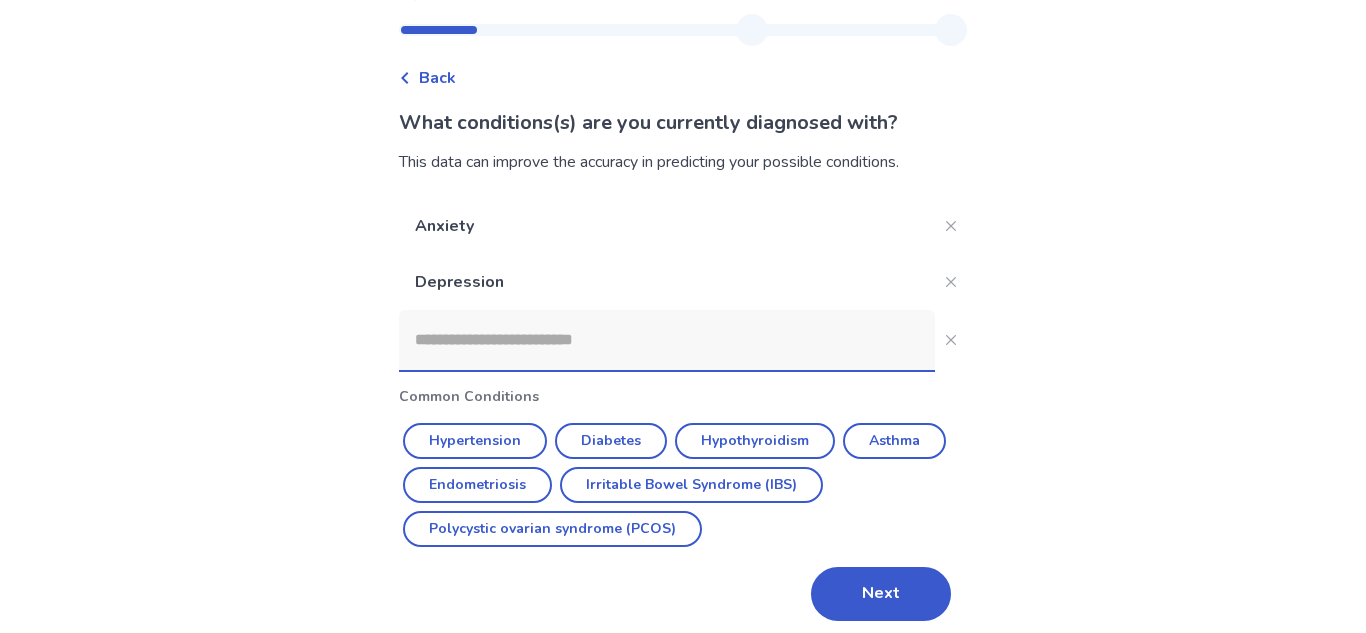 scroll, scrollTop: 56, scrollLeft: 0, axis: vertical 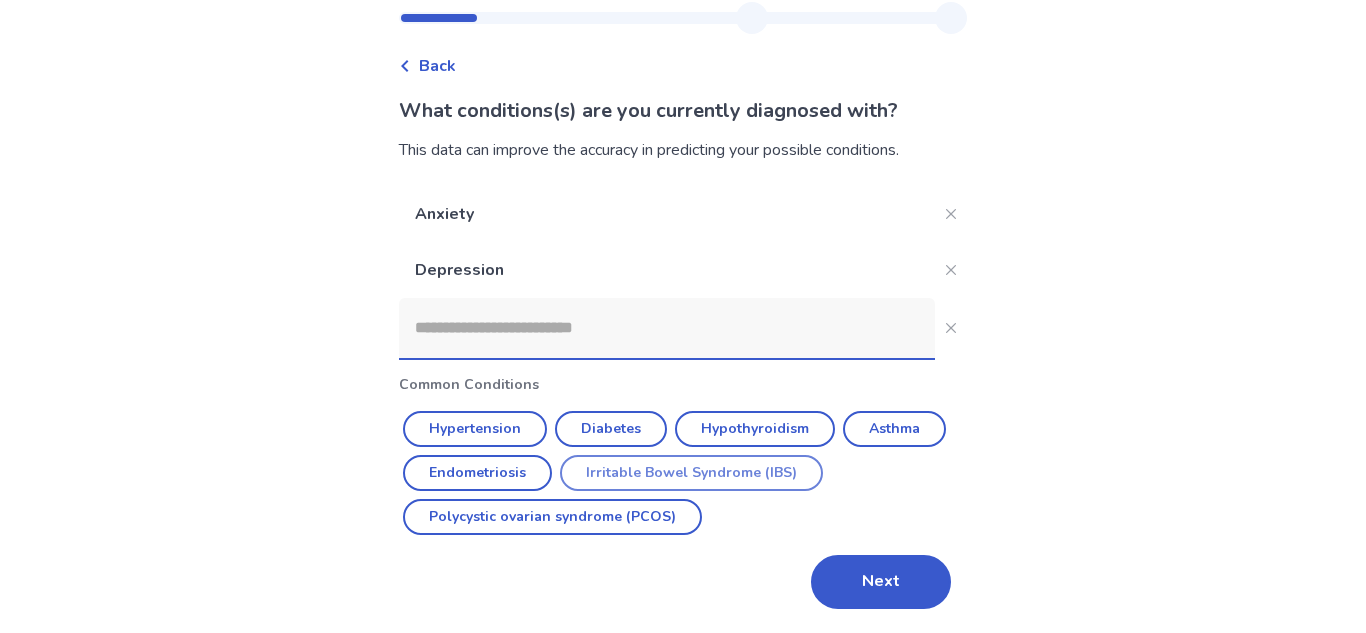 click on "Irritable Bowel Syndrome (IBS)" at bounding box center (691, 473) 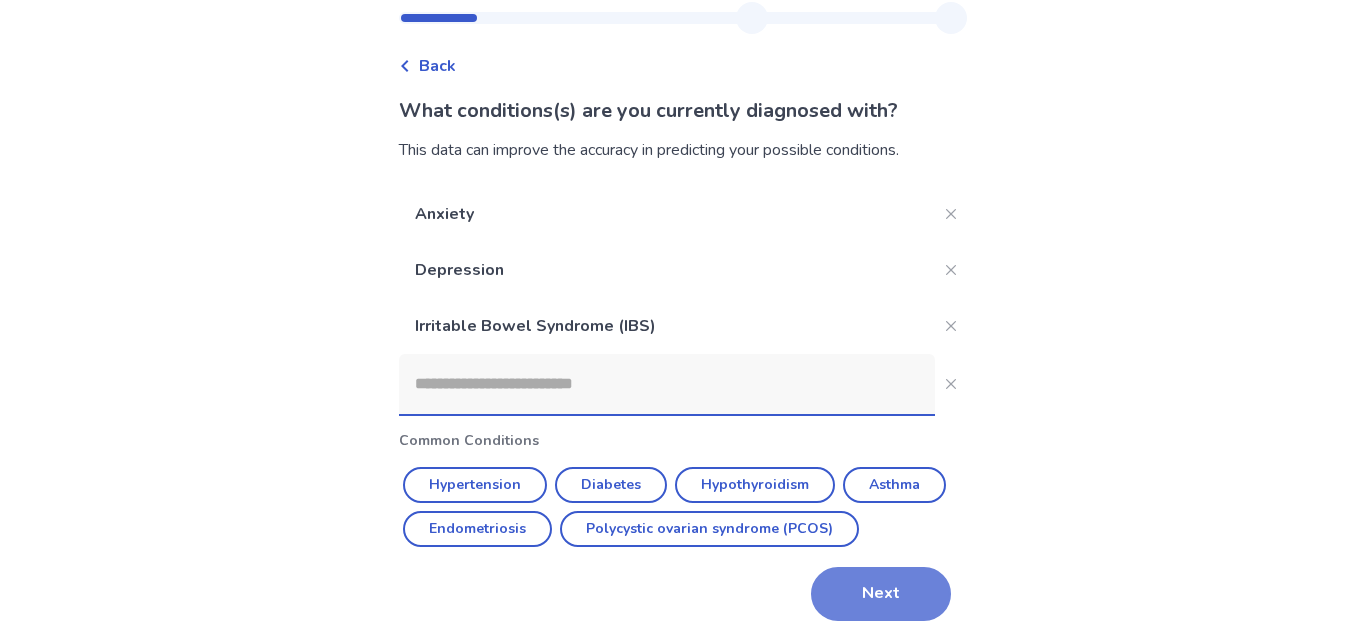 click on "Next" at bounding box center (881, 594) 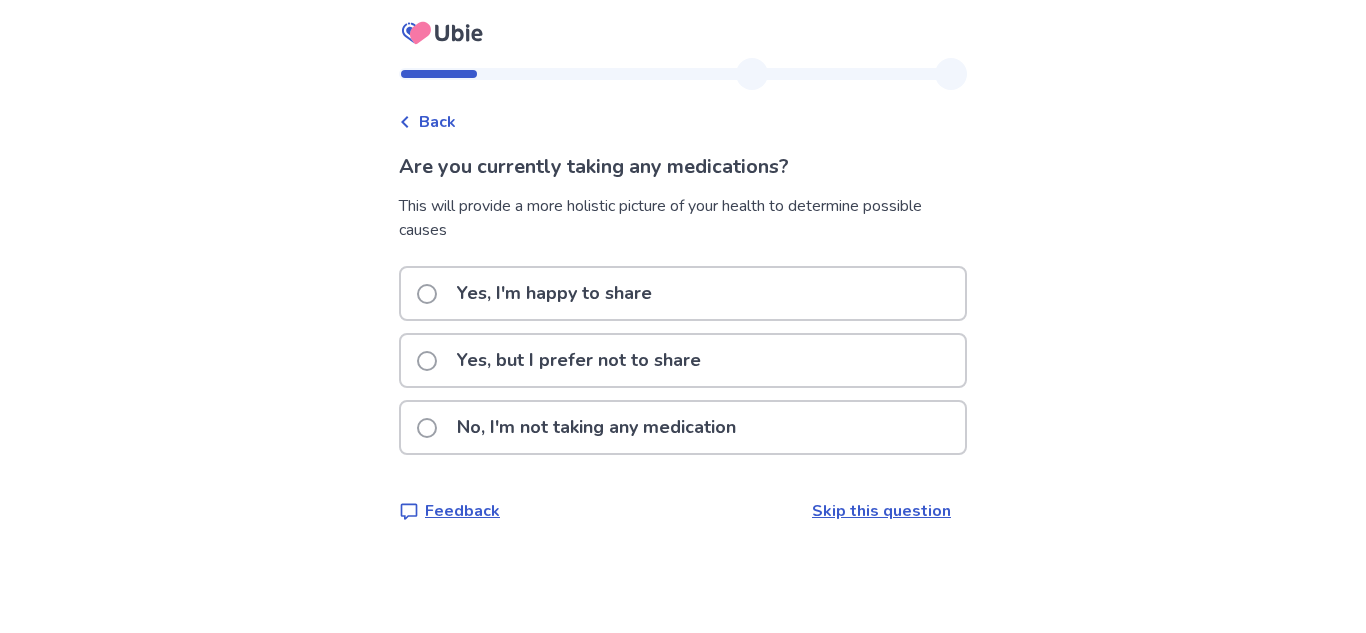 click on "No, I'm not taking any medication" at bounding box center (596, 427) 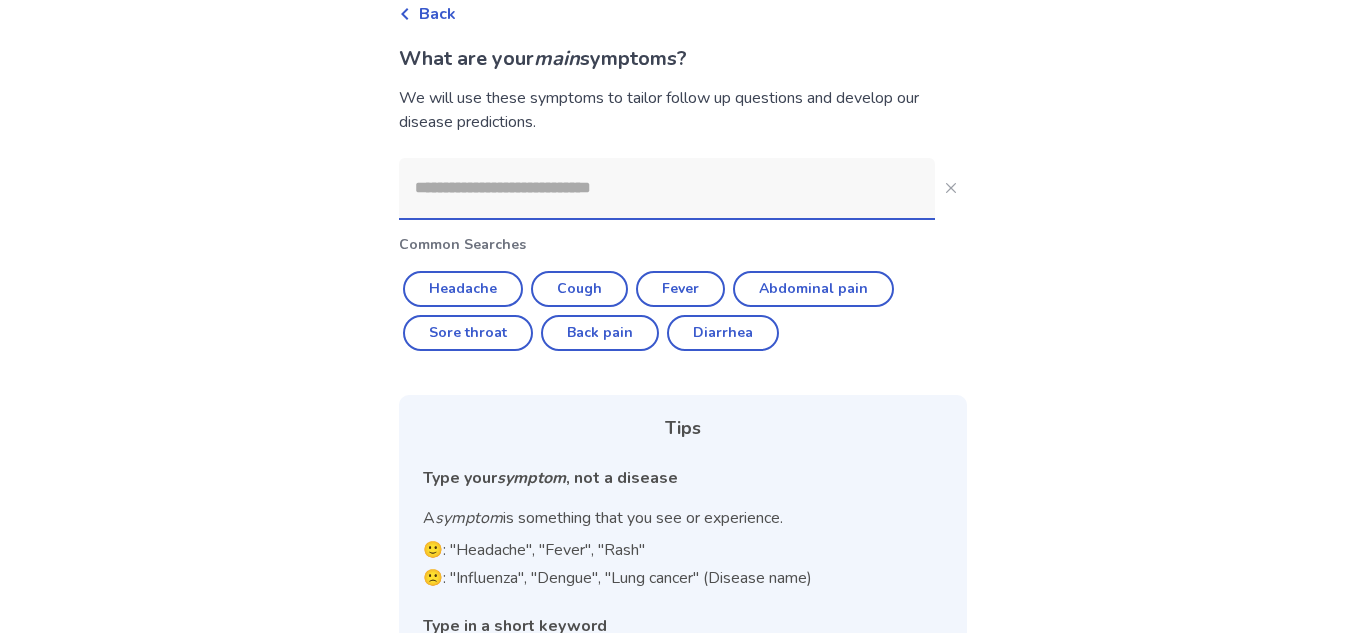 scroll, scrollTop: 107, scrollLeft: 0, axis: vertical 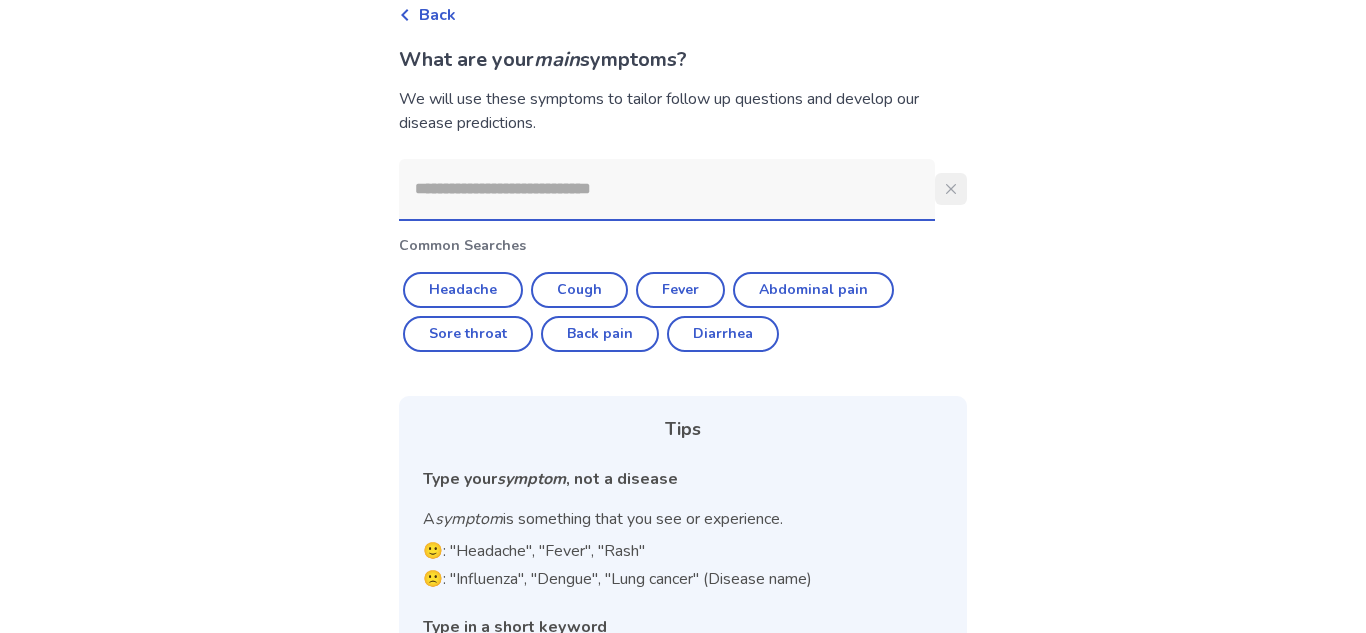 click 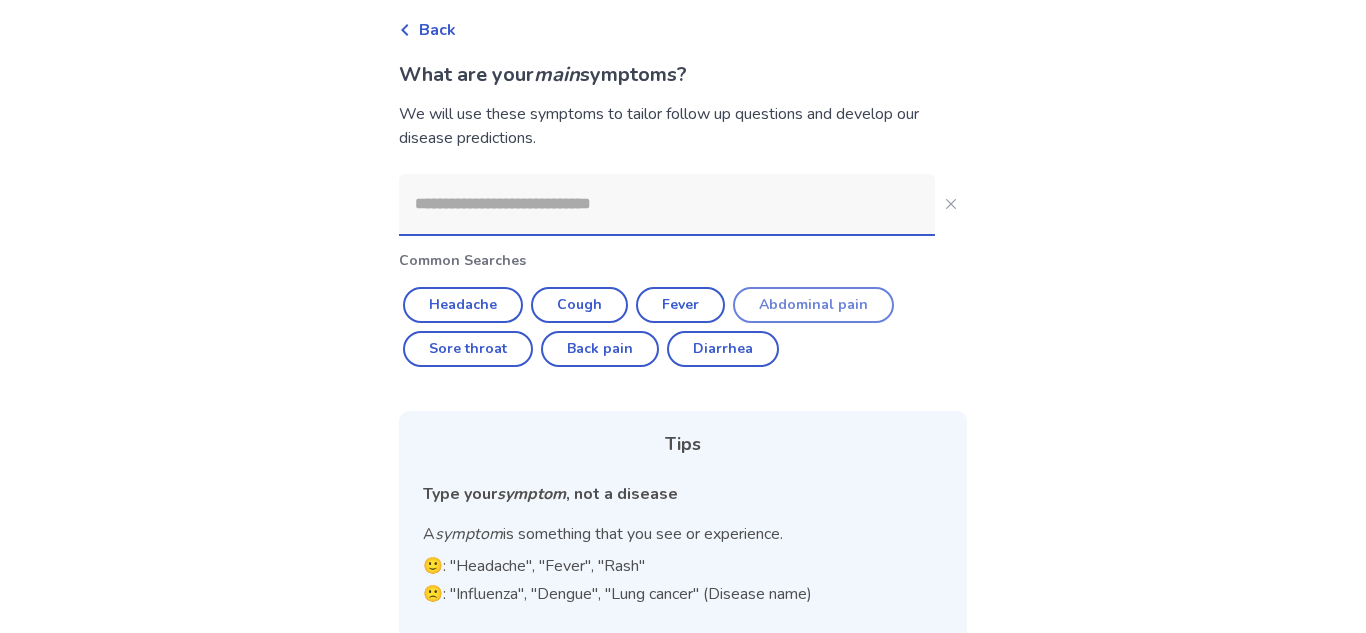 scroll, scrollTop: 89, scrollLeft: 0, axis: vertical 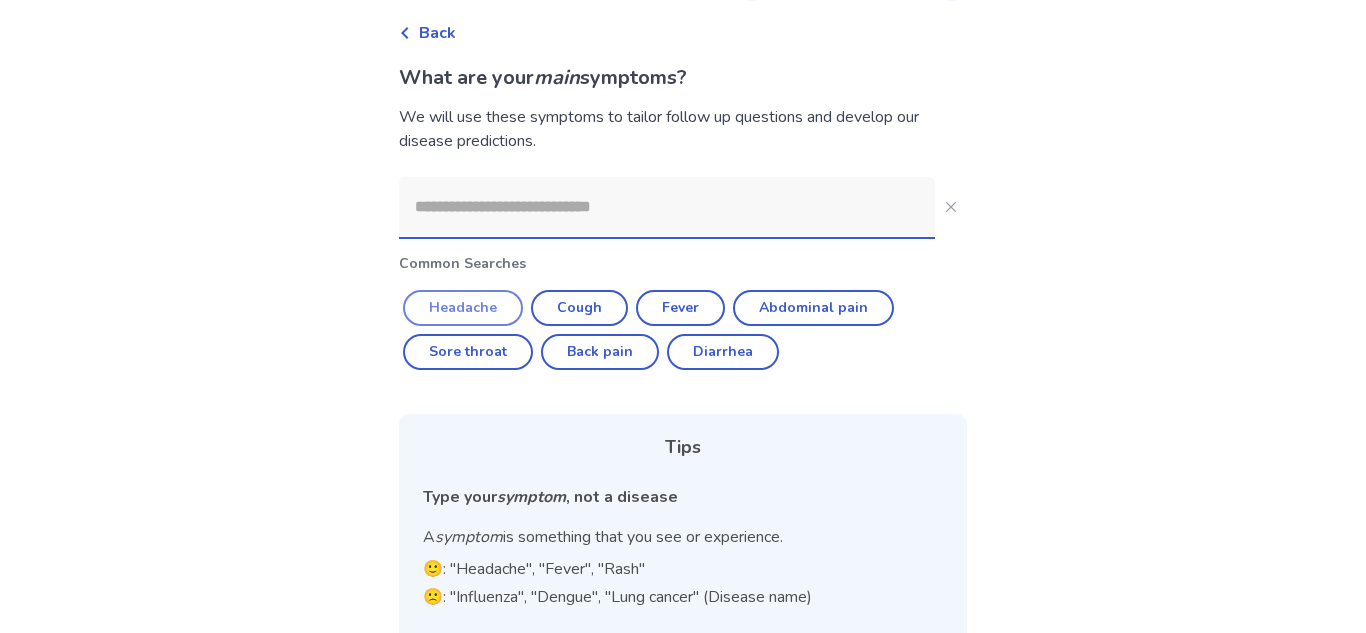 click on "Headache" 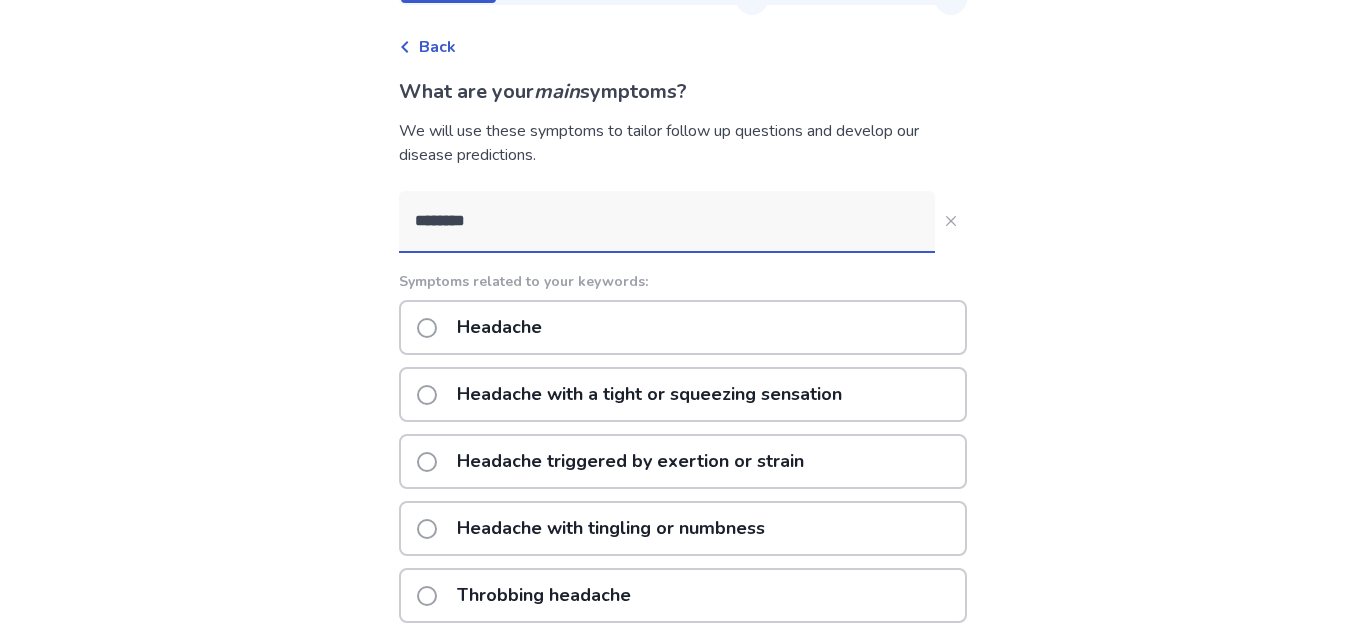 scroll, scrollTop: 65, scrollLeft: 0, axis: vertical 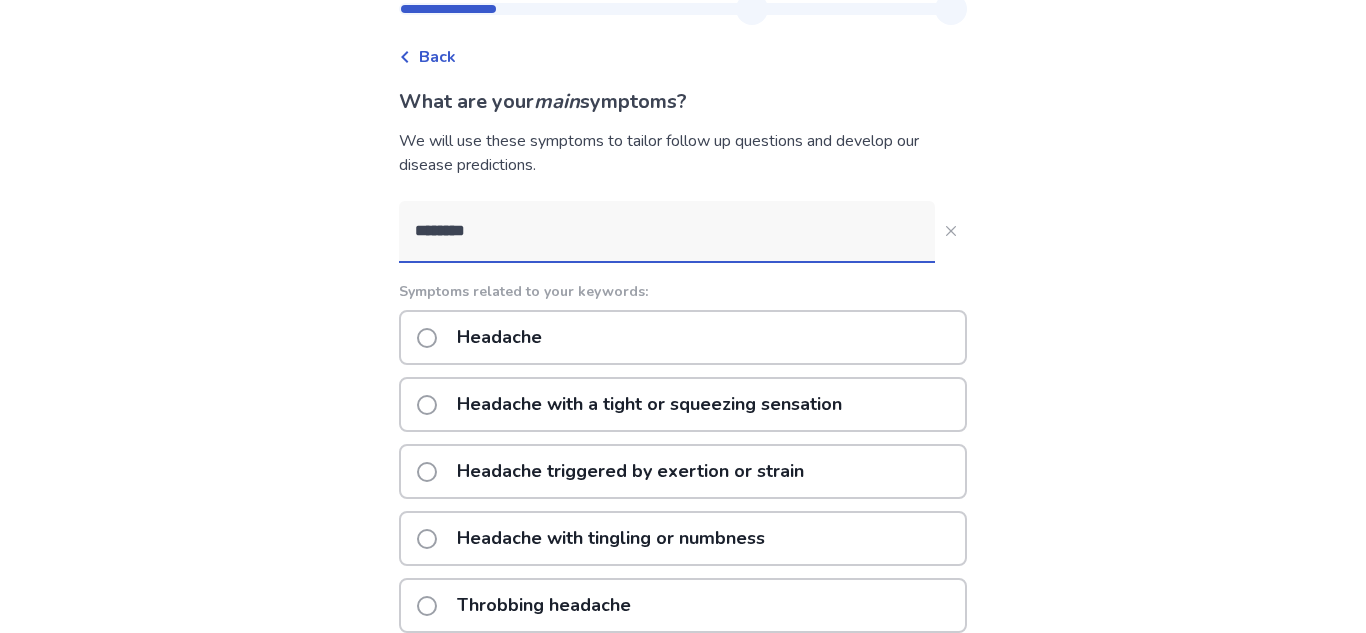 click on "********" 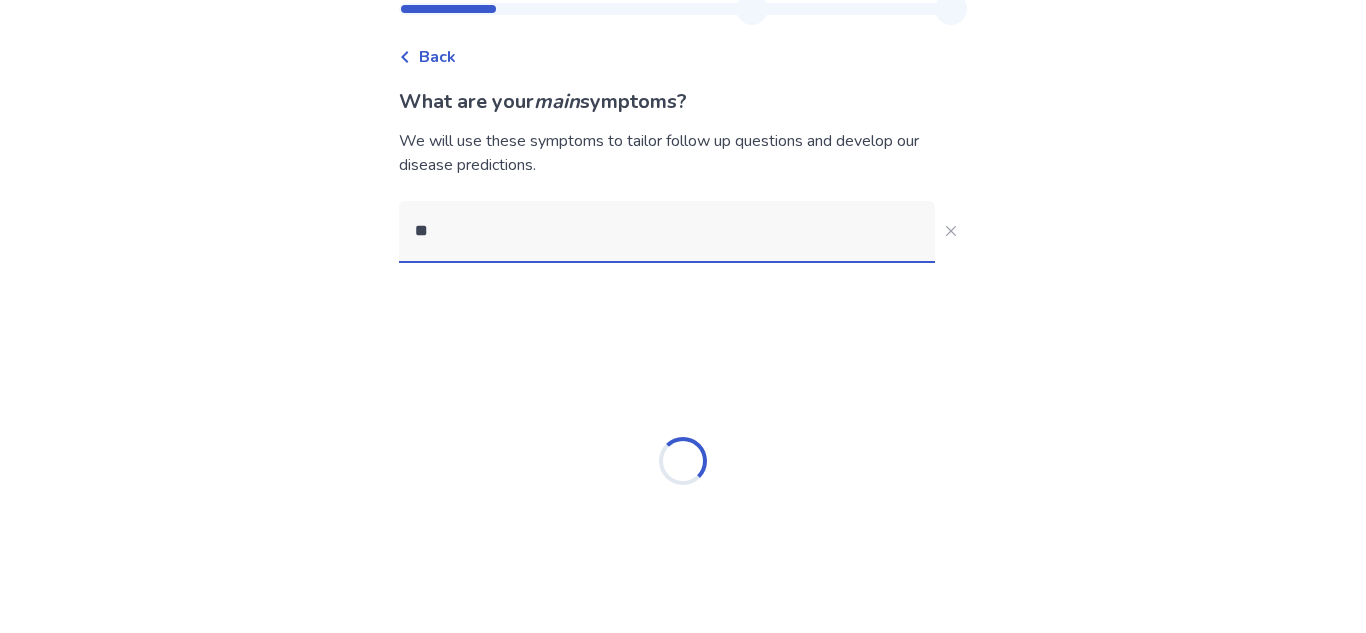 type on "*" 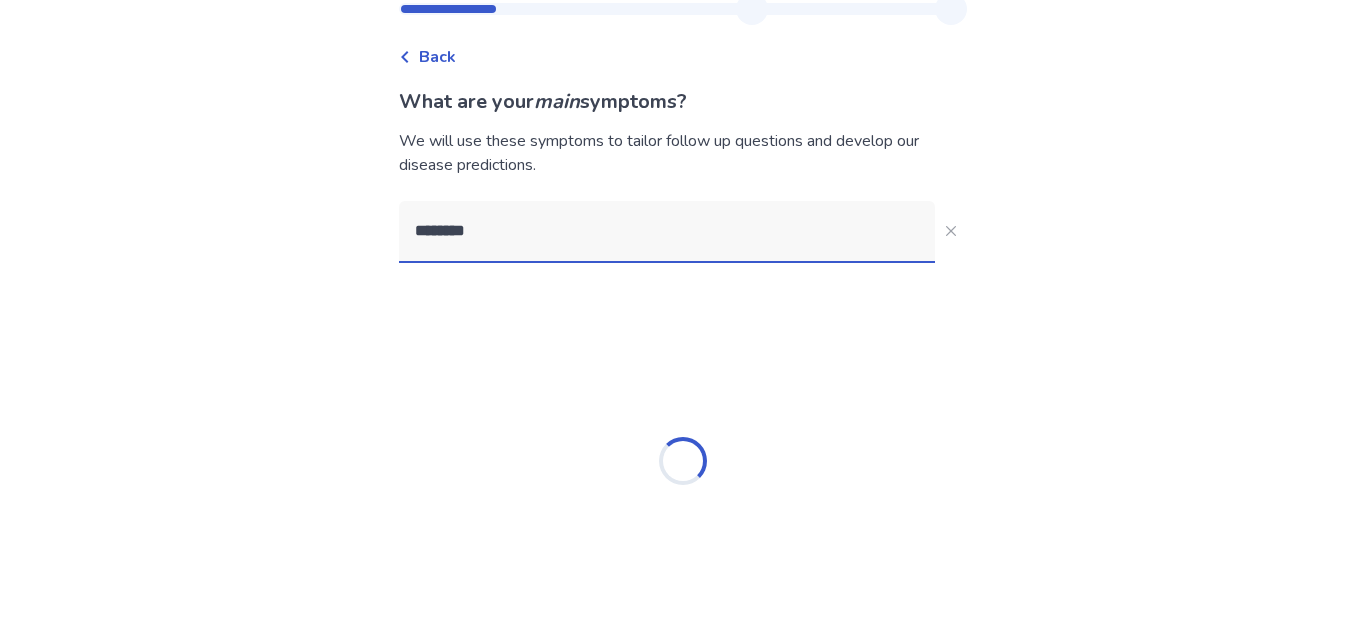 type on "*********" 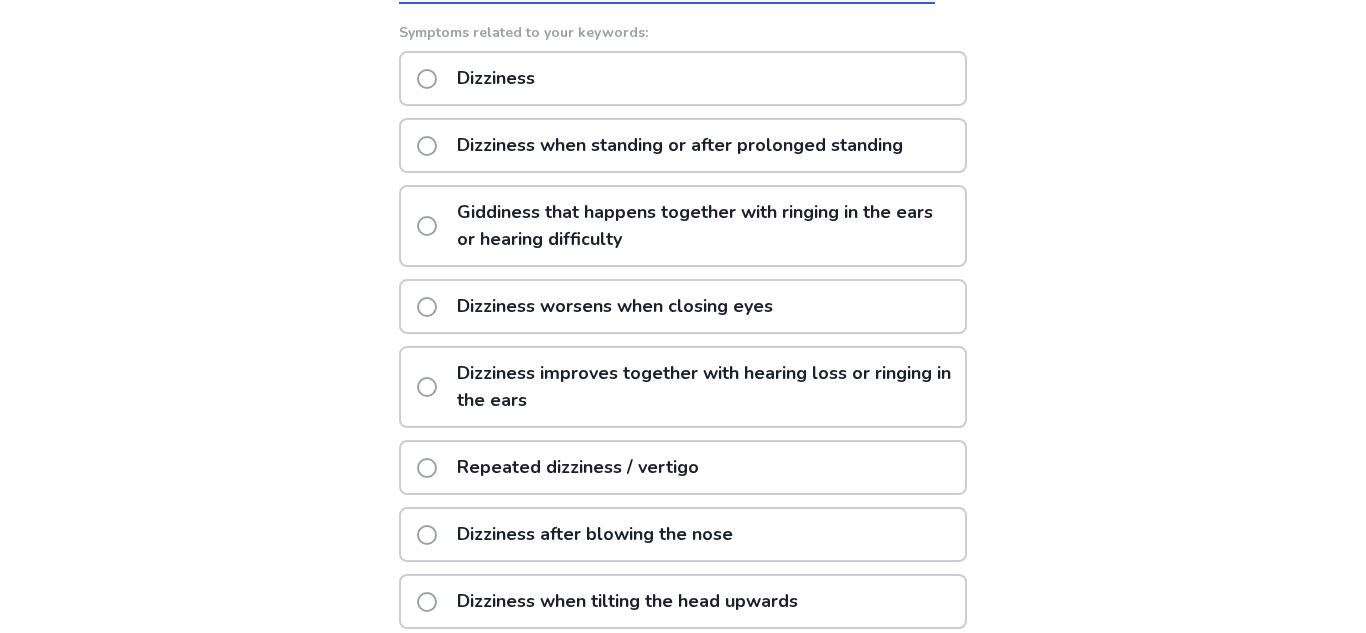 scroll, scrollTop: 319, scrollLeft: 0, axis: vertical 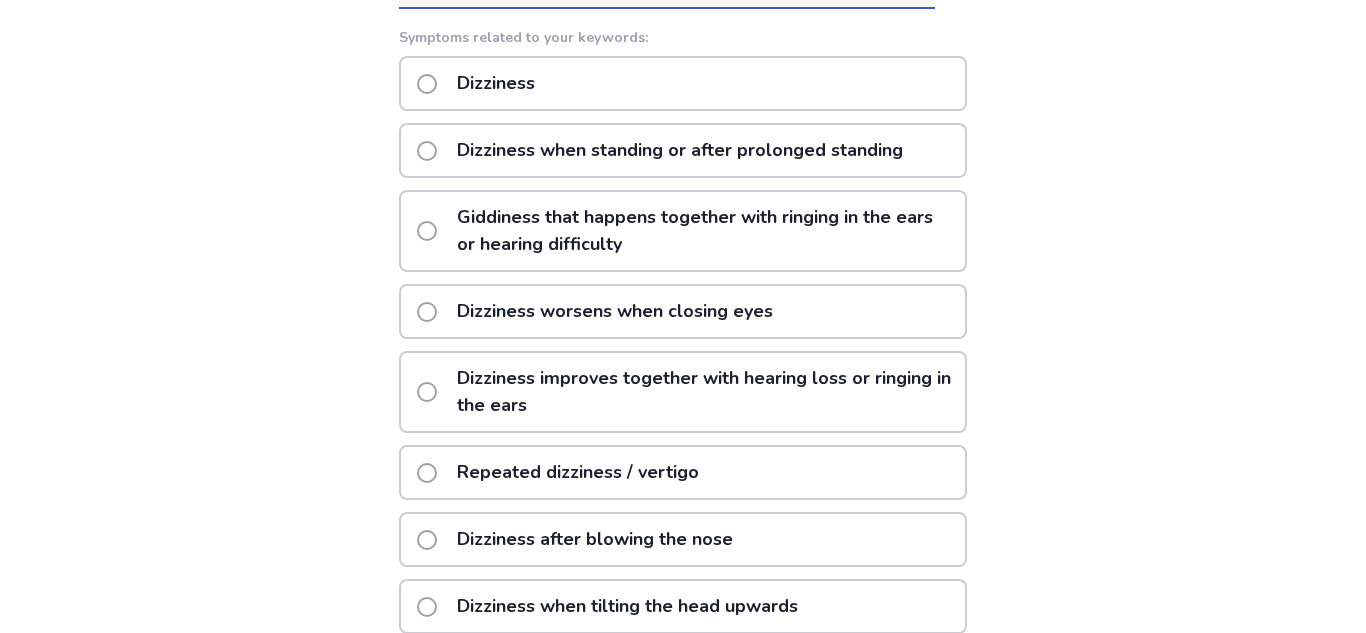 click on "Dizziness when standing or after prolonged standing" 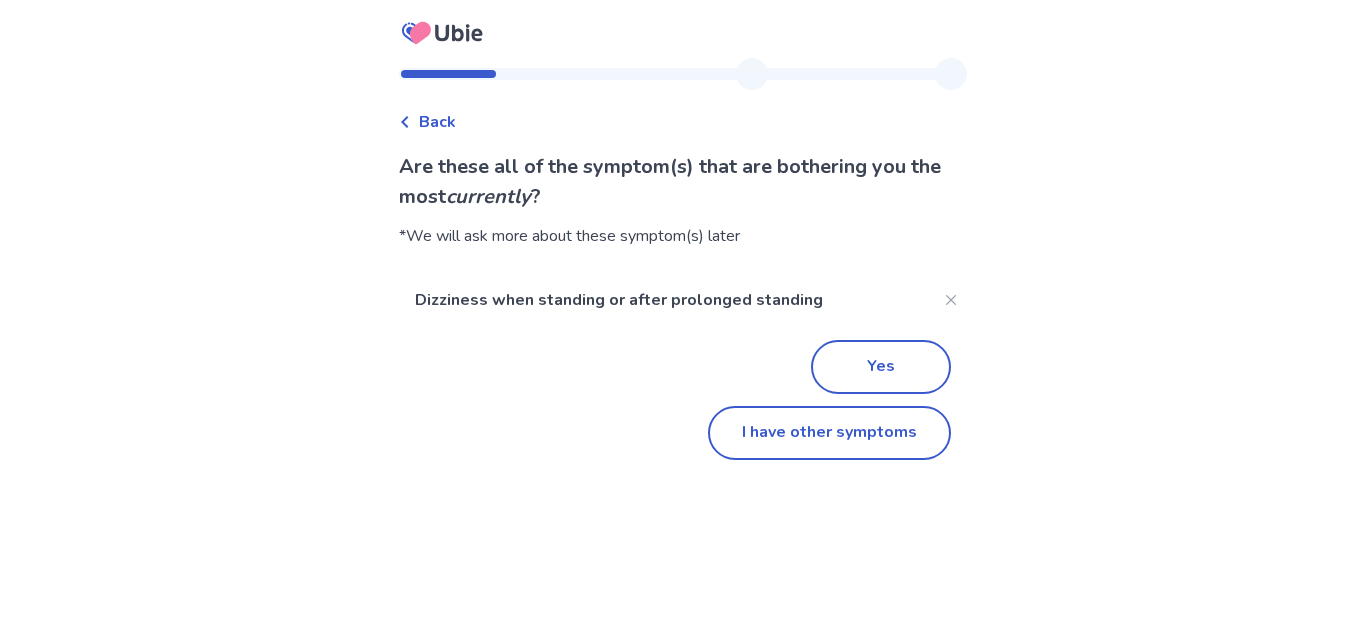 scroll, scrollTop: 0, scrollLeft: 0, axis: both 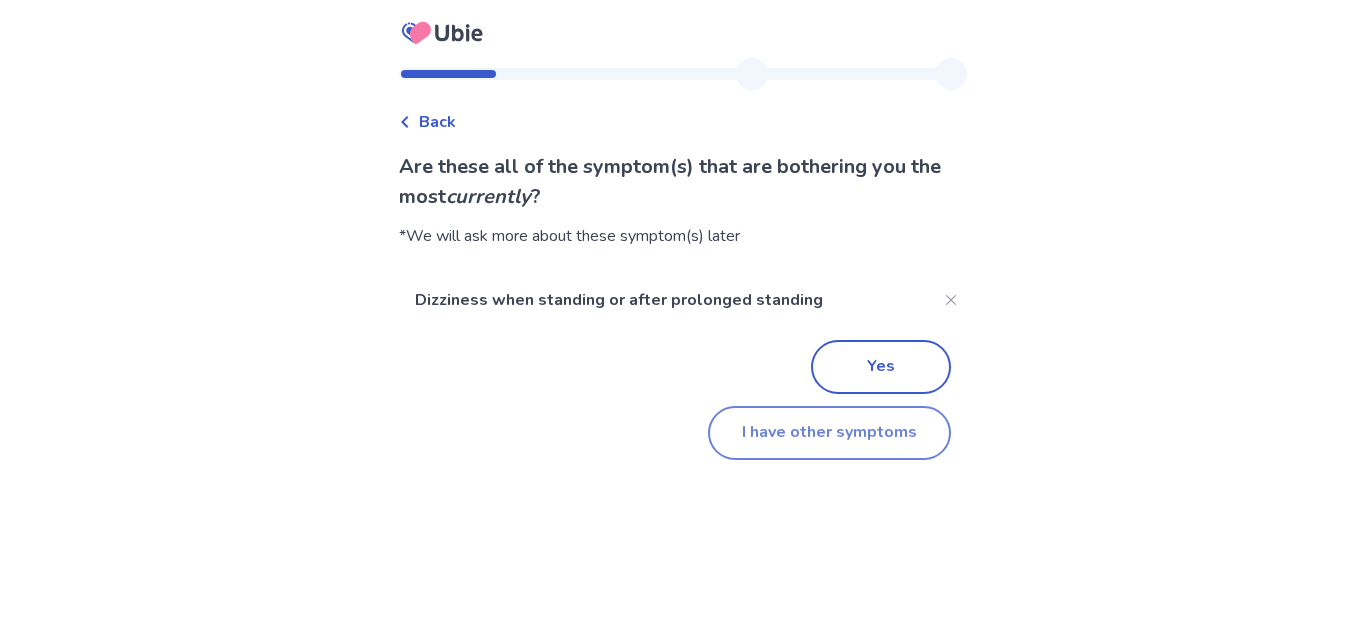 click on "I have other symptoms" 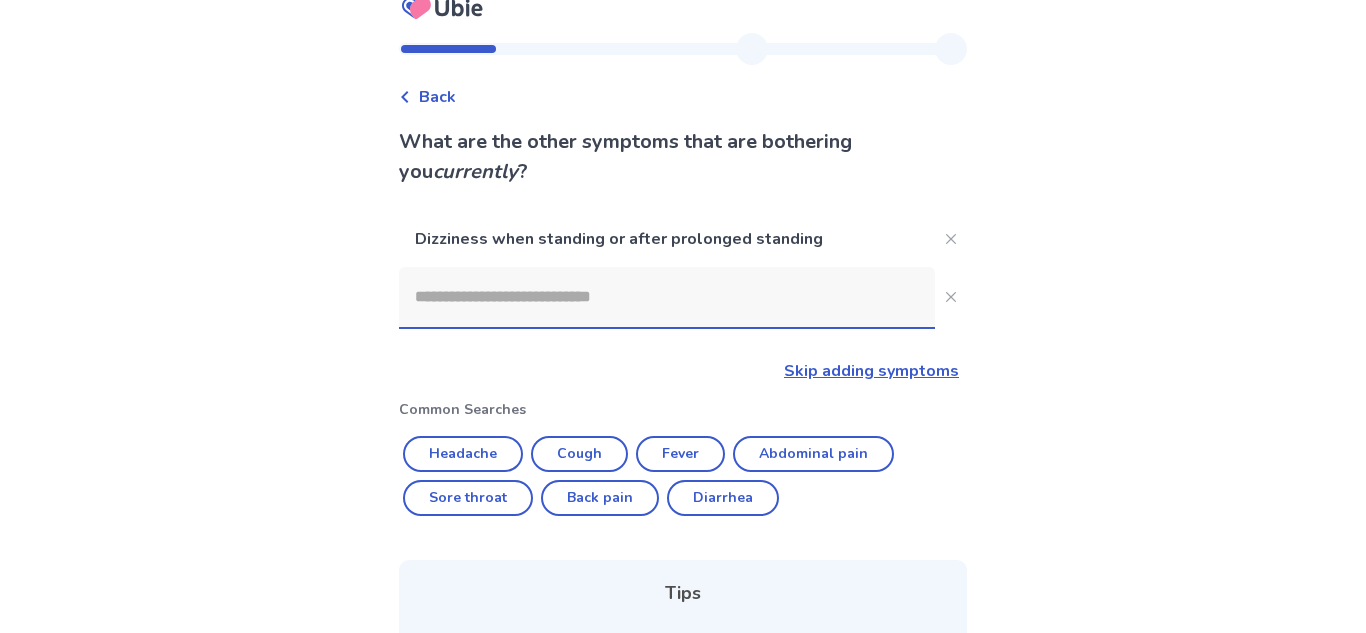 scroll, scrollTop: 29, scrollLeft: 0, axis: vertical 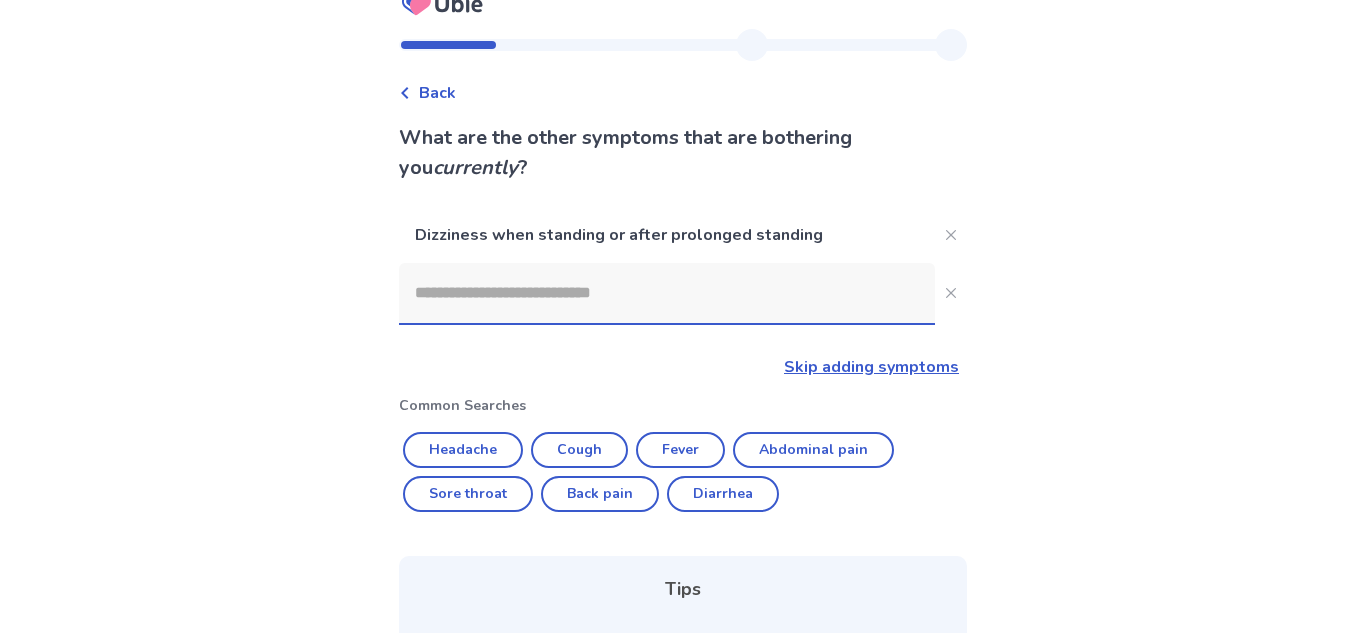click 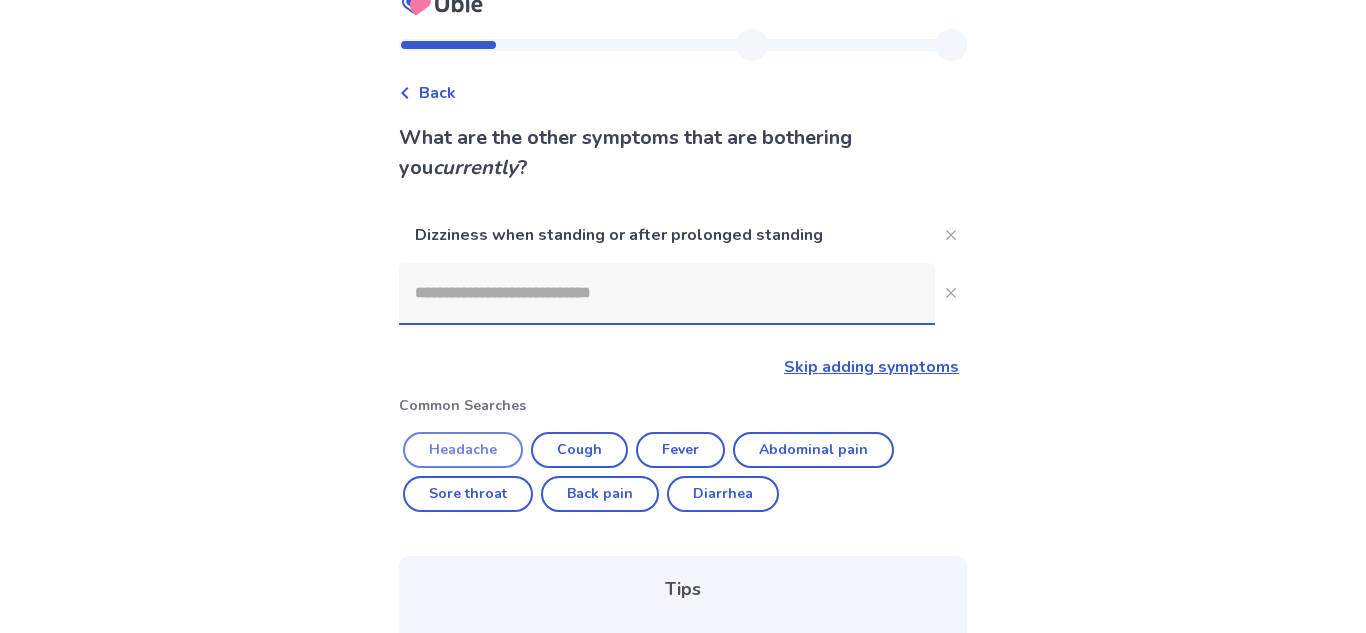 click on "Headache" 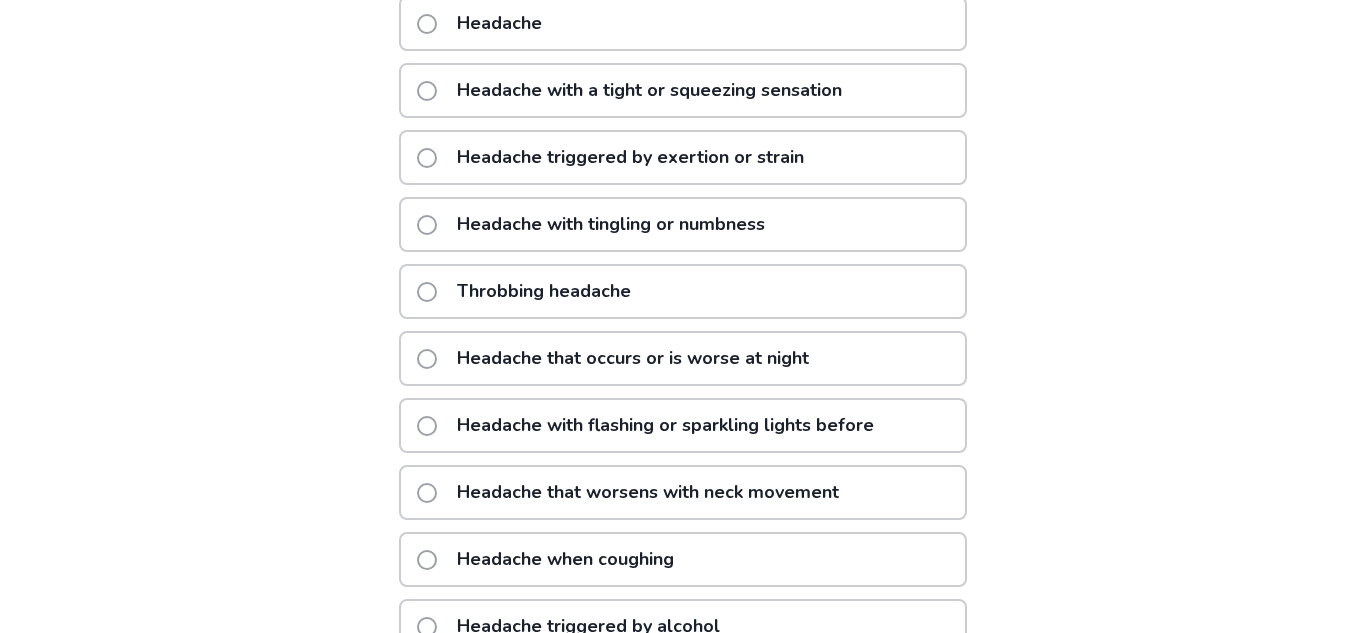 scroll, scrollTop: 469, scrollLeft: 0, axis: vertical 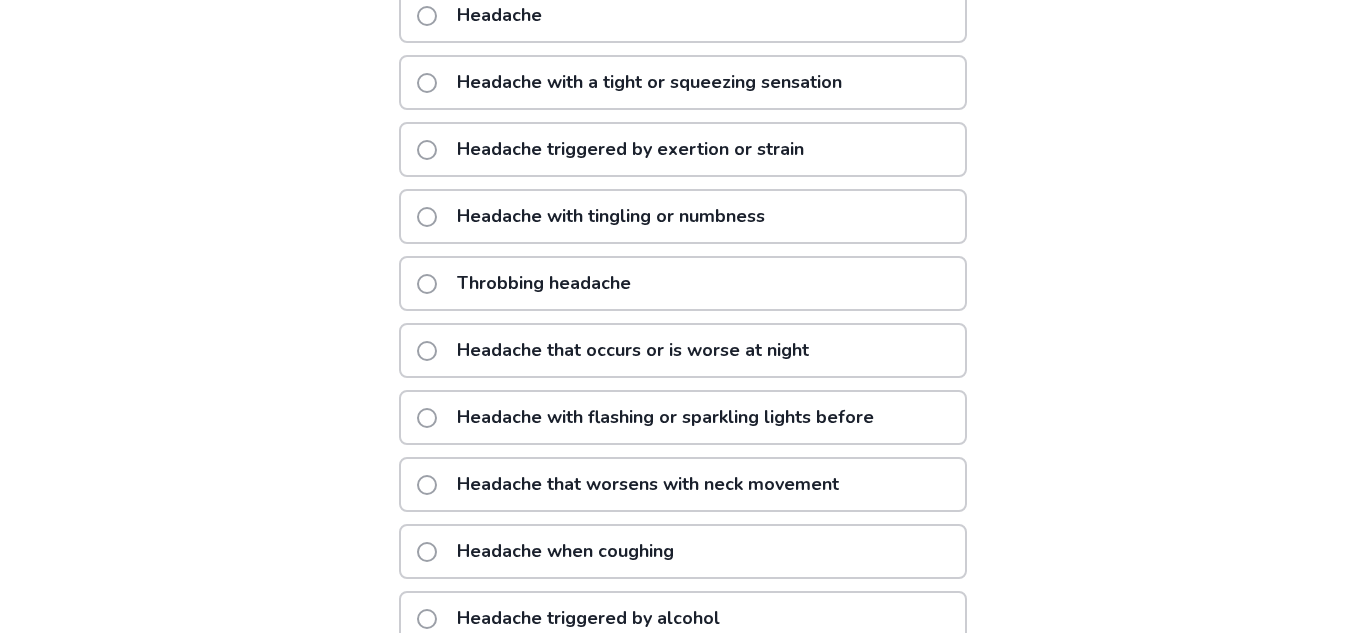 click on "Throbbing headache" 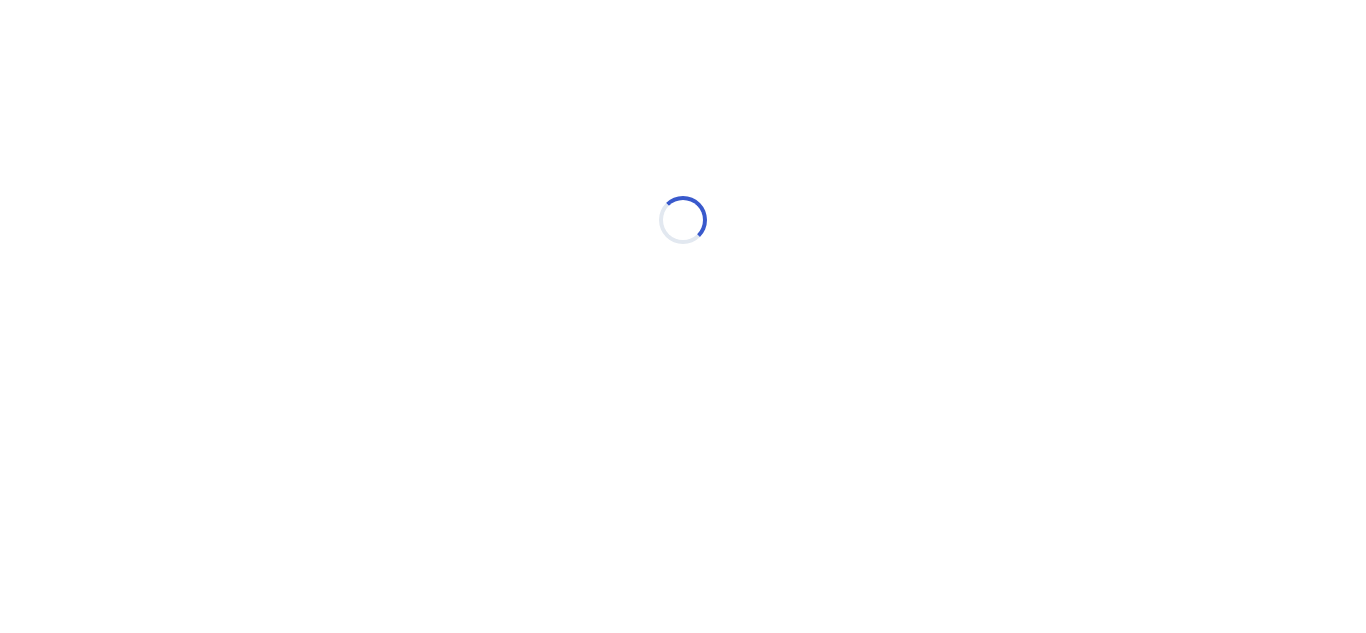 scroll, scrollTop: 0, scrollLeft: 0, axis: both 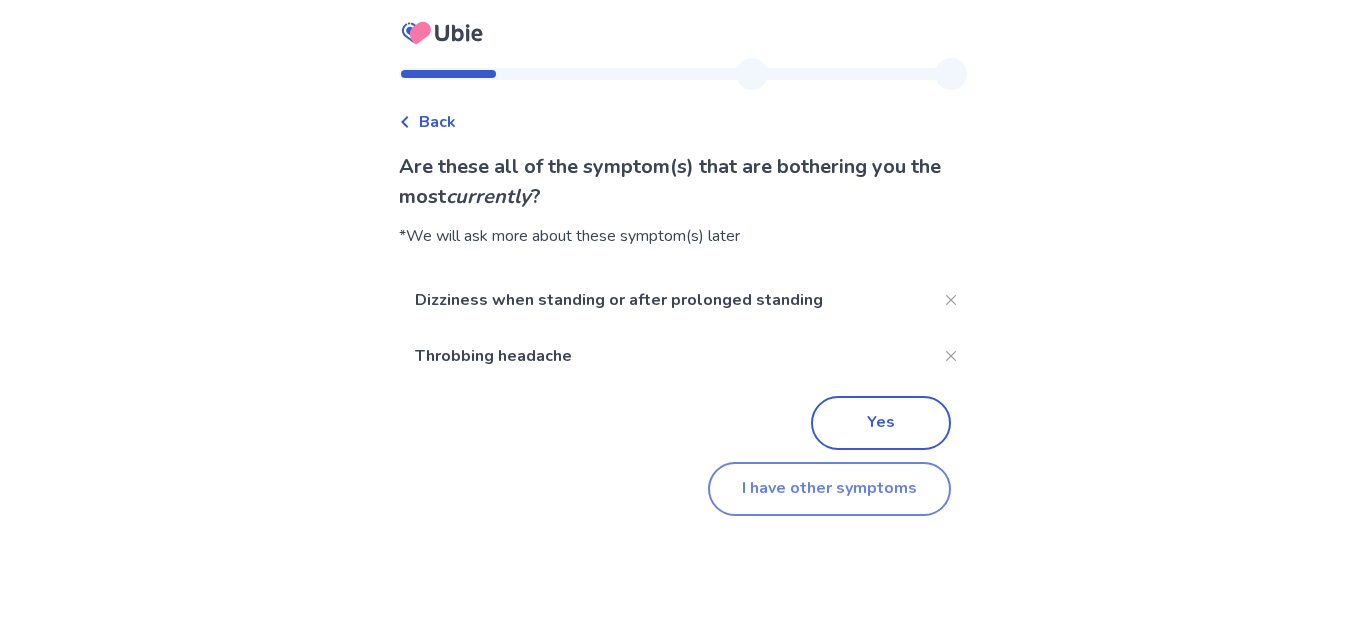 click on "I have other symptoms" 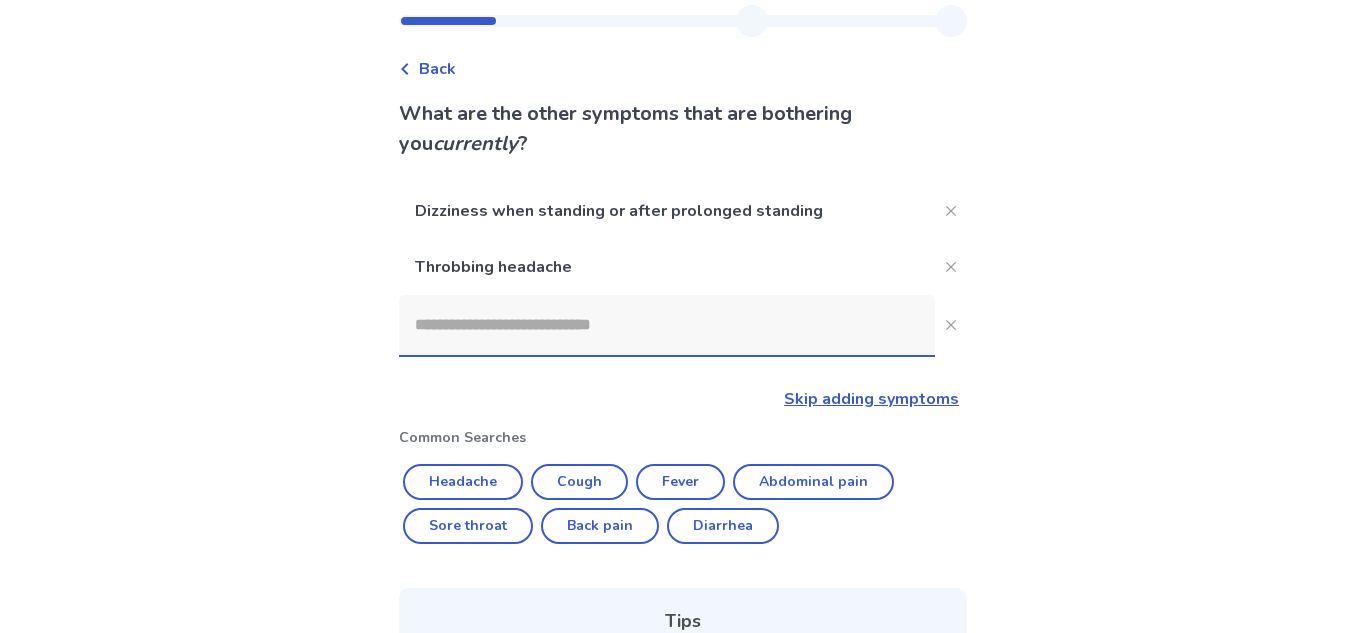 scroll, scrollTop: 51, scrollLeft: 0, axis: vertical 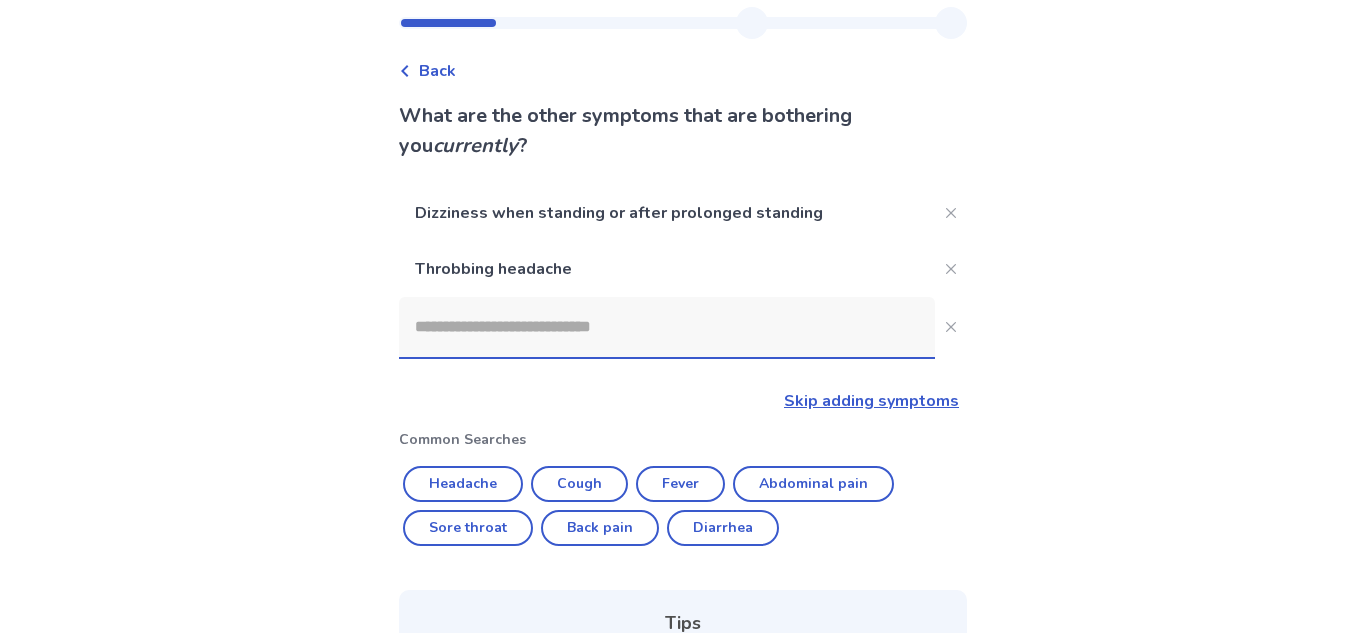 click 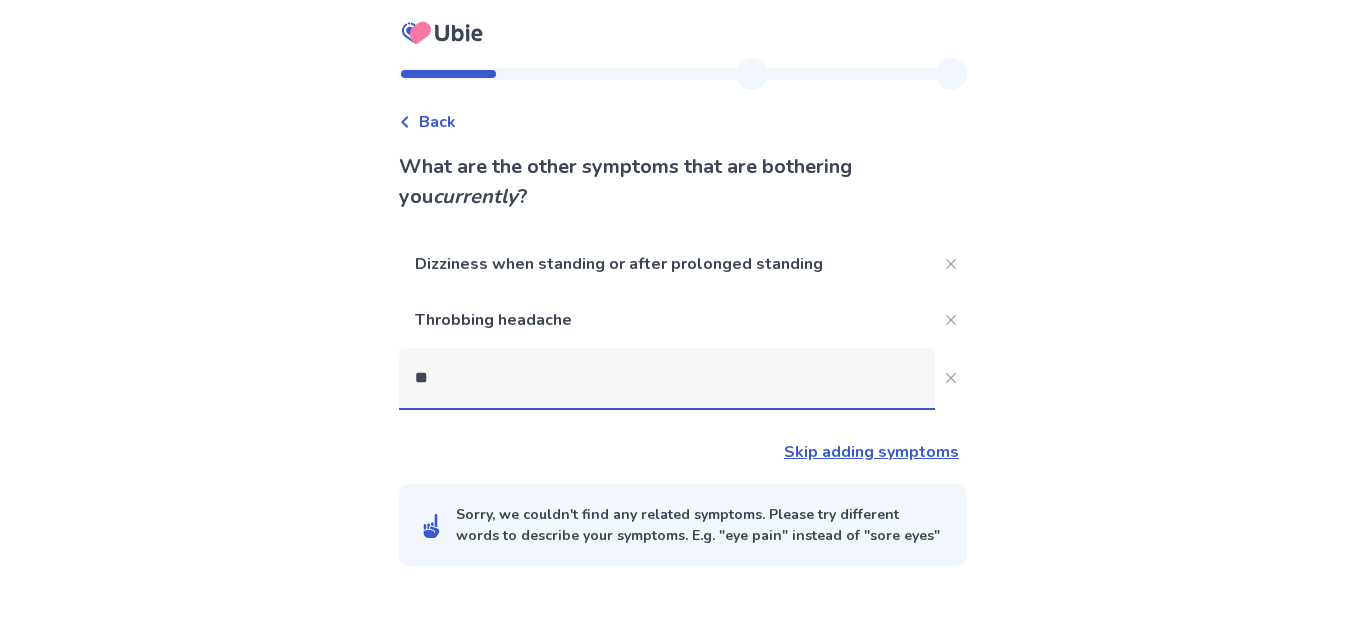 scroll, scrollTop: 0, scrollLeft: 0, axis: both 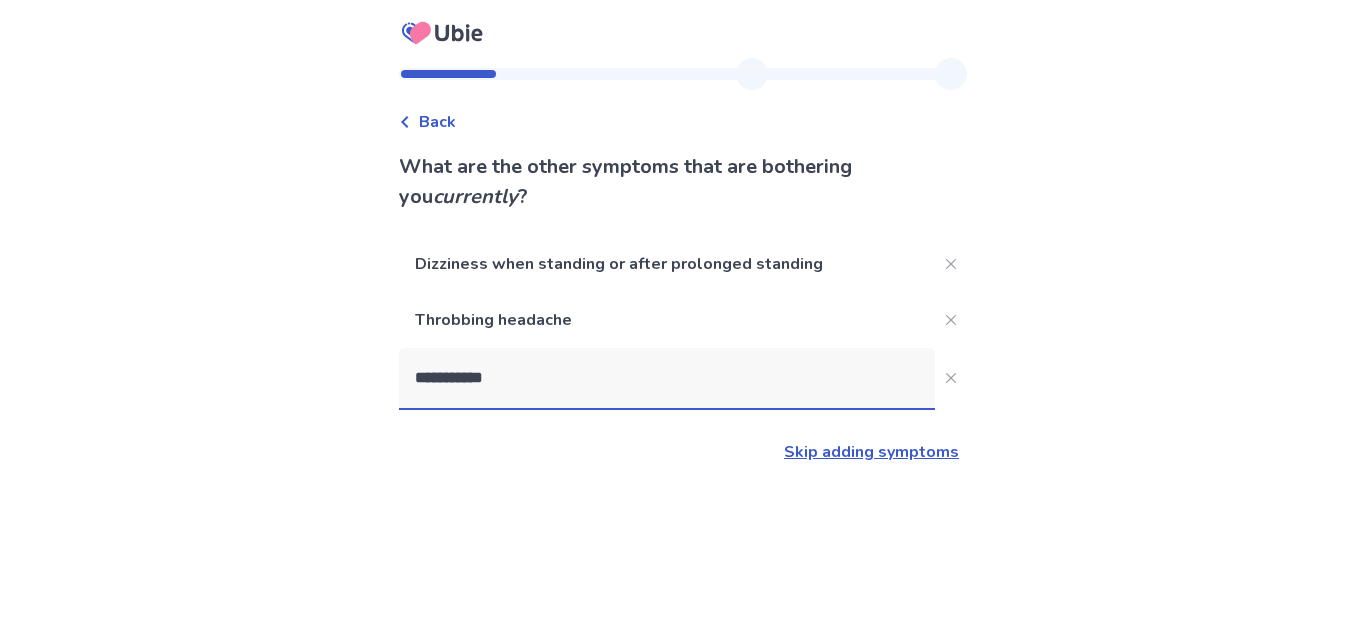 type on "**********" 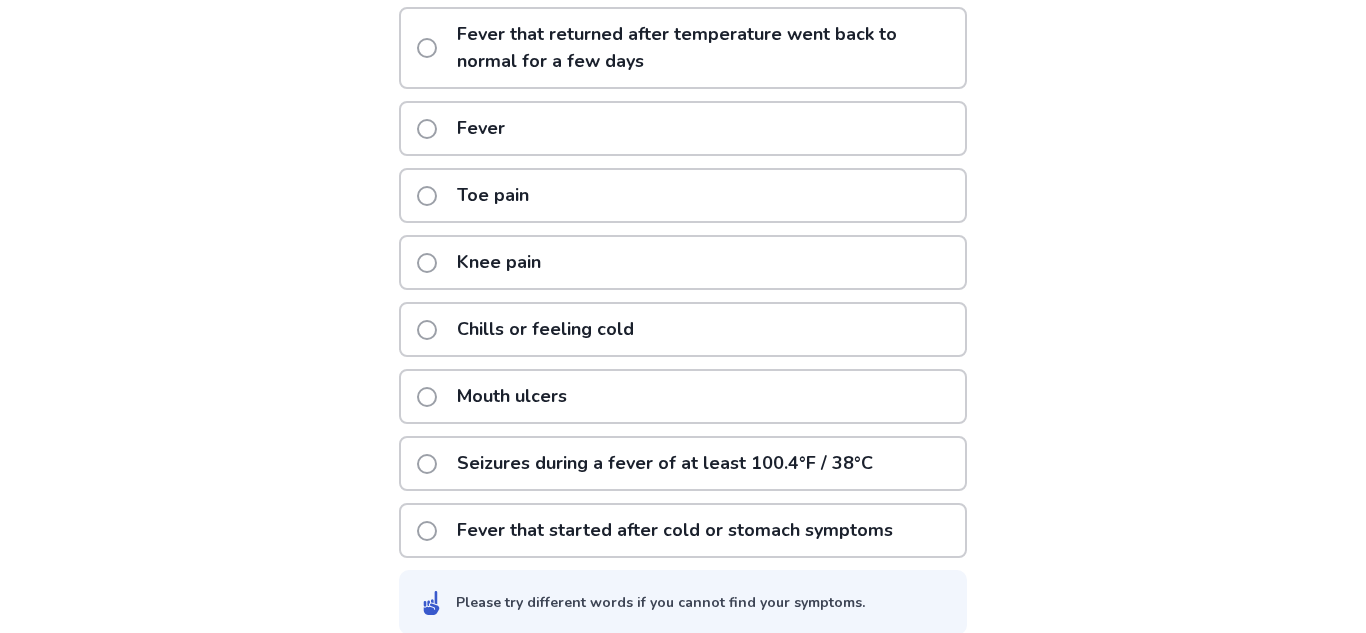 scroll, scrollTop: 681, scrollLeft: 0, axis: vertical 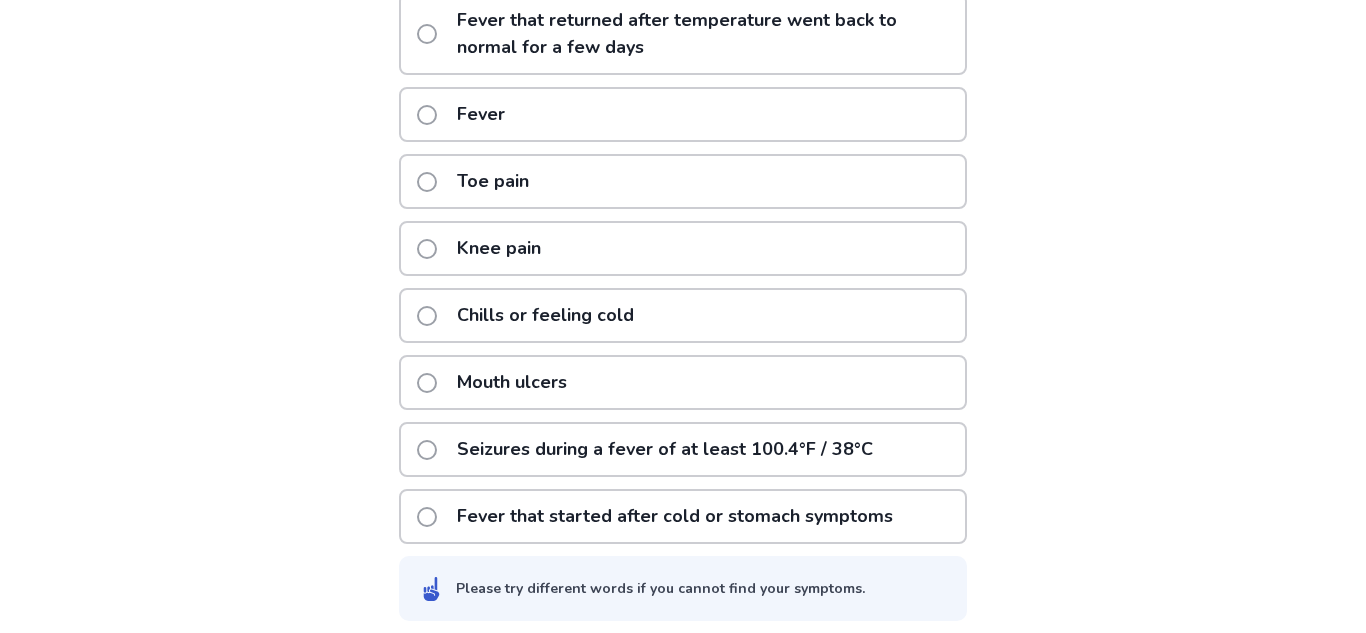 click on "Chills or feeling cold" 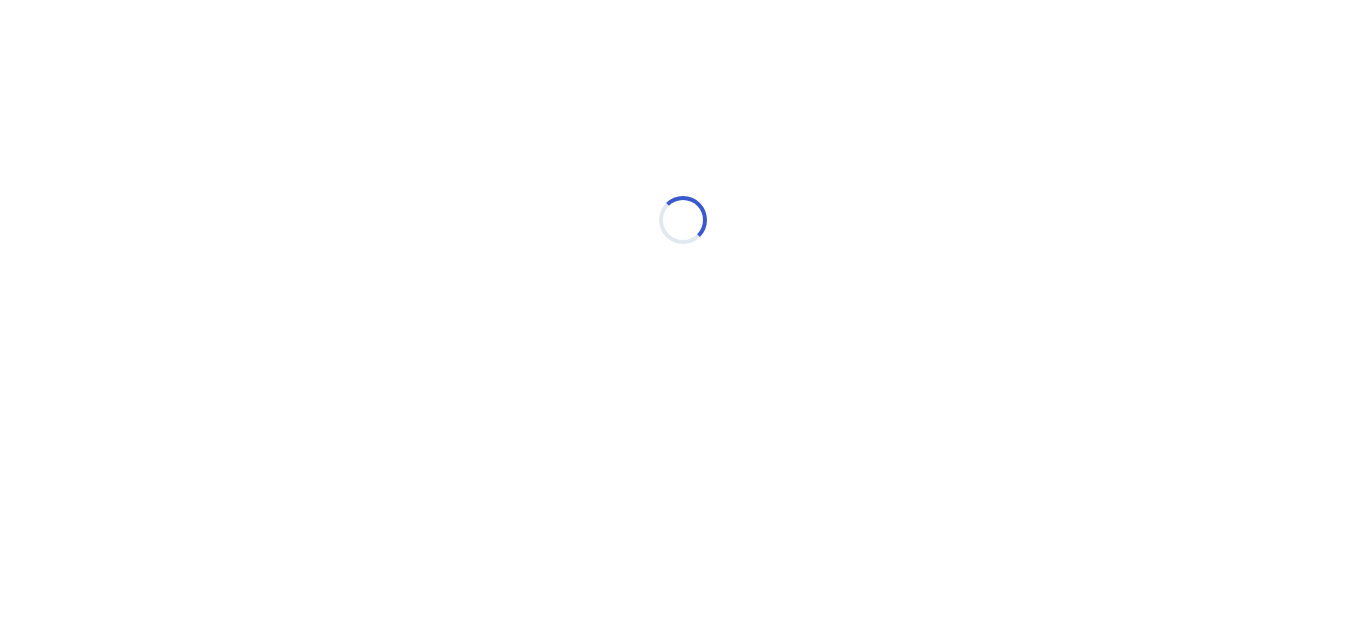 scroll, scrollTop: 0, scrollLeft: 0, axis: both 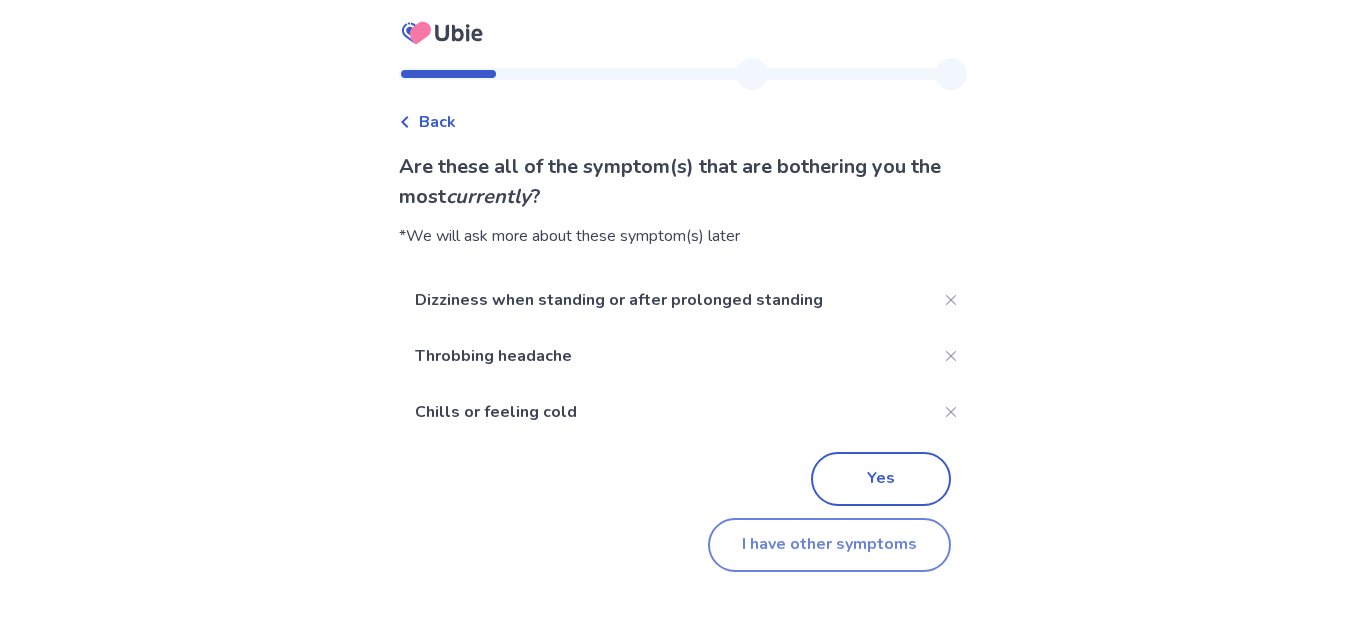 click on "I have other symptoms" 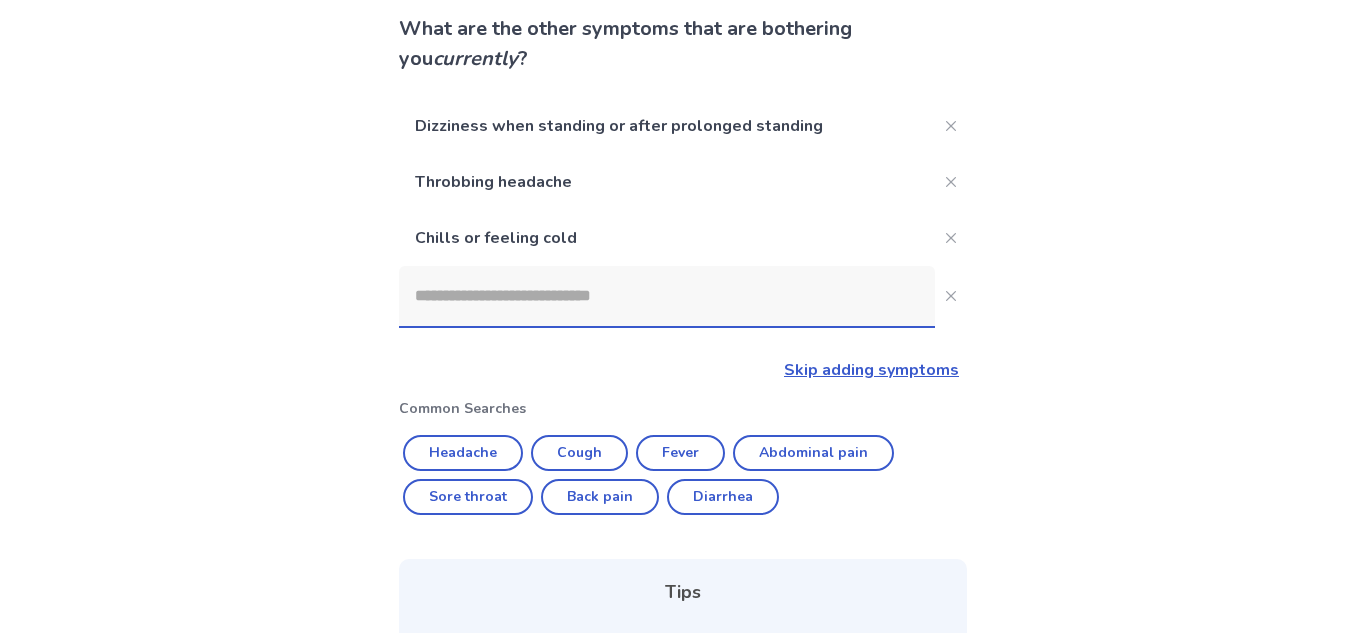 scroll, scrollTop: 131, scrollLeft: 0, axis: vertical 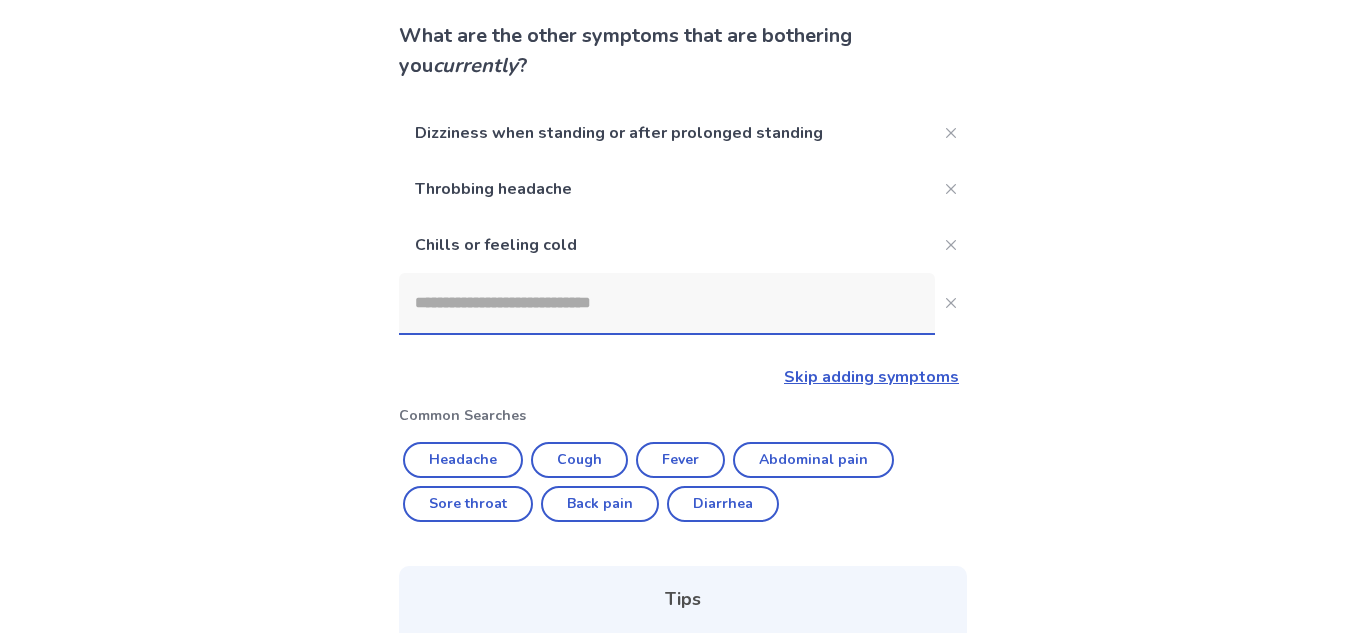 click 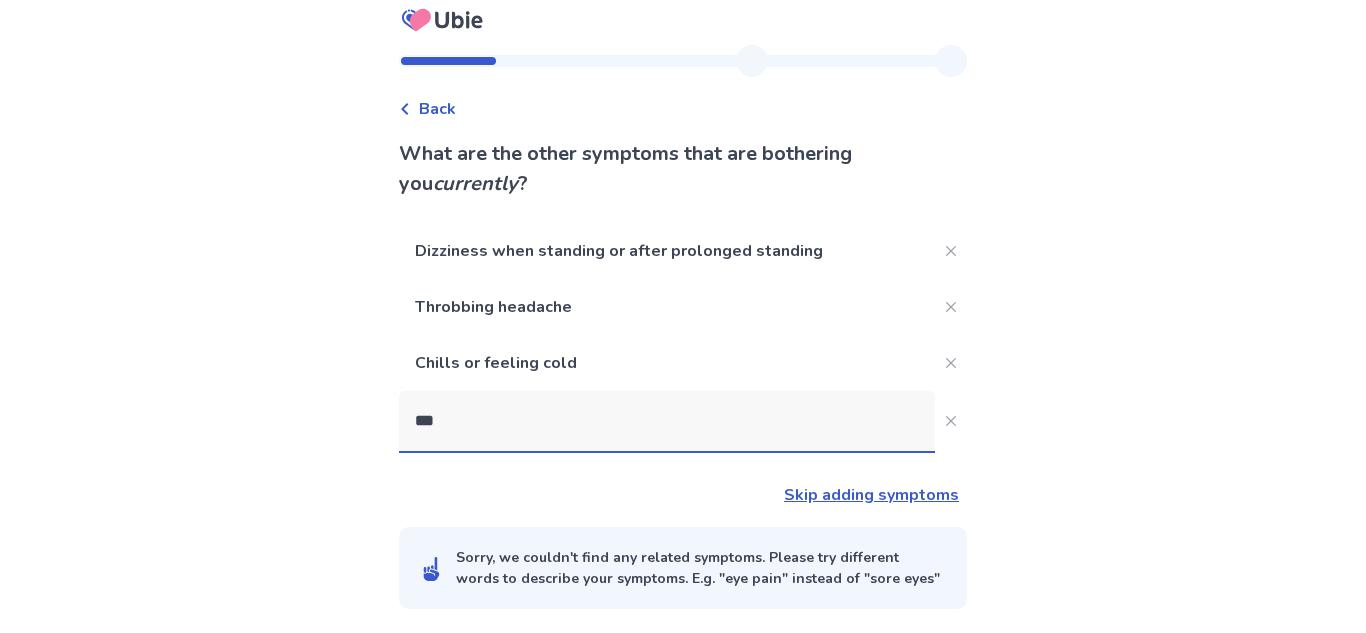 scroll, scrollTop: 131, scrollLeft: 0, axis: vertical 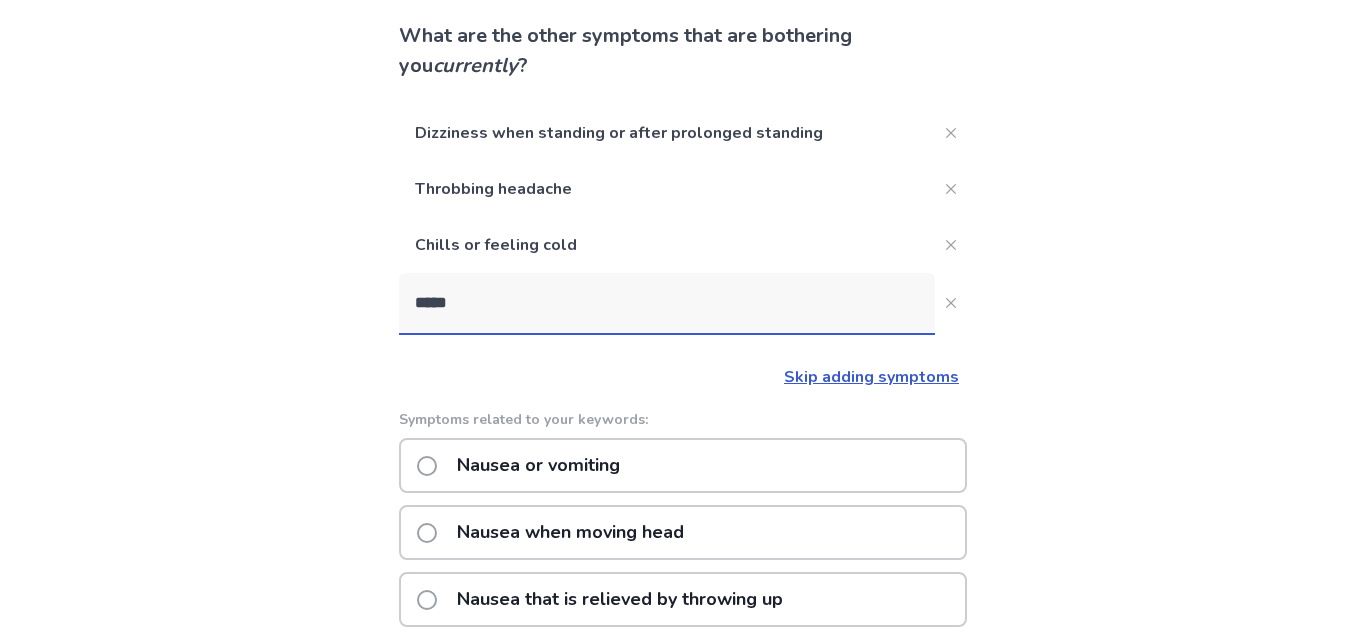 type on "******" 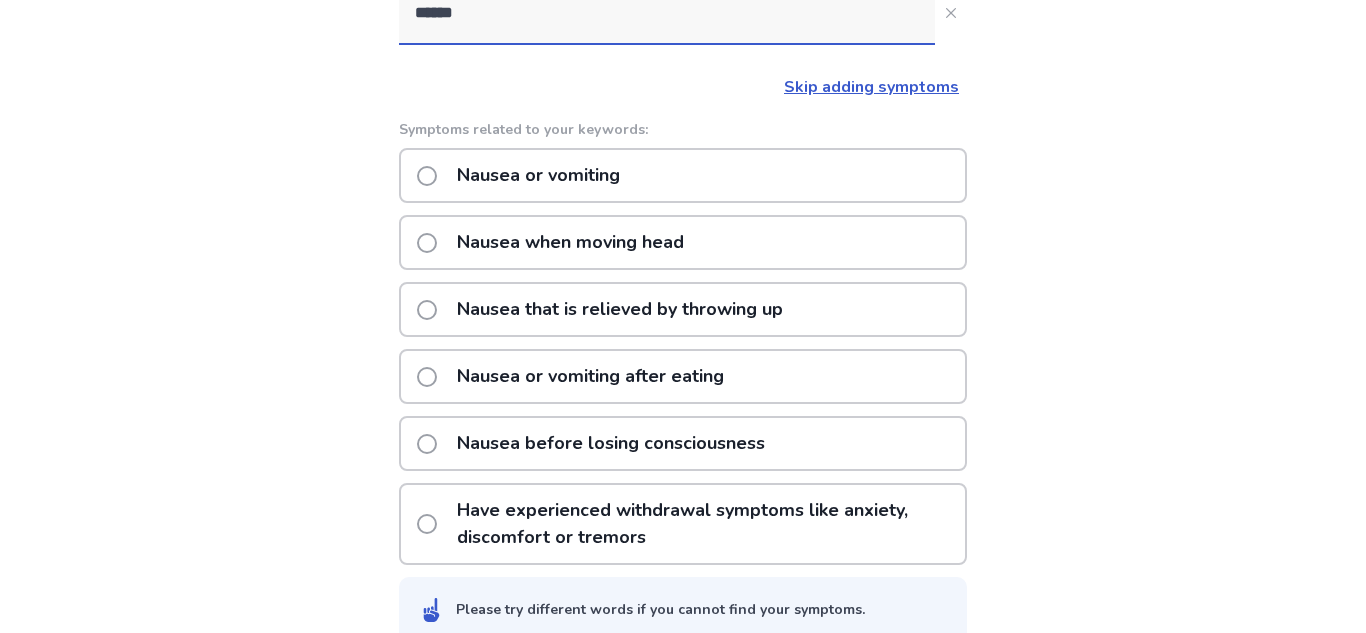 scroll, scrollTop: 454, scrollLeft: 0, axis: vertical 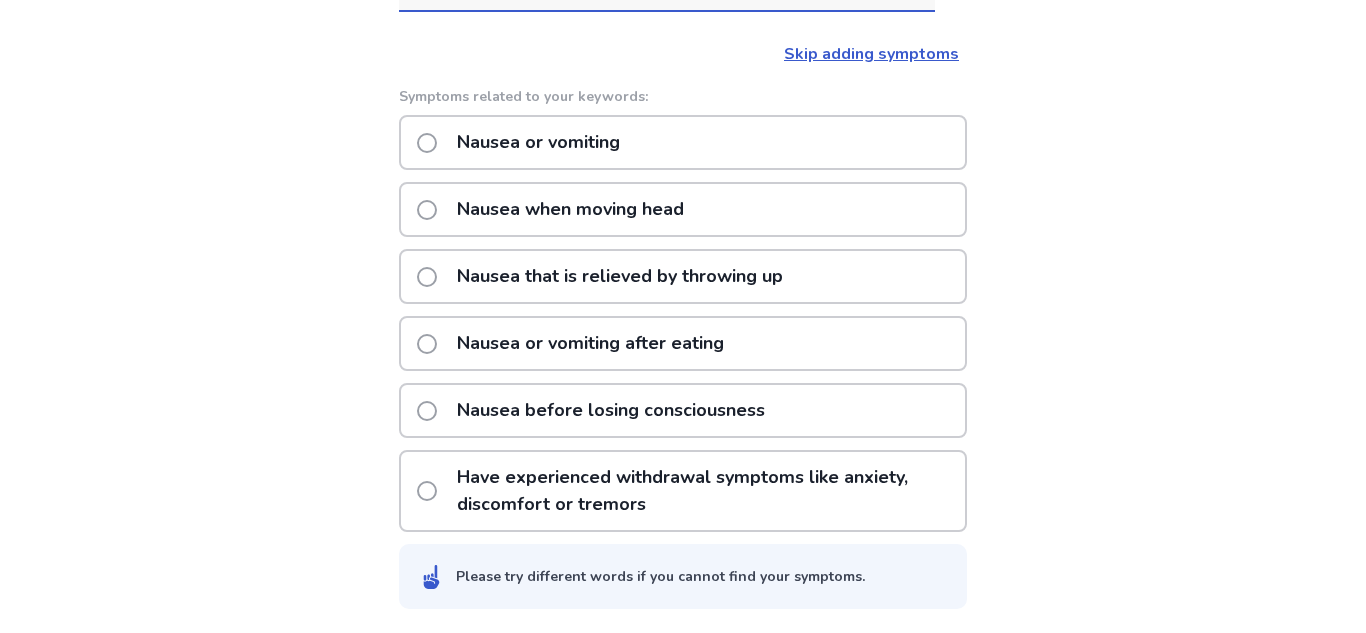 click 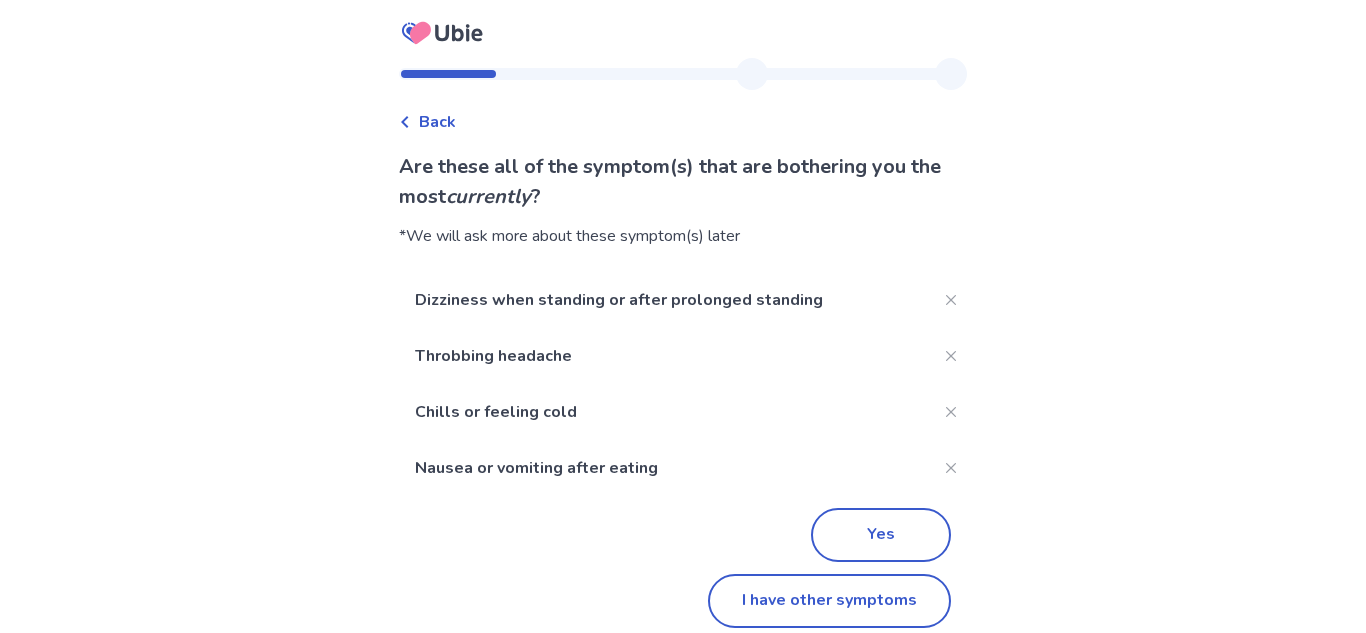 scroll, scrollTop: 19, scrollLeft: 0, axis: vertical 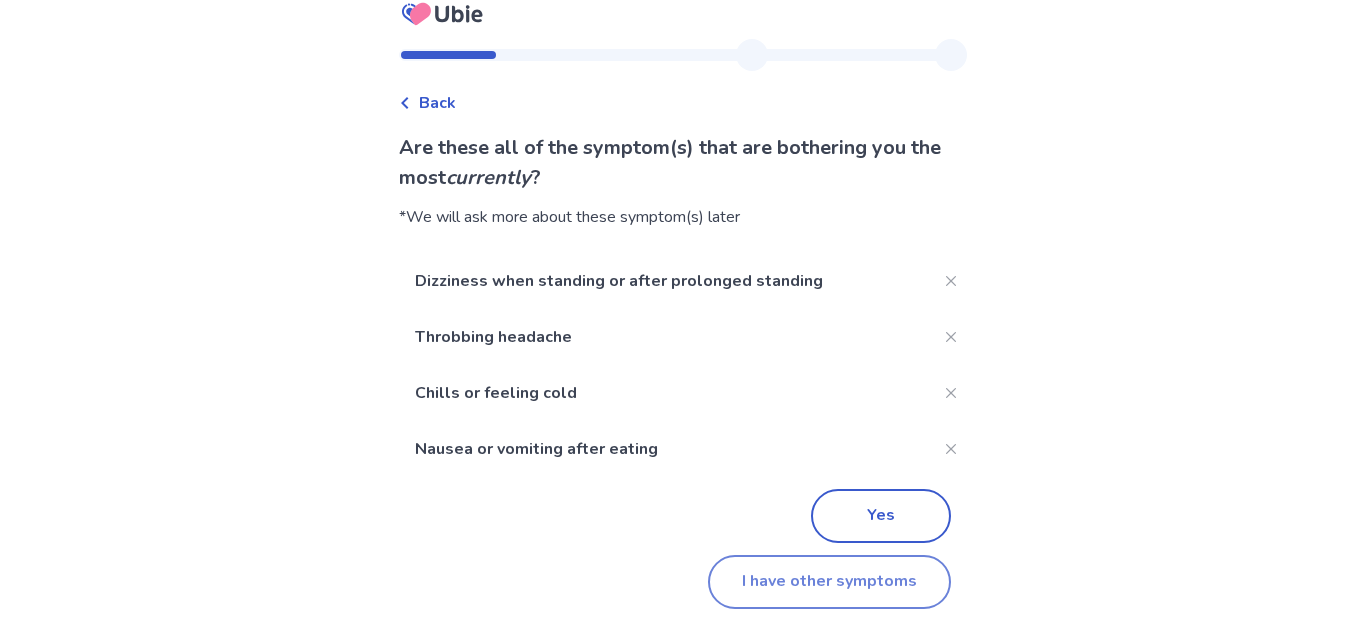 click on "I have other symptoms" 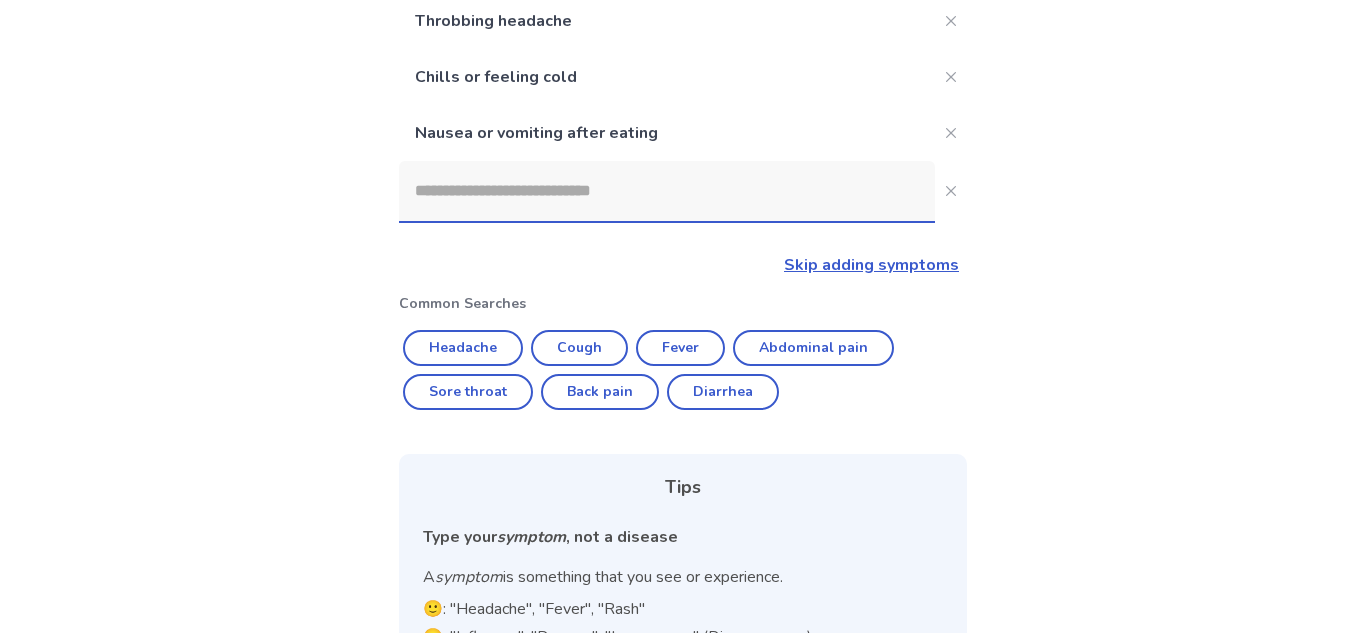 scroll, scrollTop: 290, scrollLeft: 0, axis: vertical 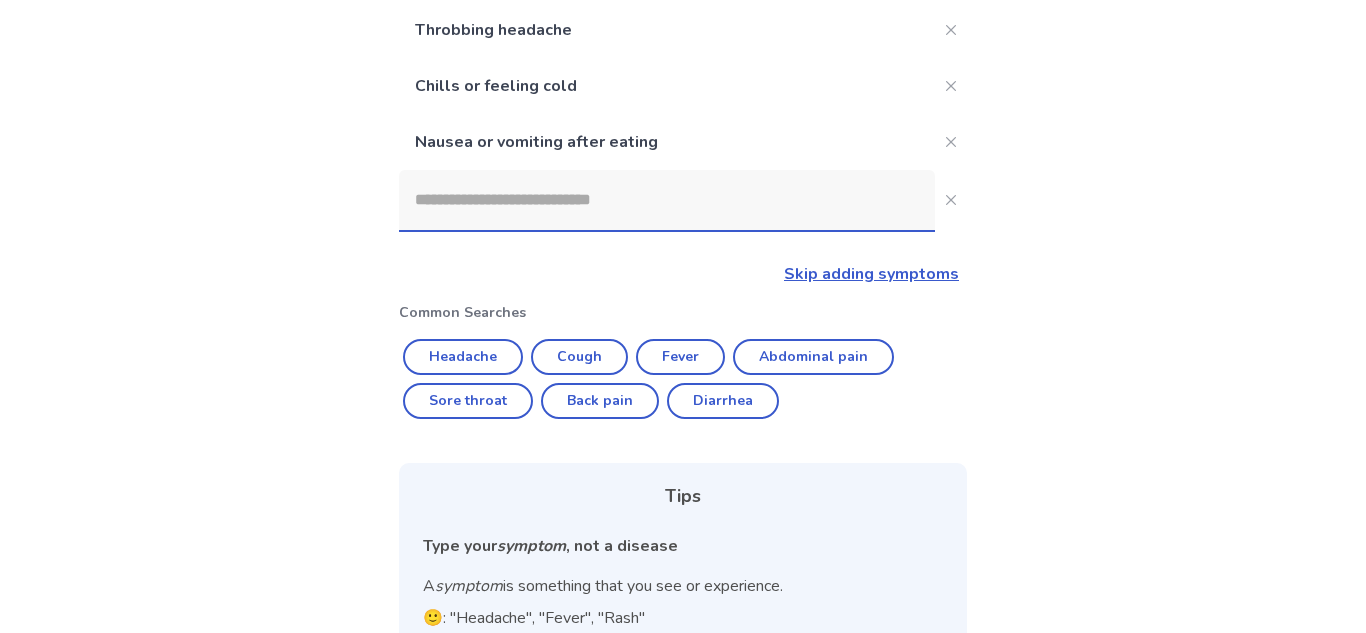 click 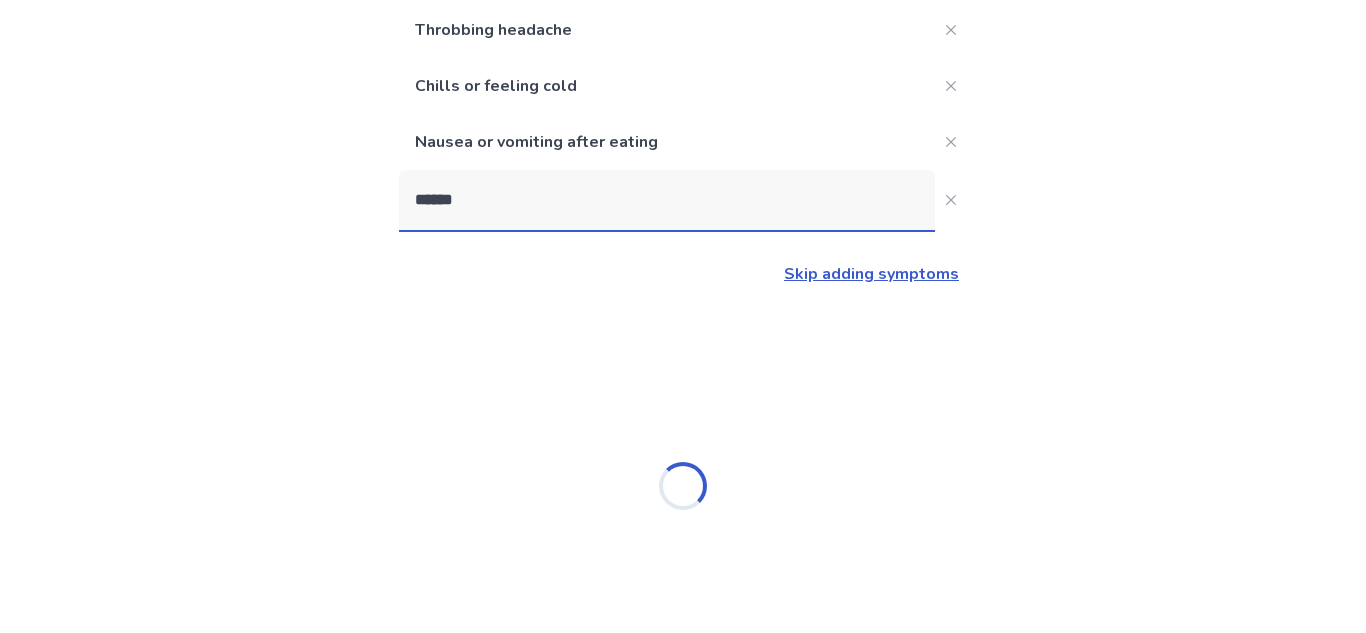 type on "*******" 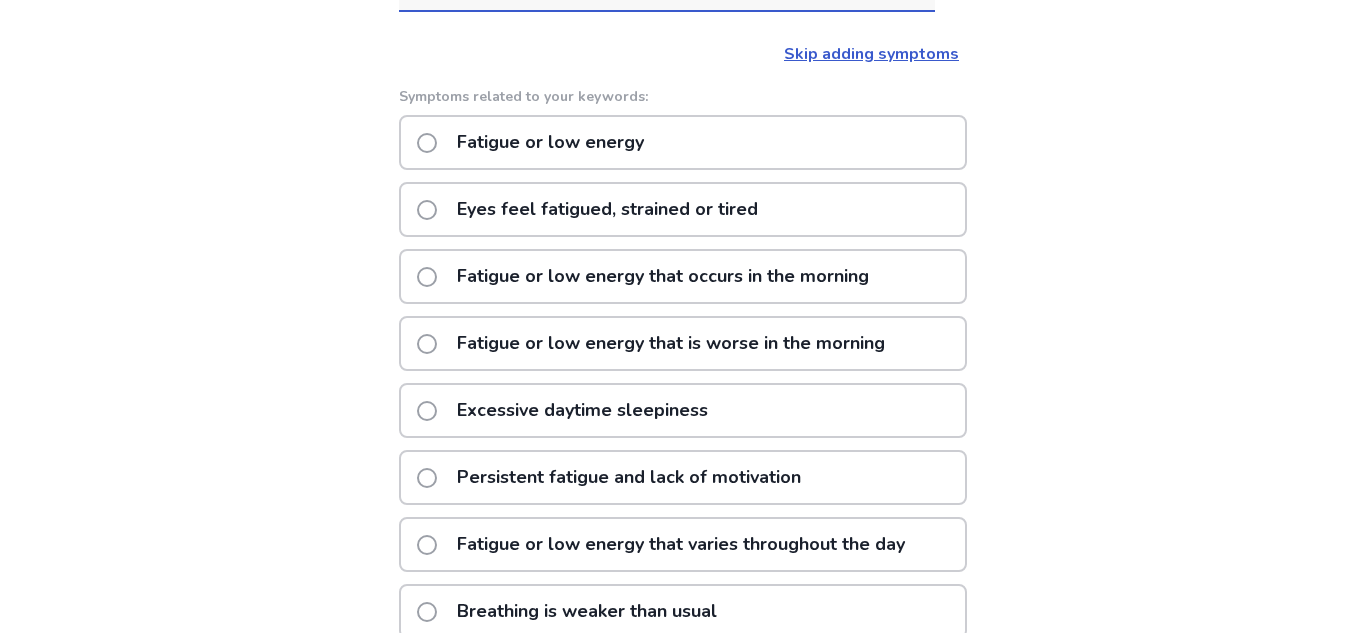scroll, scrollTop: 497, scrollLeft: 0, axis: vertical 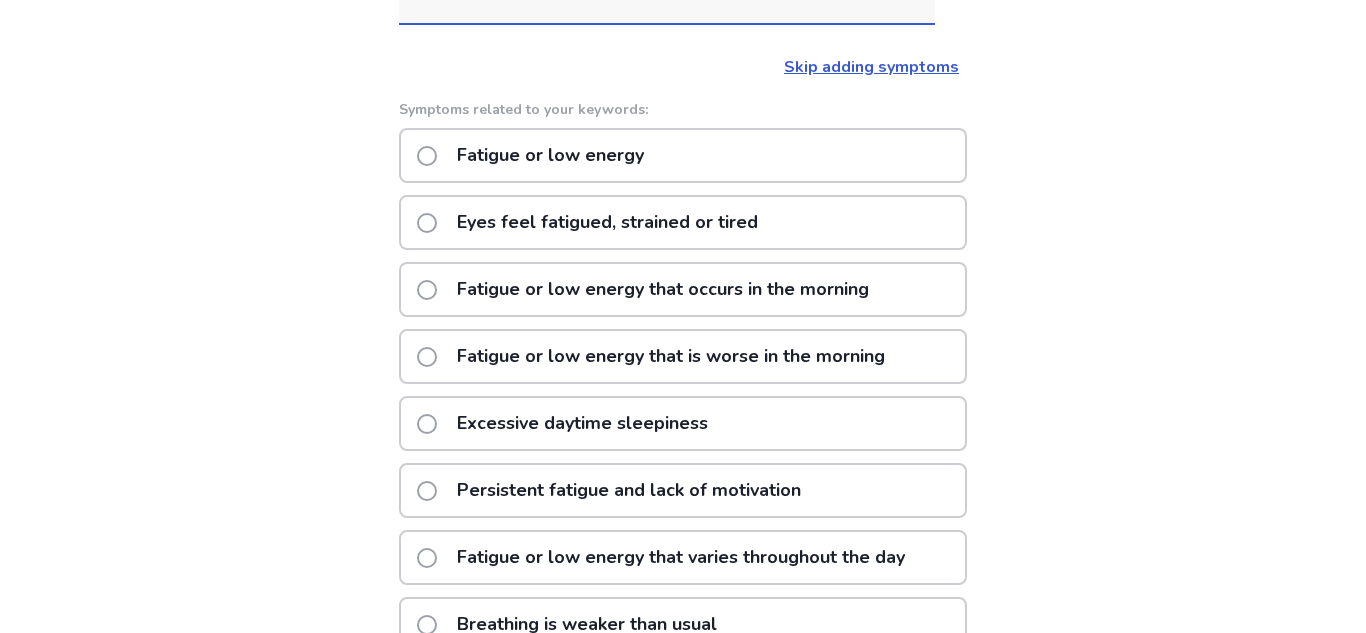 click 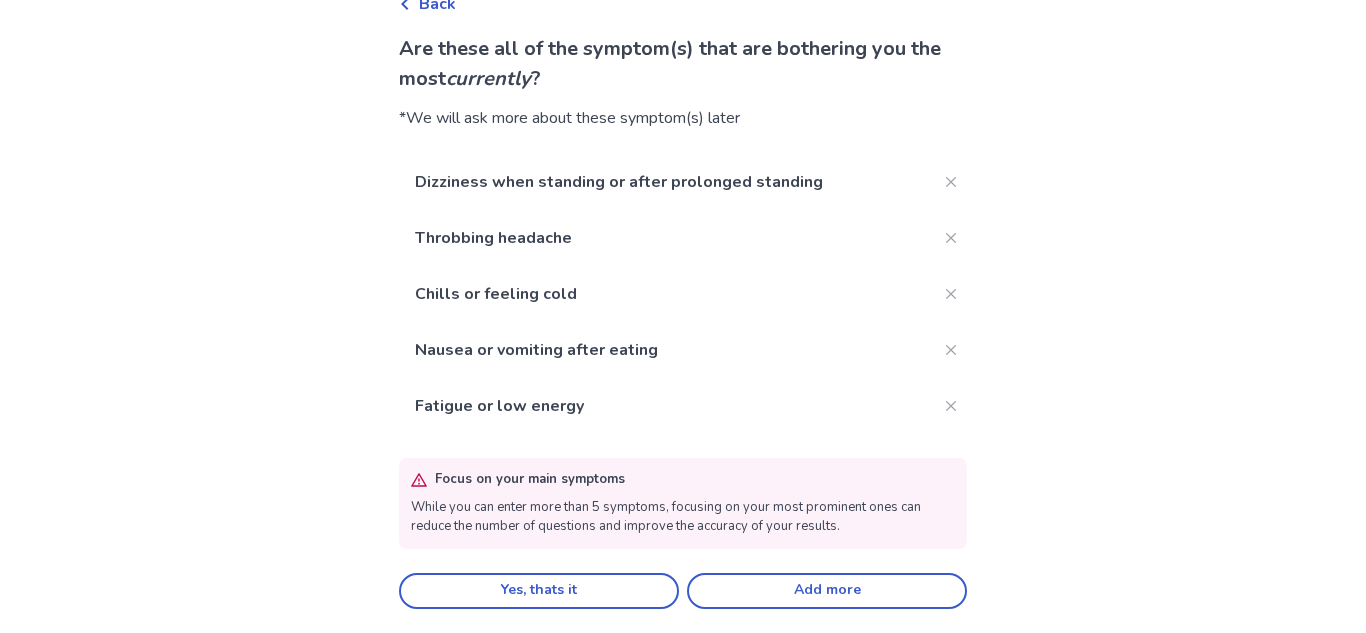 scroll, scrollTop: 117, scrollLeft: 0, axis: vertical 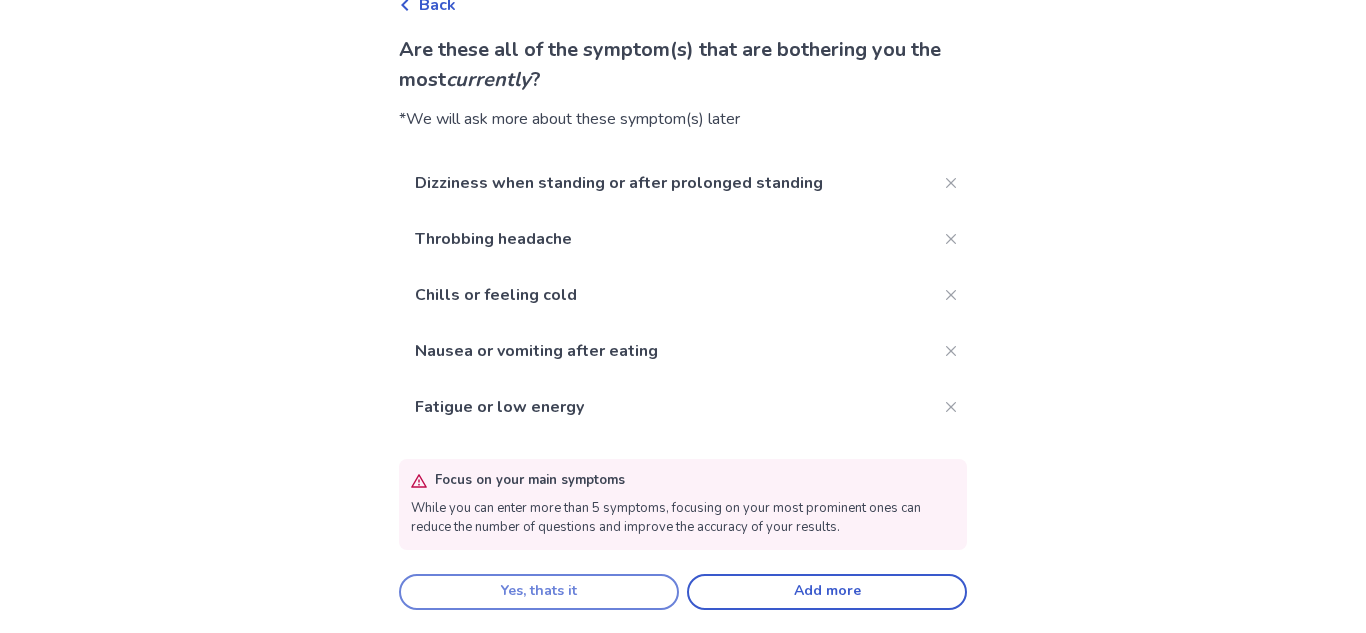 click on "Yes, thats it" 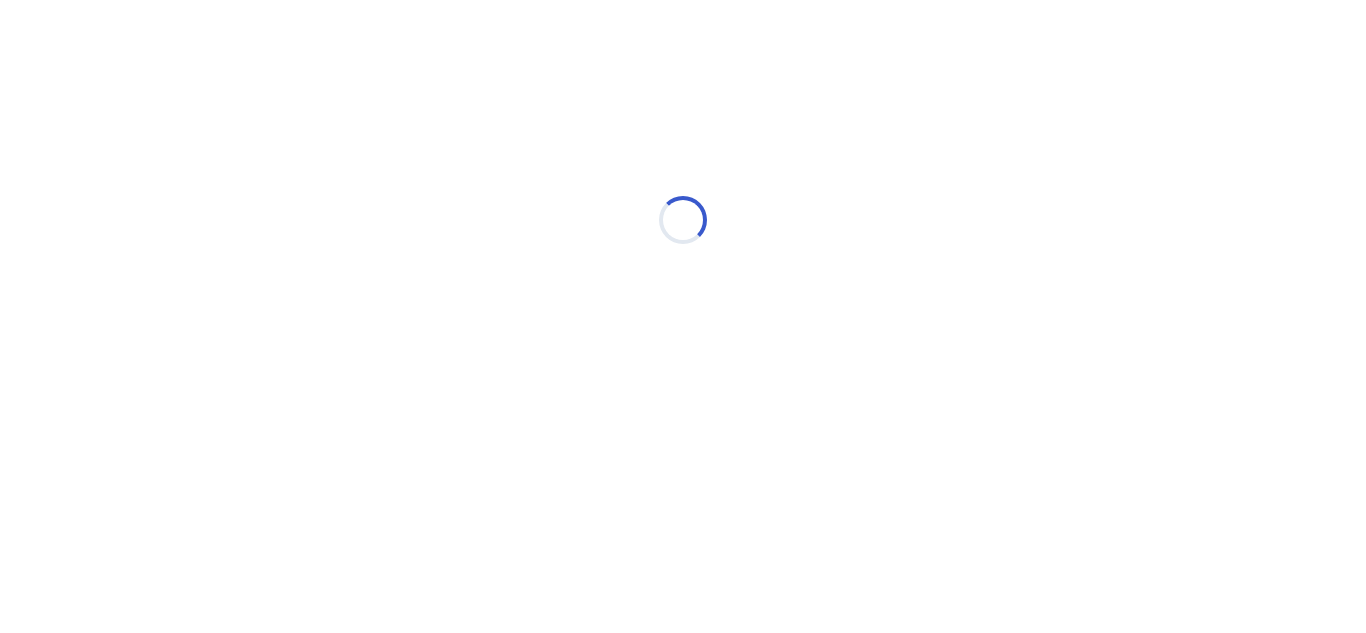 scroll, scrollTop: 0, scrollLeft: 0, axis: both 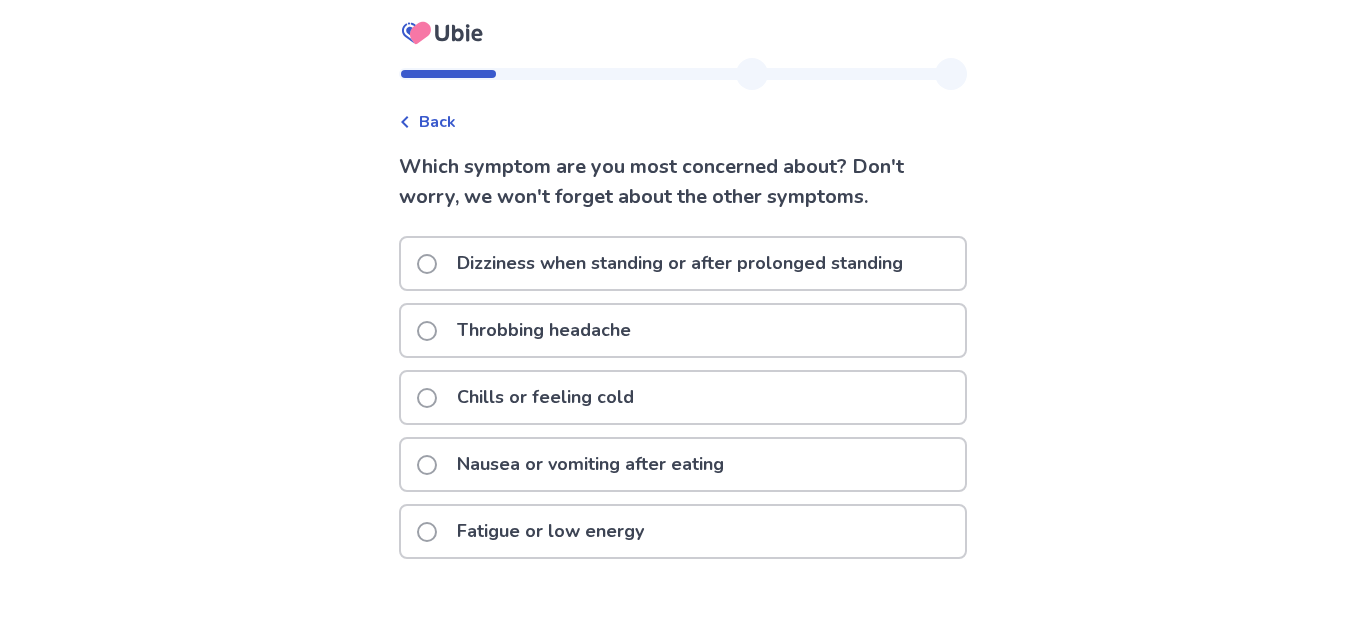 click on "Dizziness when standing or after prolonged standing" 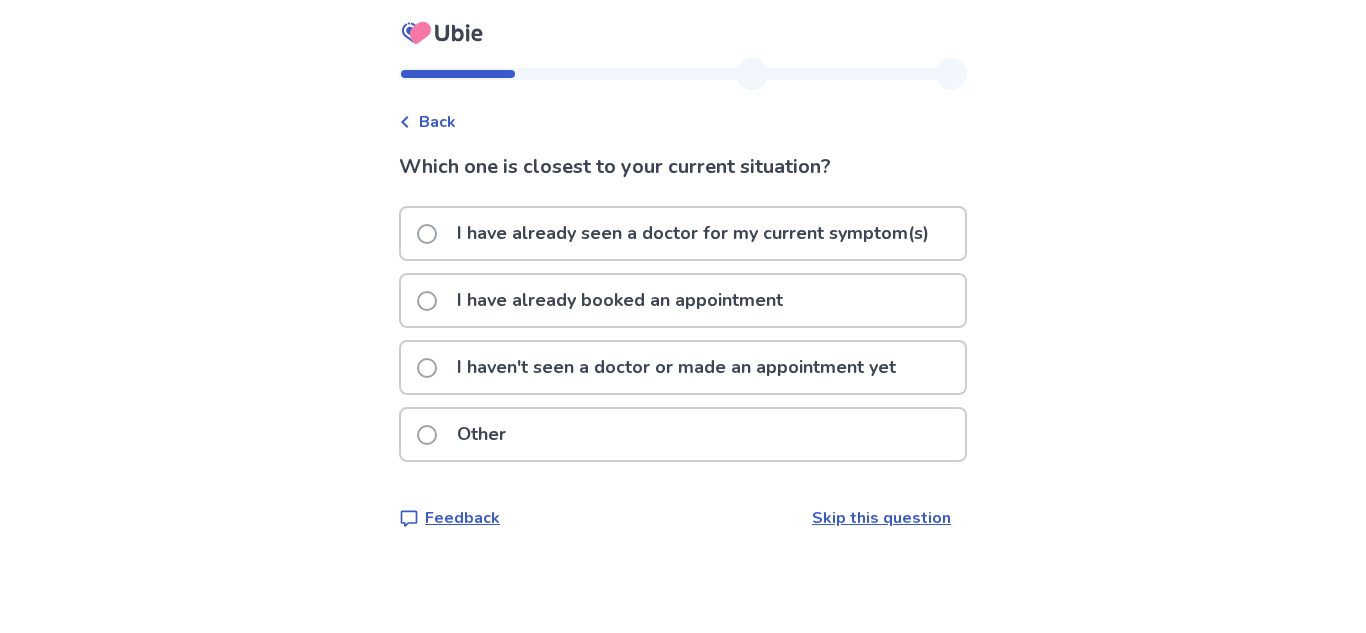 click on "Other" at bounding box center (683, 434) 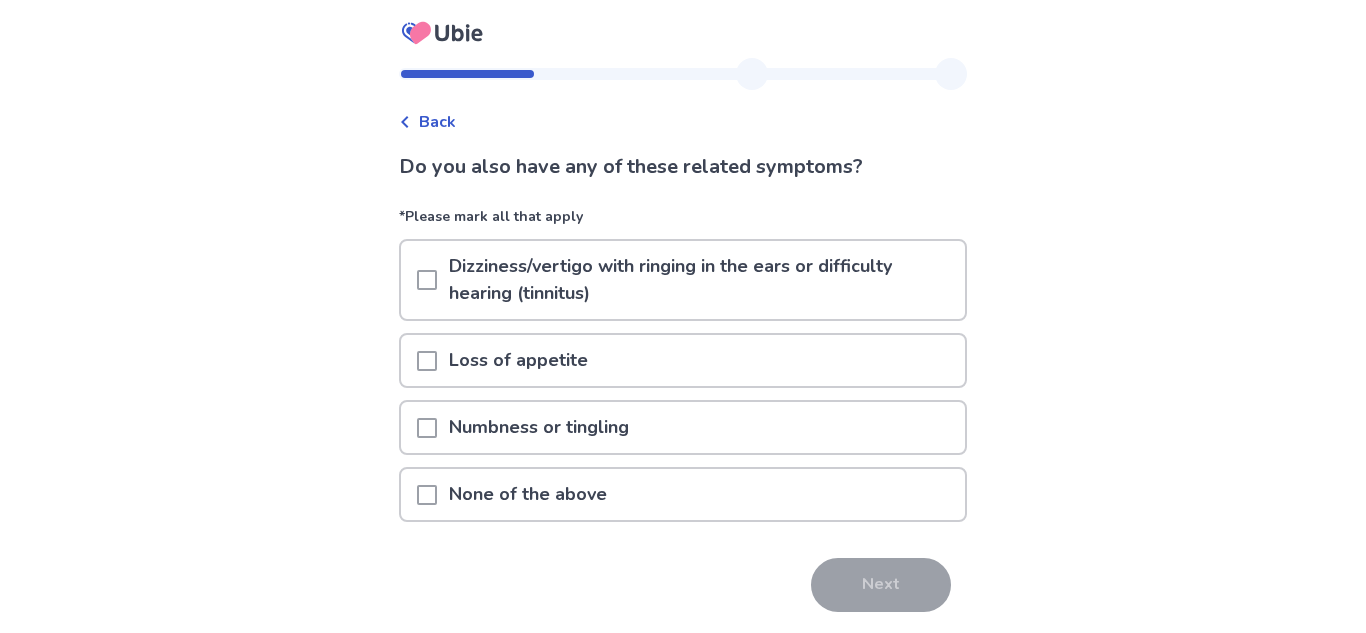click on "Dizziness/vertigo with ringing in the ears or difficulty hearing (tinnitus)" at bounding box center (701, 280) 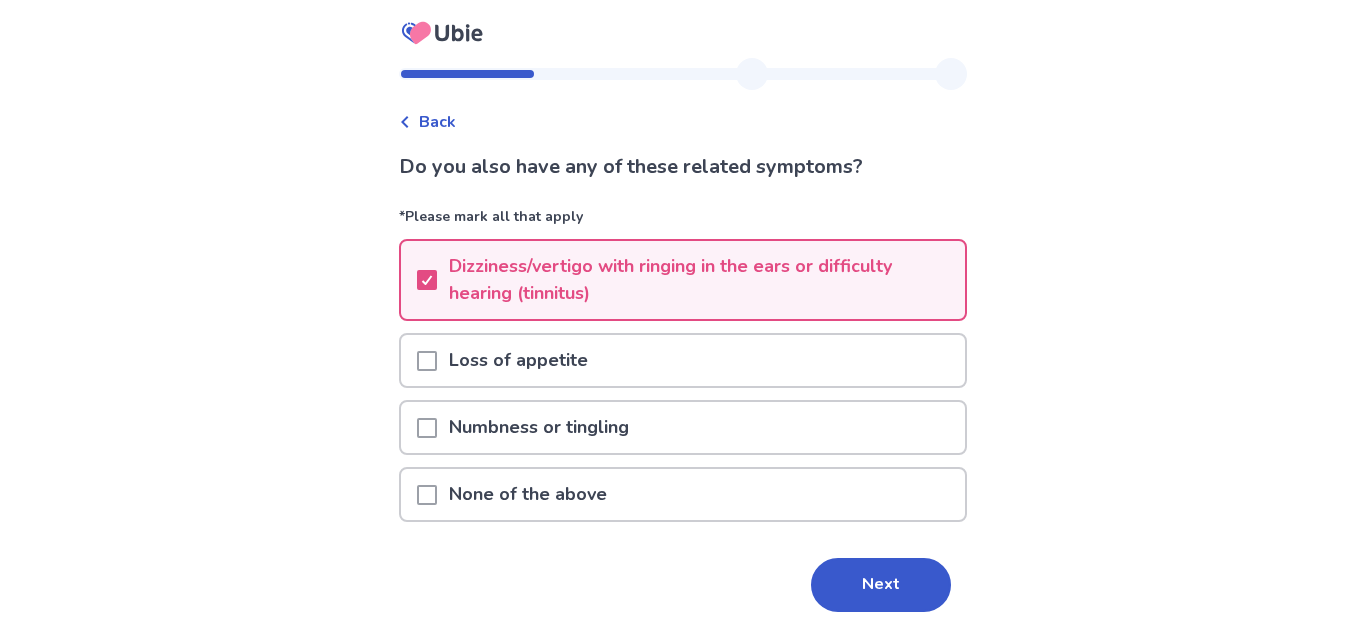 click on "Loss of appetite" at bounding box center [683, 360] 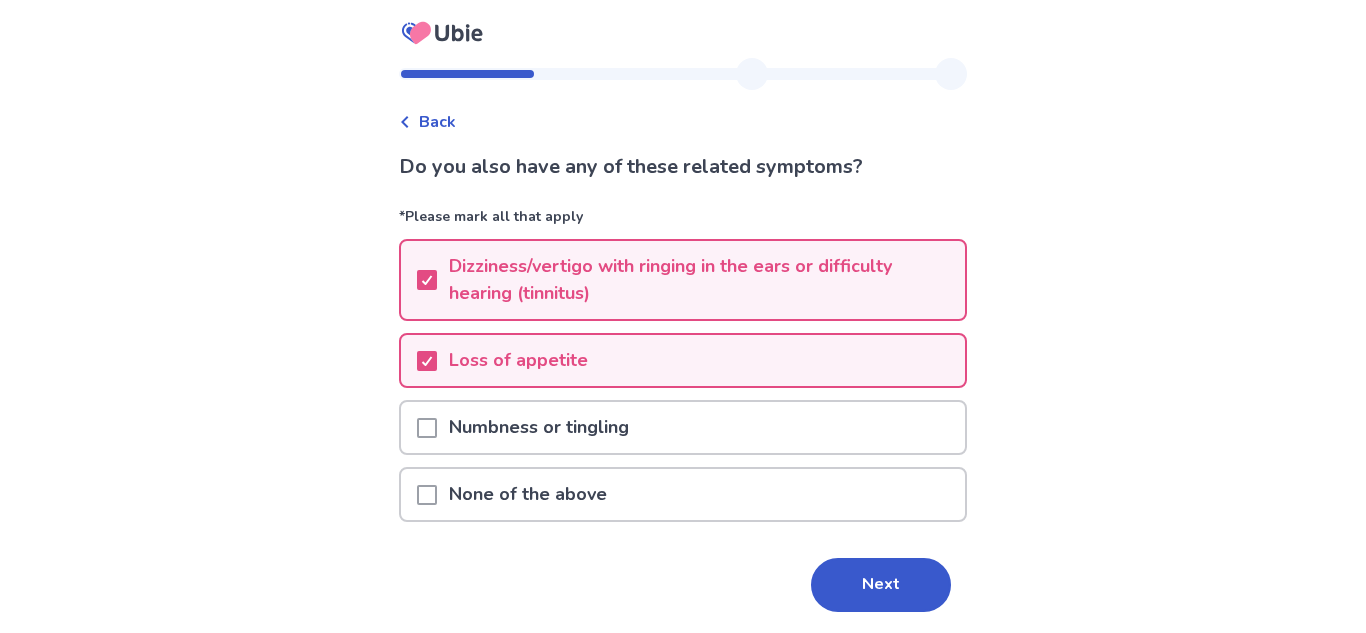 click on "Numbness or tingling" at bounding box center (683, 427) 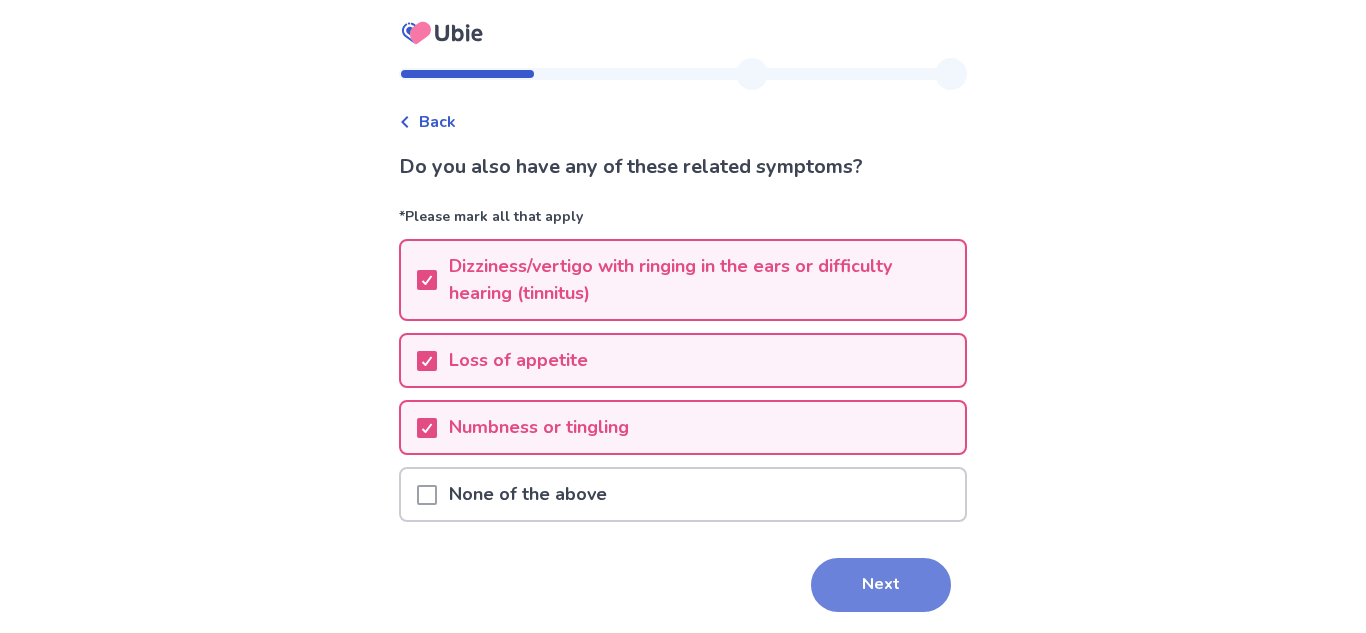 click on "Next" at bounding box center (881, 585) 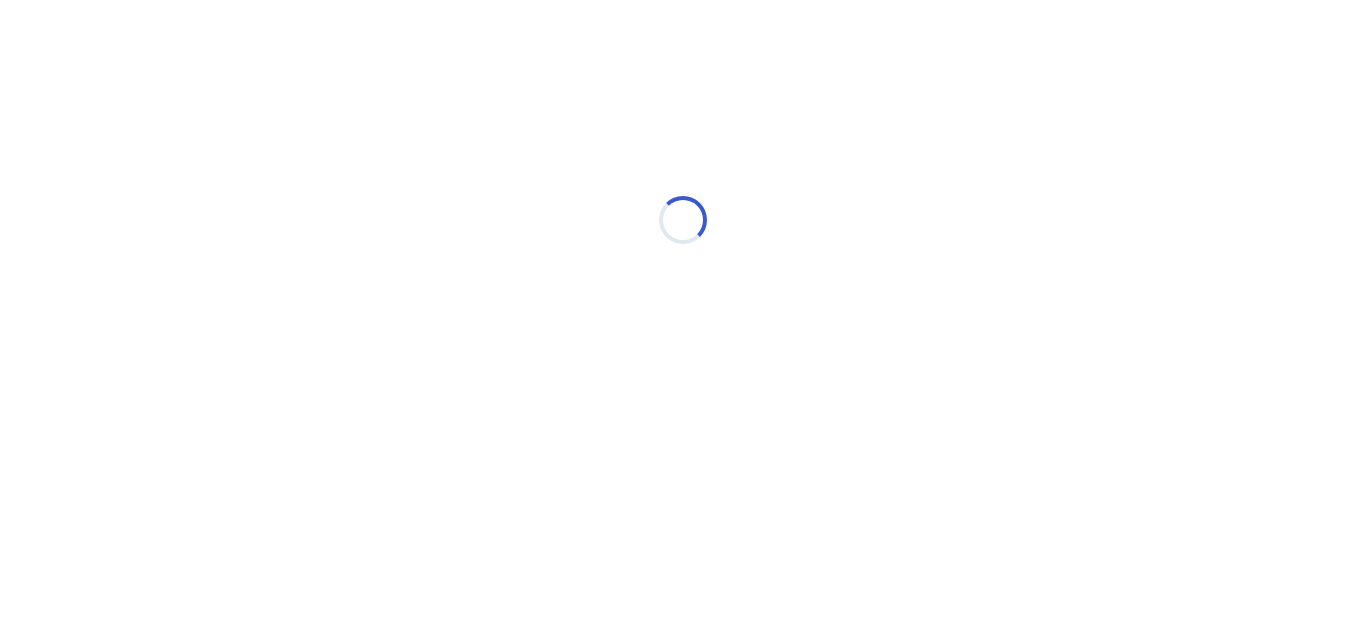 select on "*" 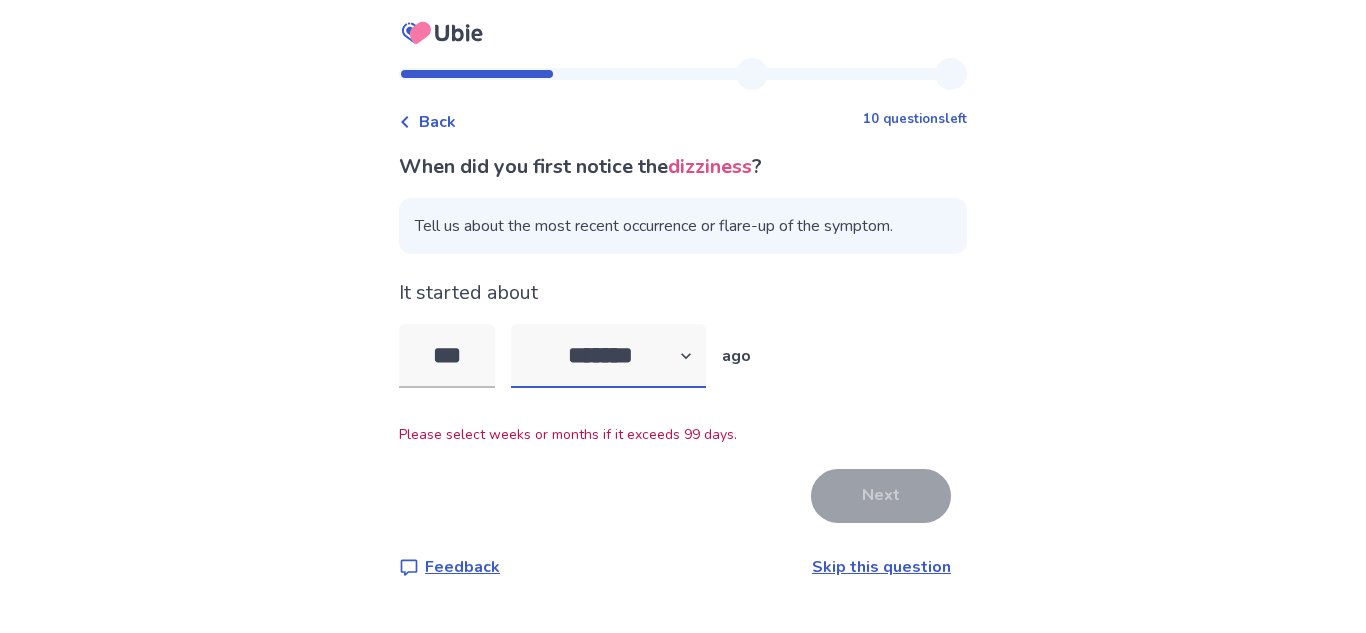 click on "******* ****** ******* ******** *******" at bounding box center (608, 356) 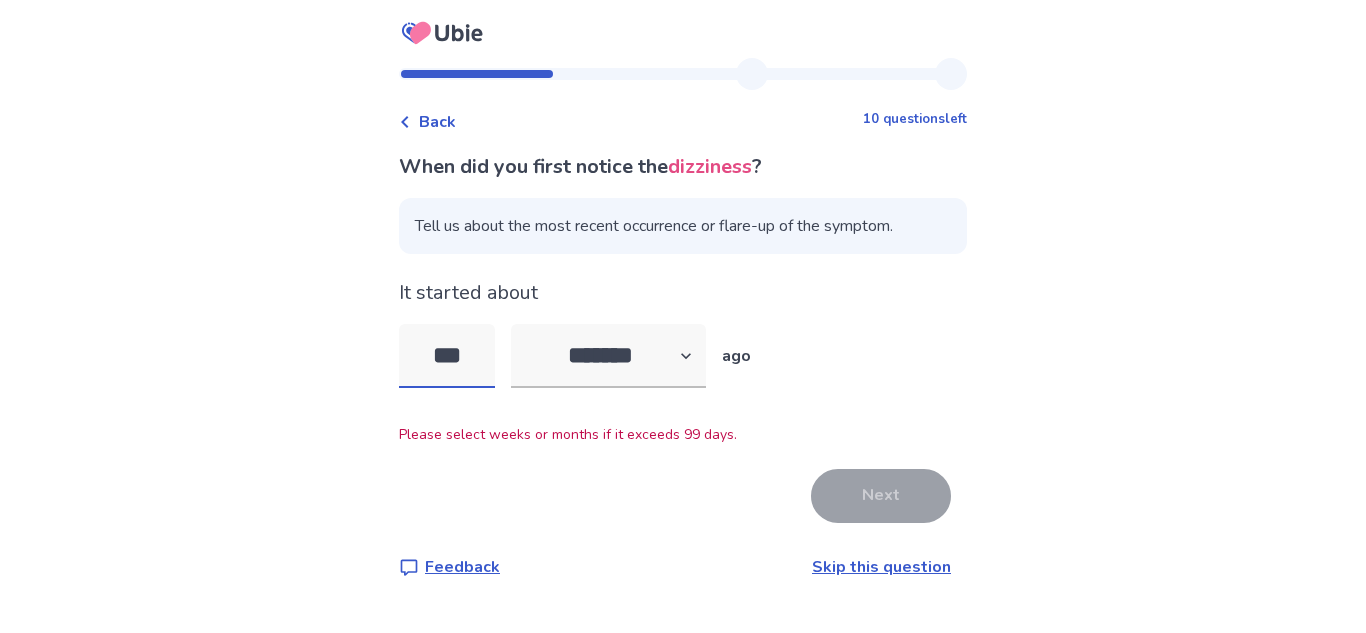click on "***" at bounding box center [447, 356] 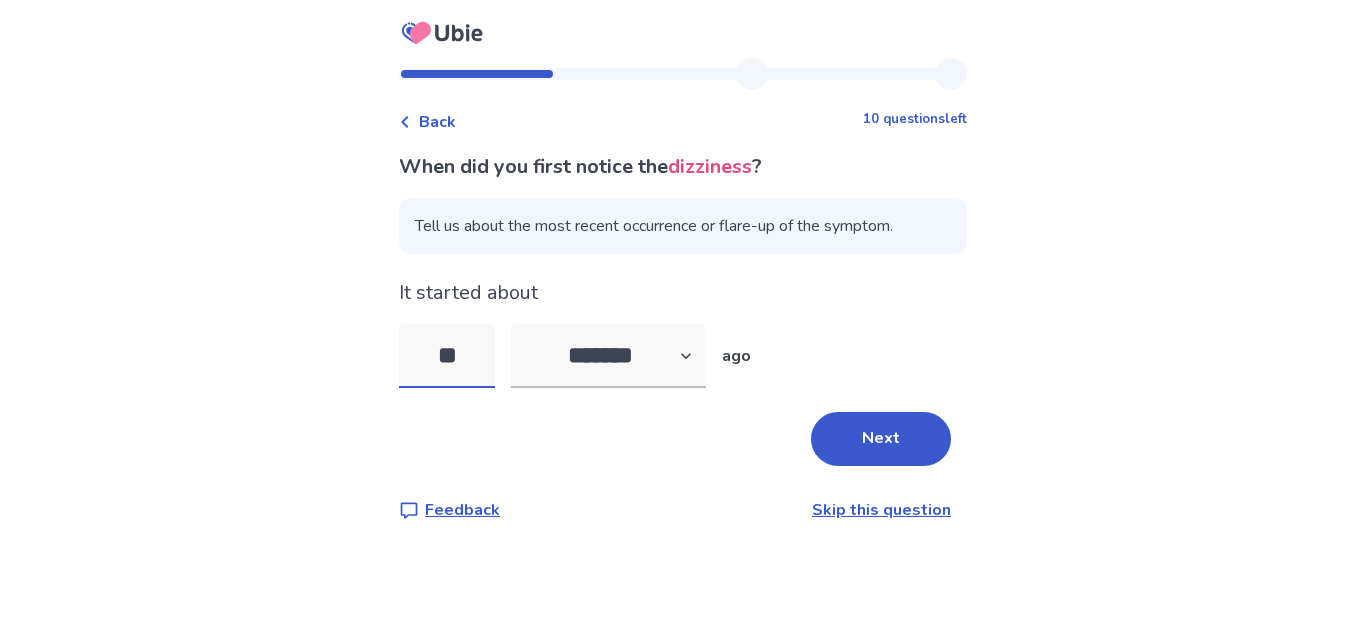 type on "*" 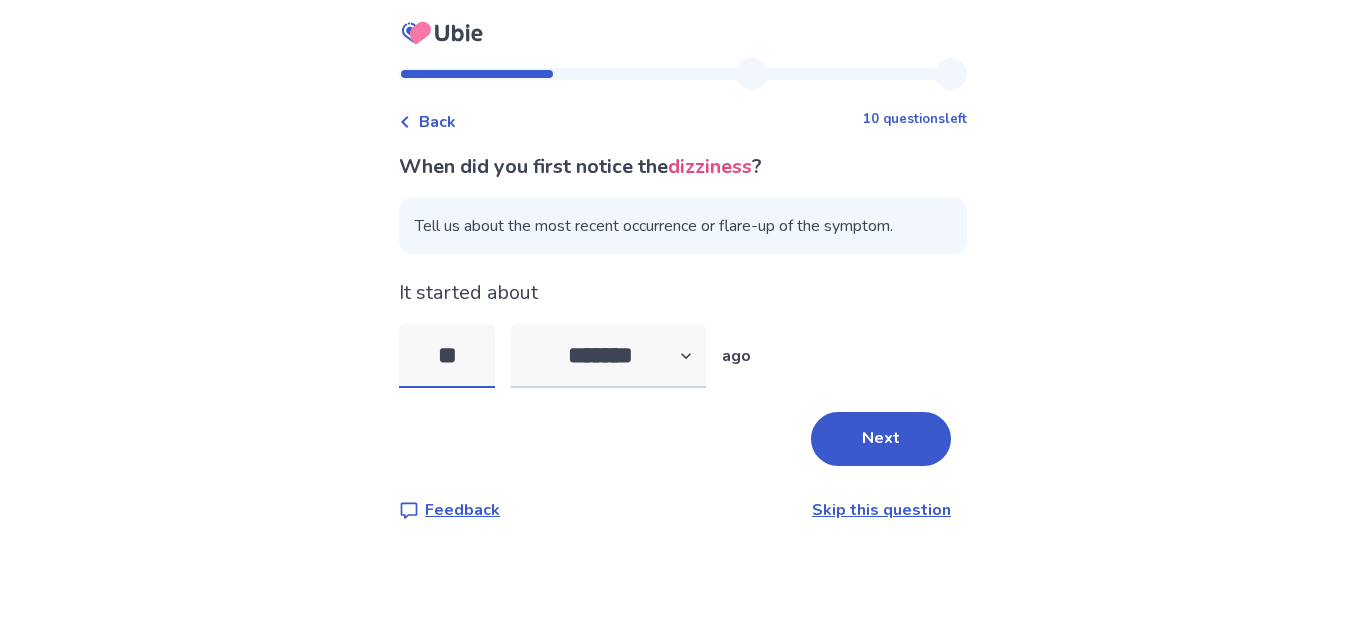 type on "**" 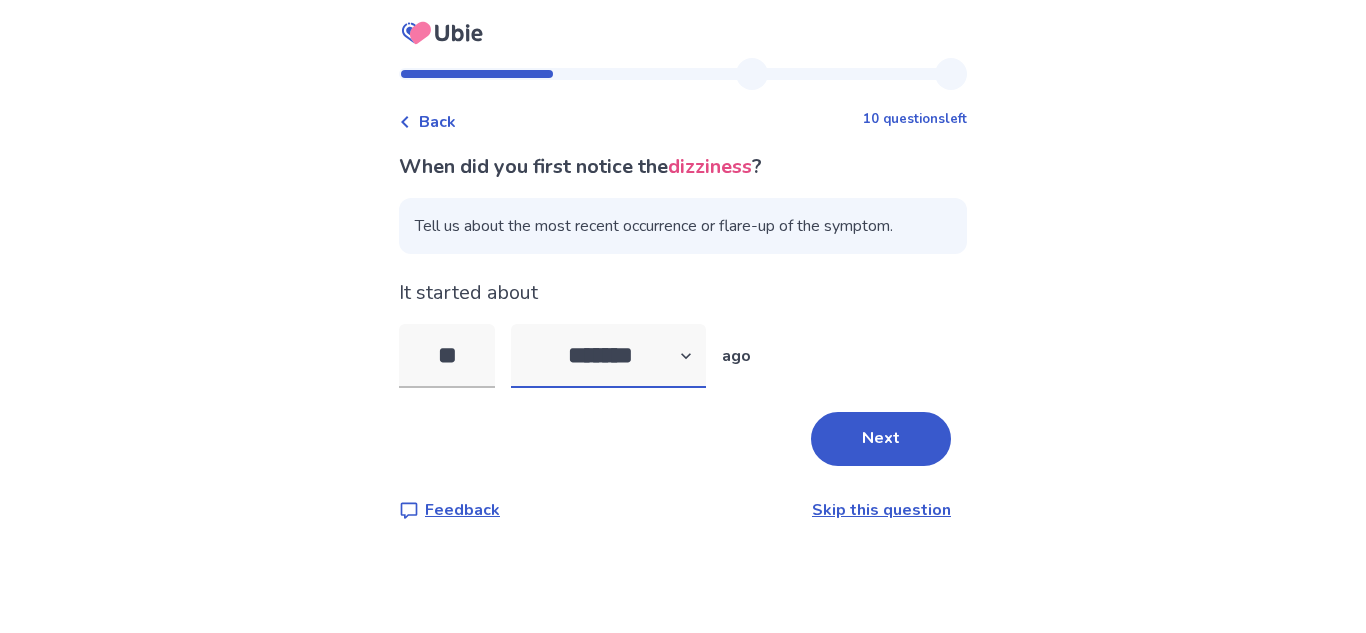 click on "******* ****** ******* ******** *******" at bounding box center [608, 356] 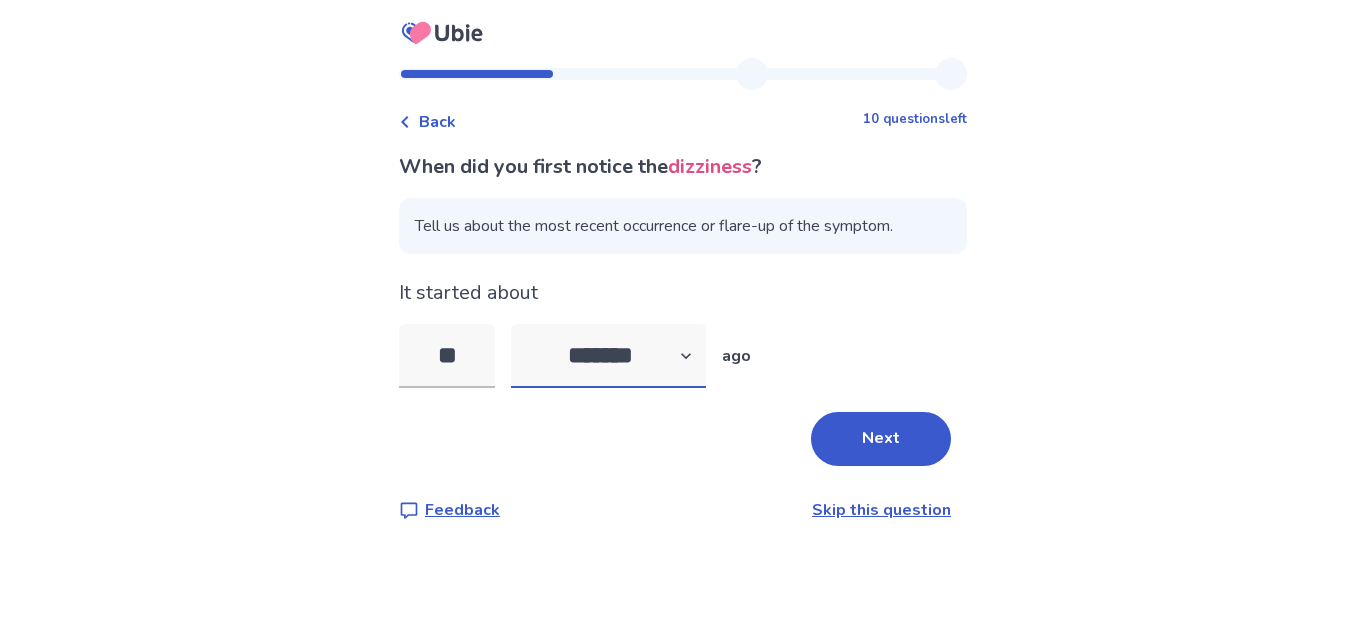 select on "*" 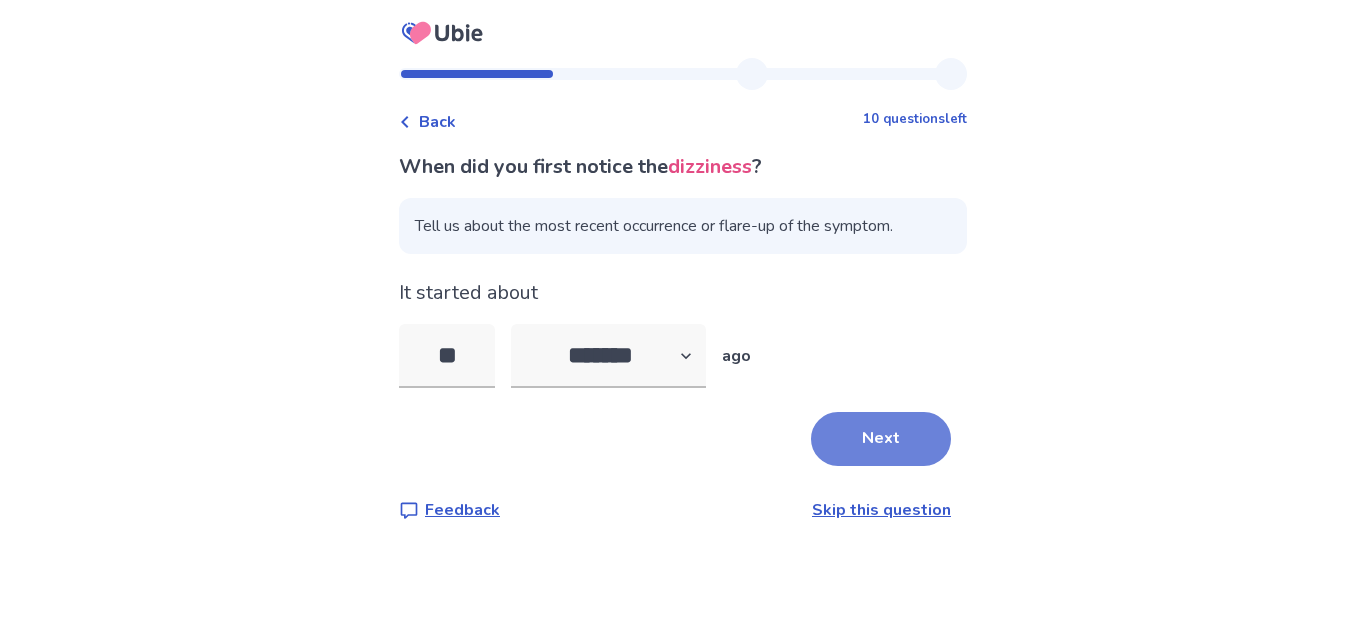 click on "Next" at bounding box center [881, 439] 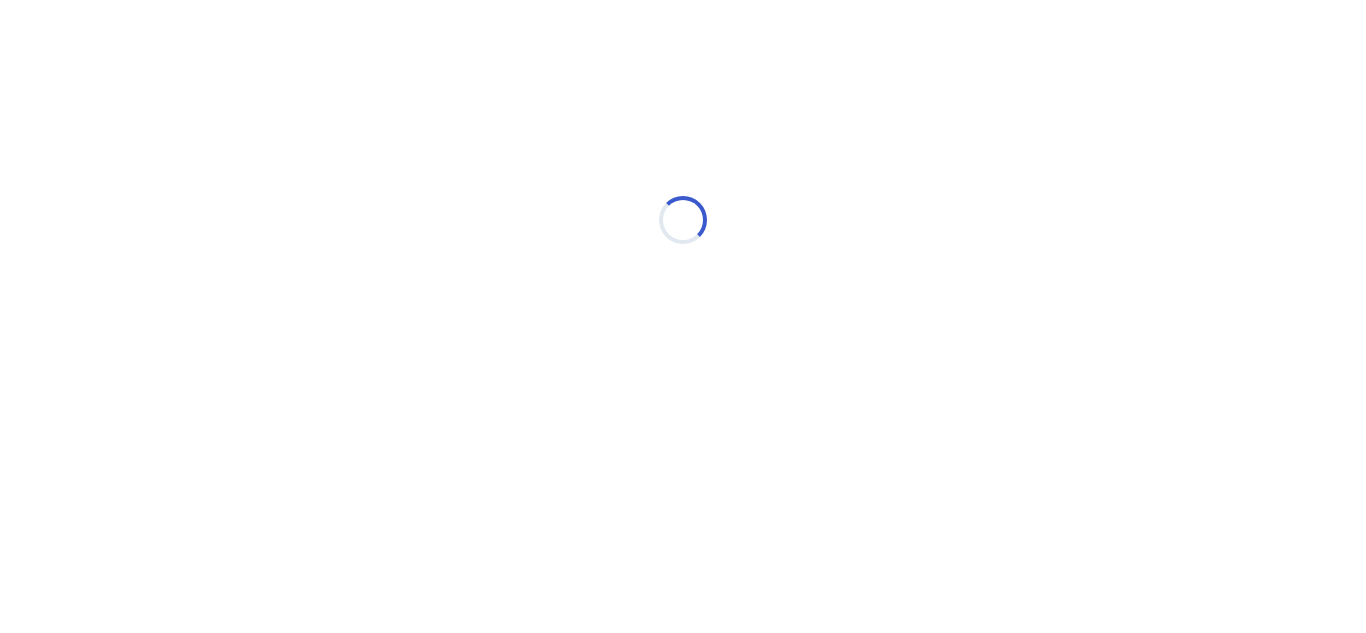 select on "*" 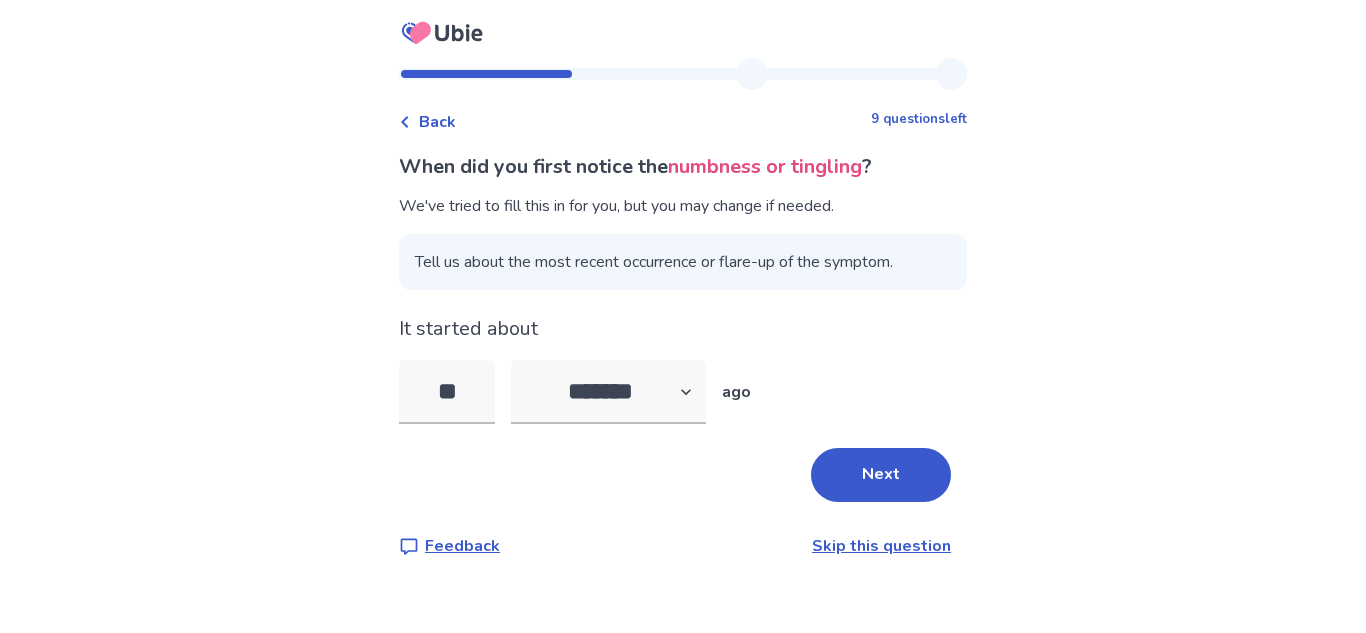 click on "Tell us about the most recent occurrence or flare-up of the symptom." at bounding box center (683, 262) 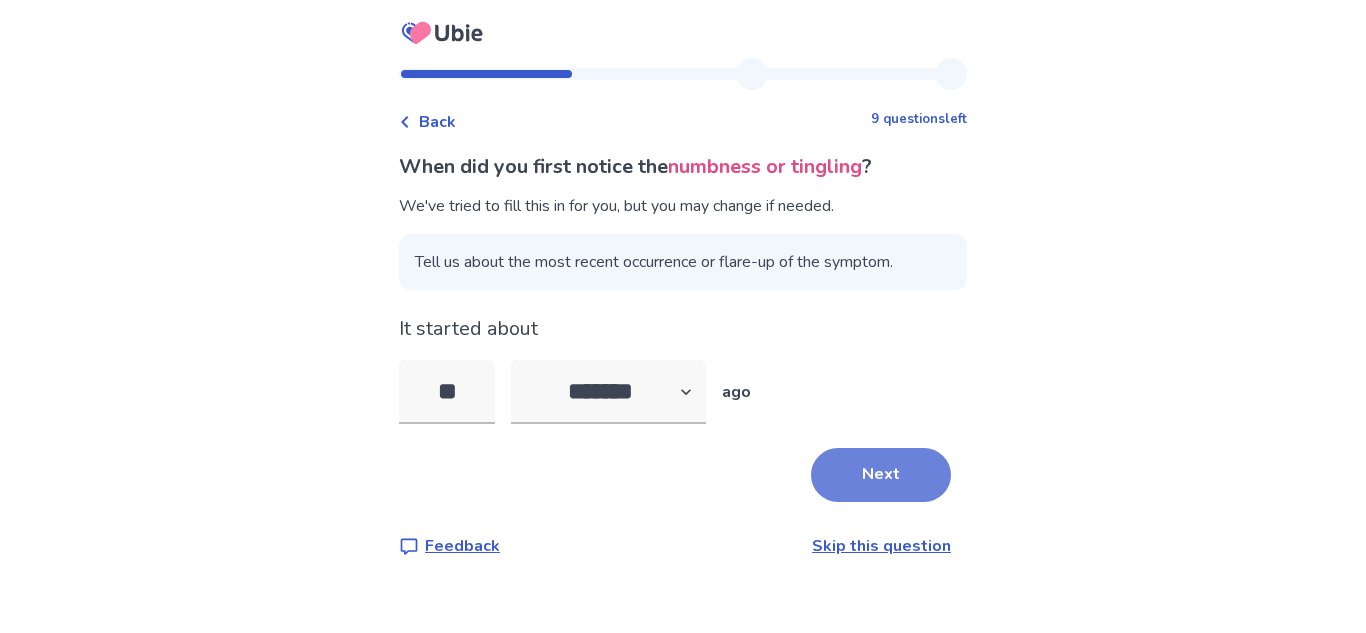 click on "Next" at bounding box center [881, 475] 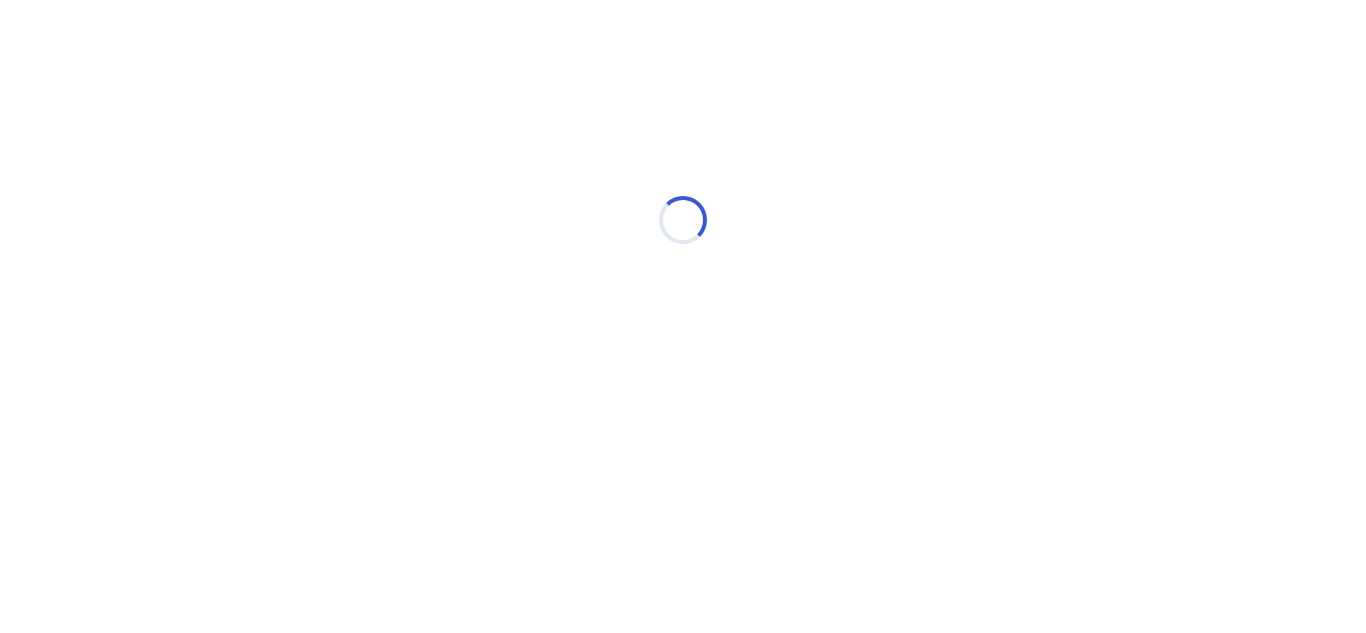 select on "*" 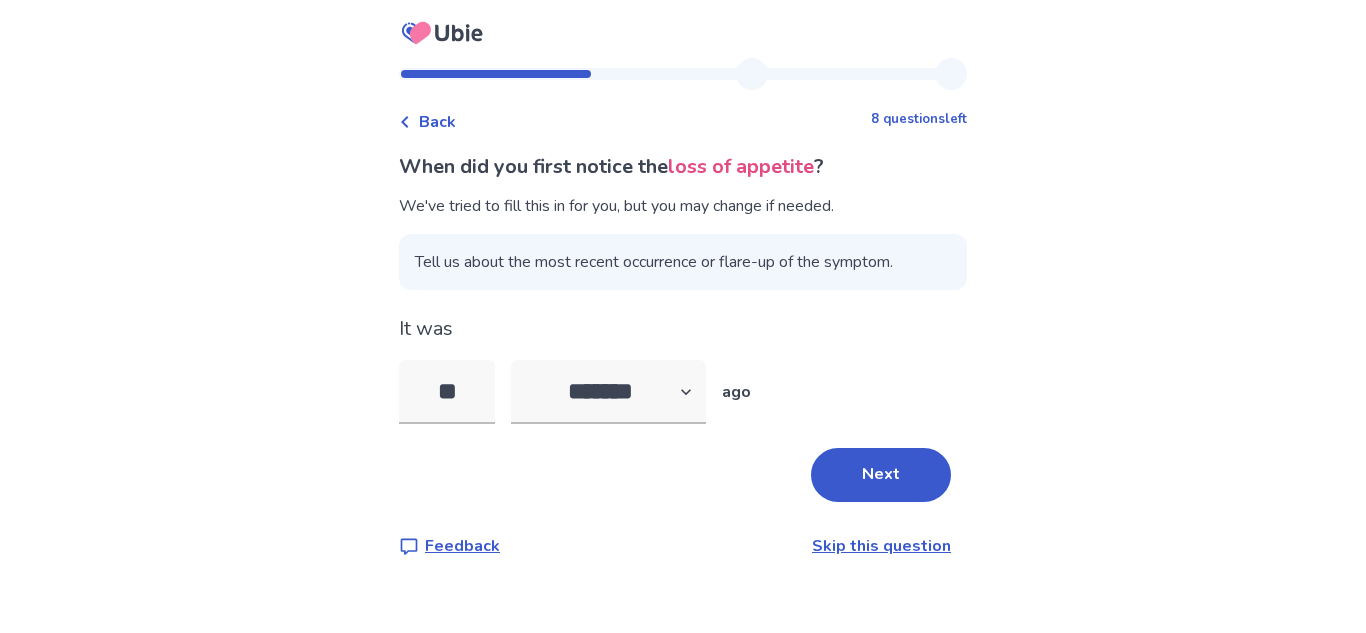 click on "Next" at bounding box center [683, 475] 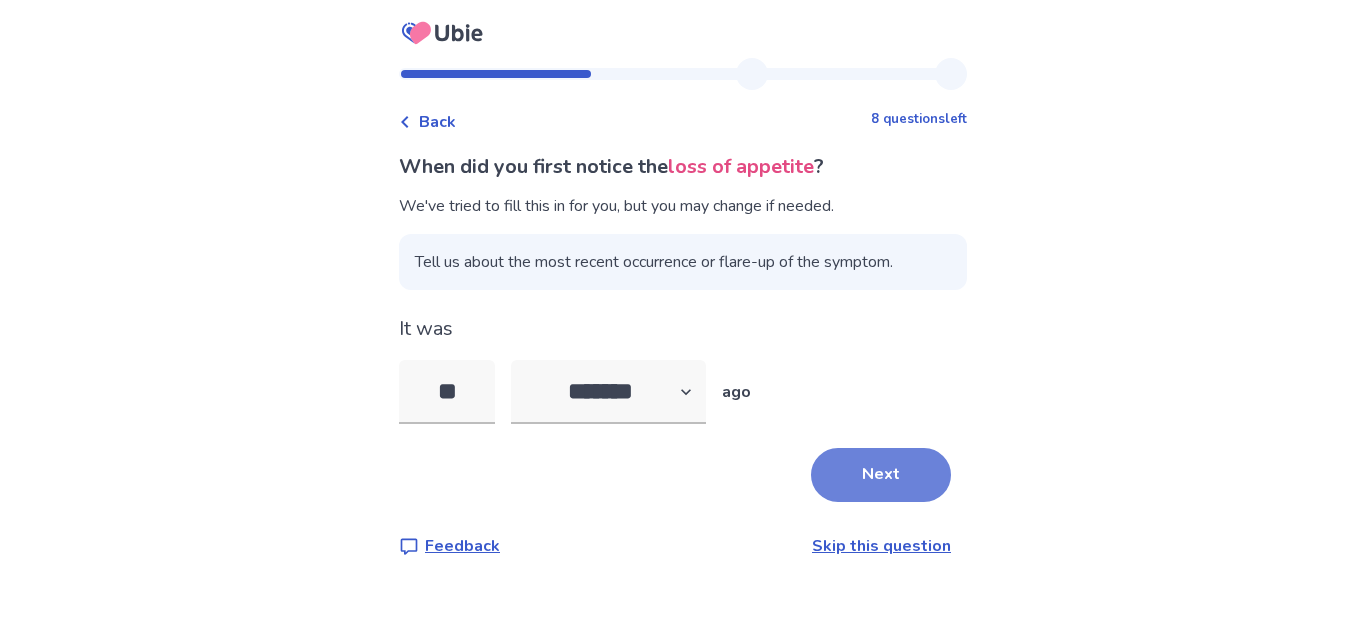 click on "Next" at bounding box center (881, 475) 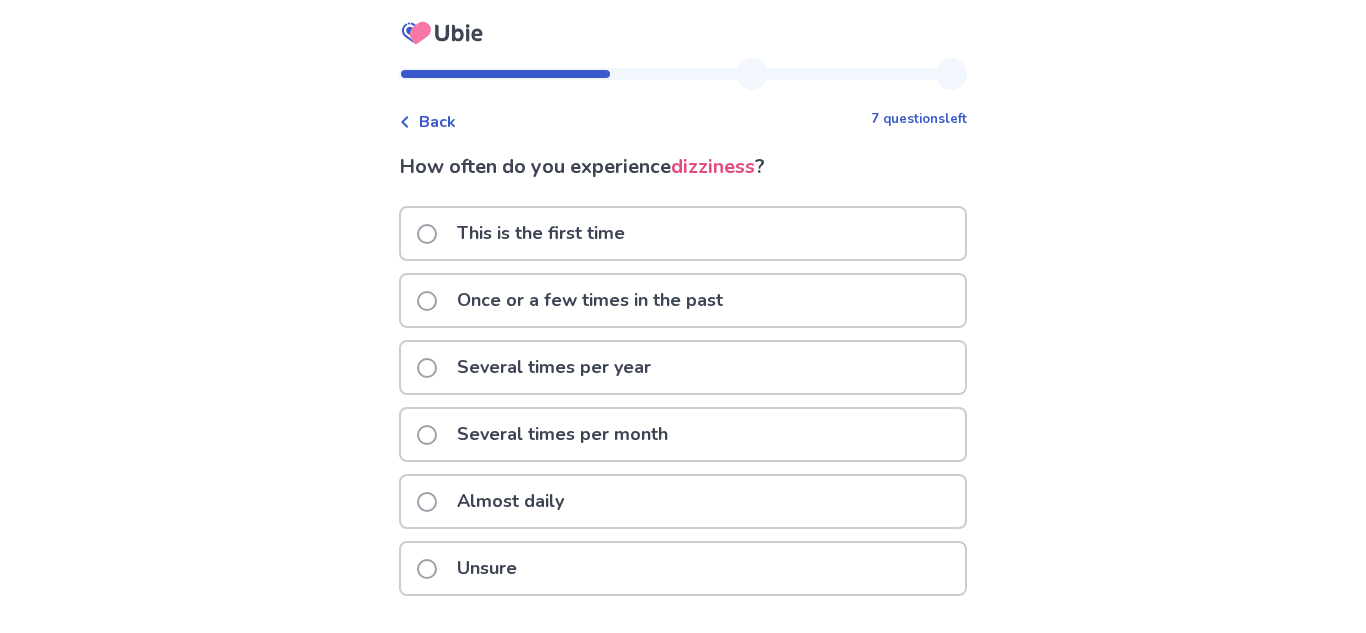 click on "Almost daily" at bounding box center (683, 501) 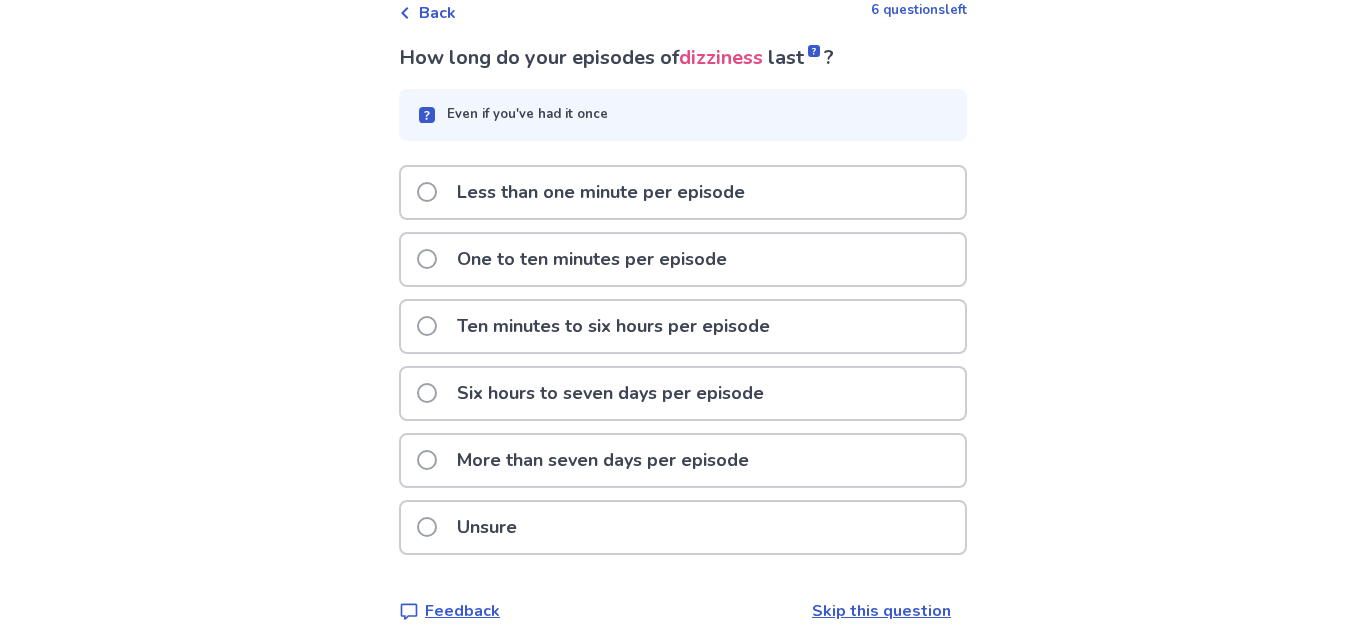 scroll, scrollTop: 131, scrollLeft: 0, axis: vertical 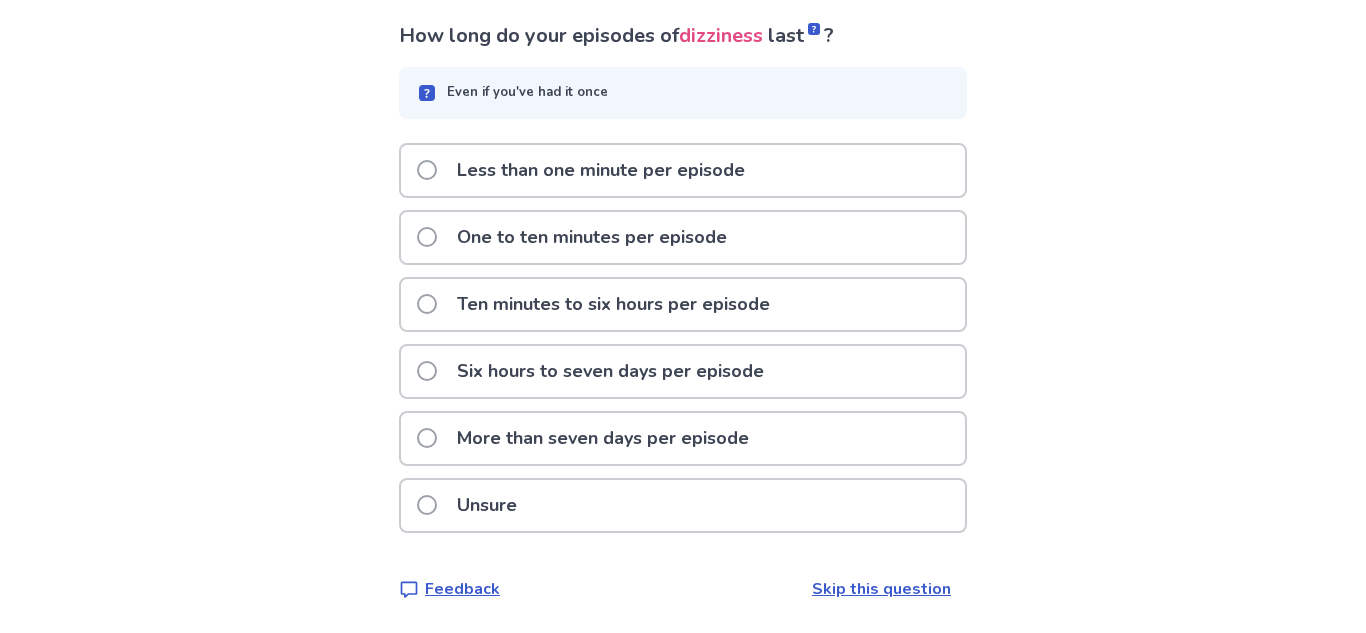click on "One to ten minutes per episode" at bounding box center [683, 237] 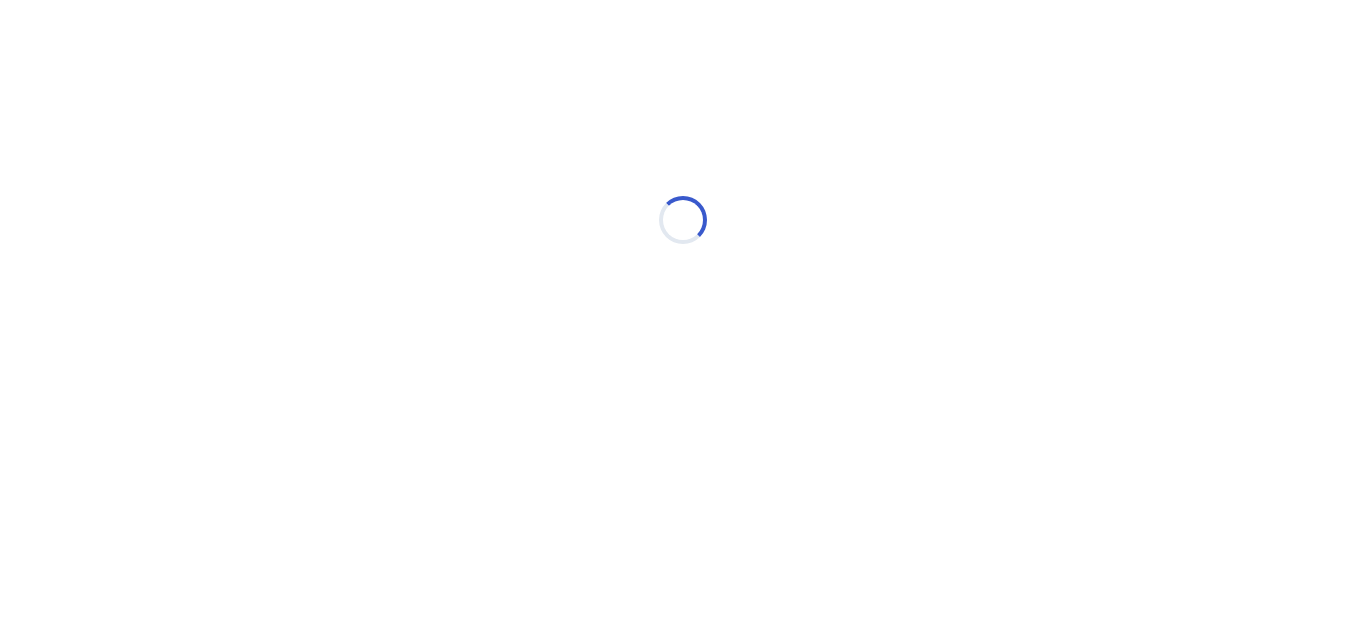 scroll, scrollTop: 0, scrollLeft: 0, axis: both 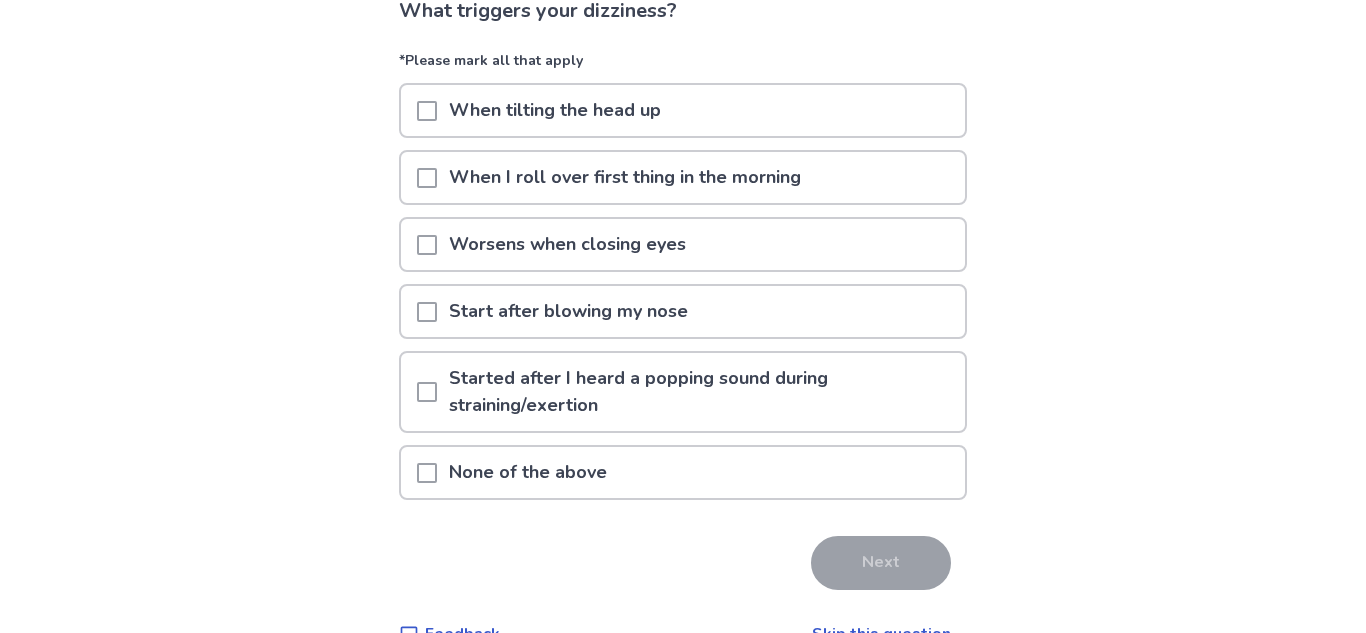 click on "None of the above" at bounding box center (683, 472) 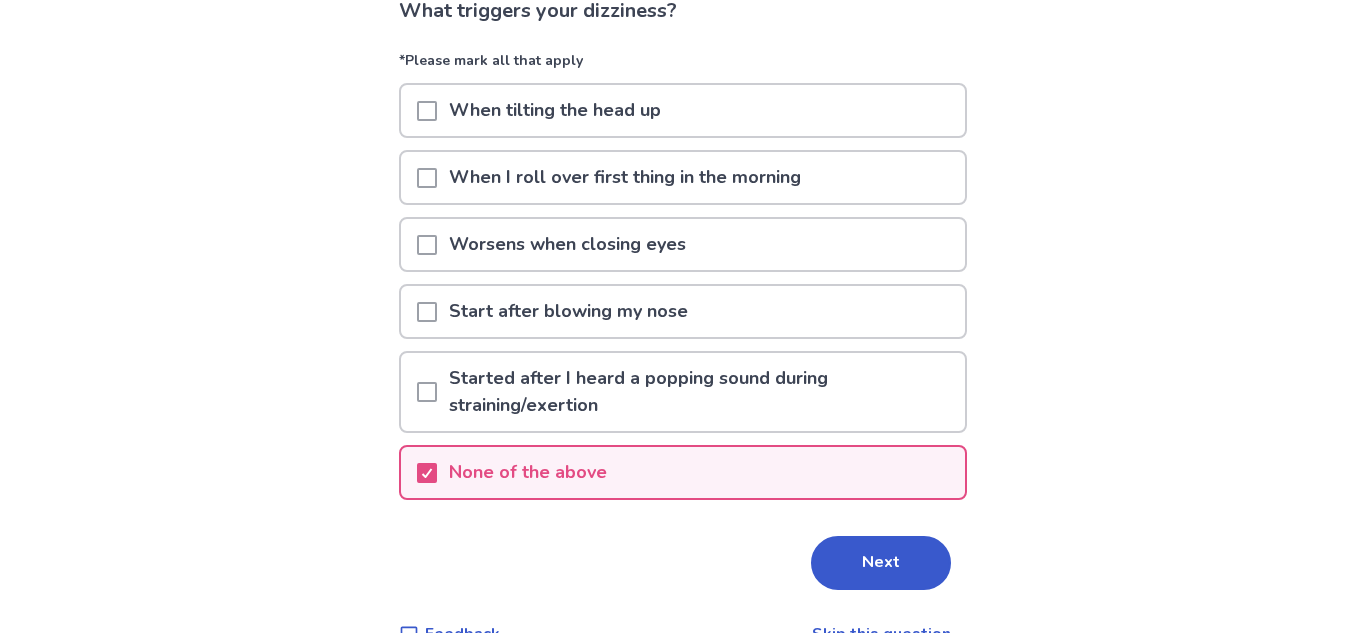 click on "None of the above" at bounding box center (683, 472) 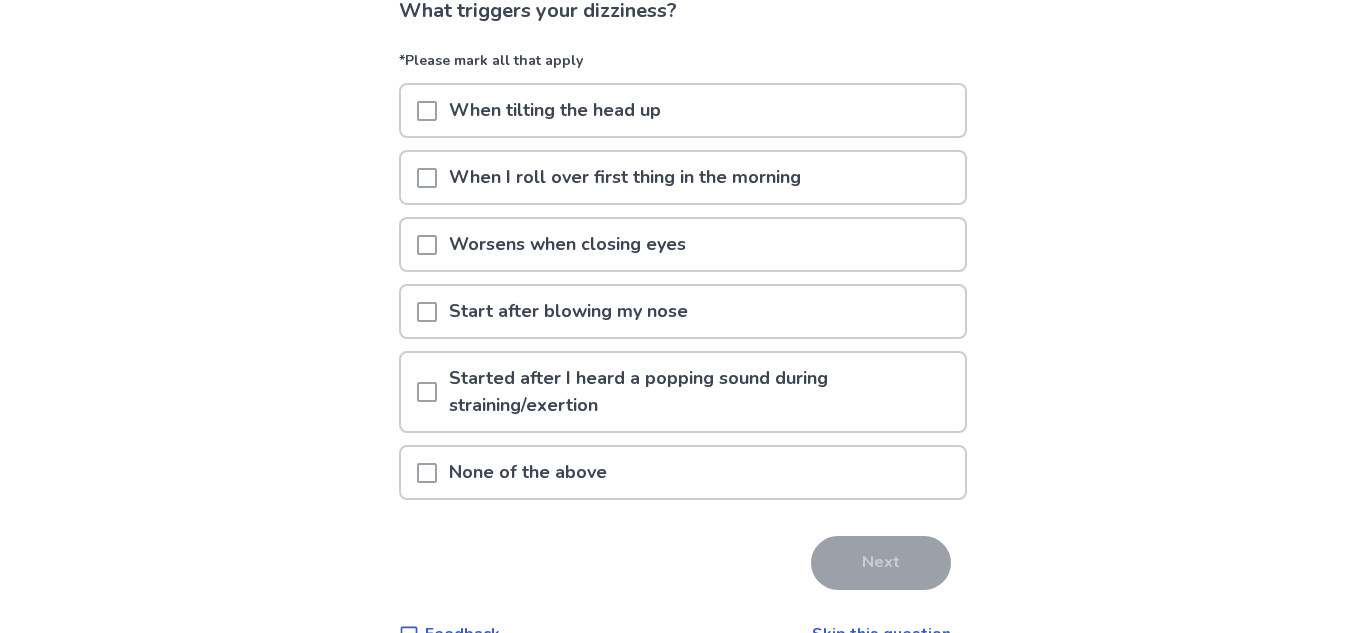 click on "None of the above" at bounding box center (683, 472) 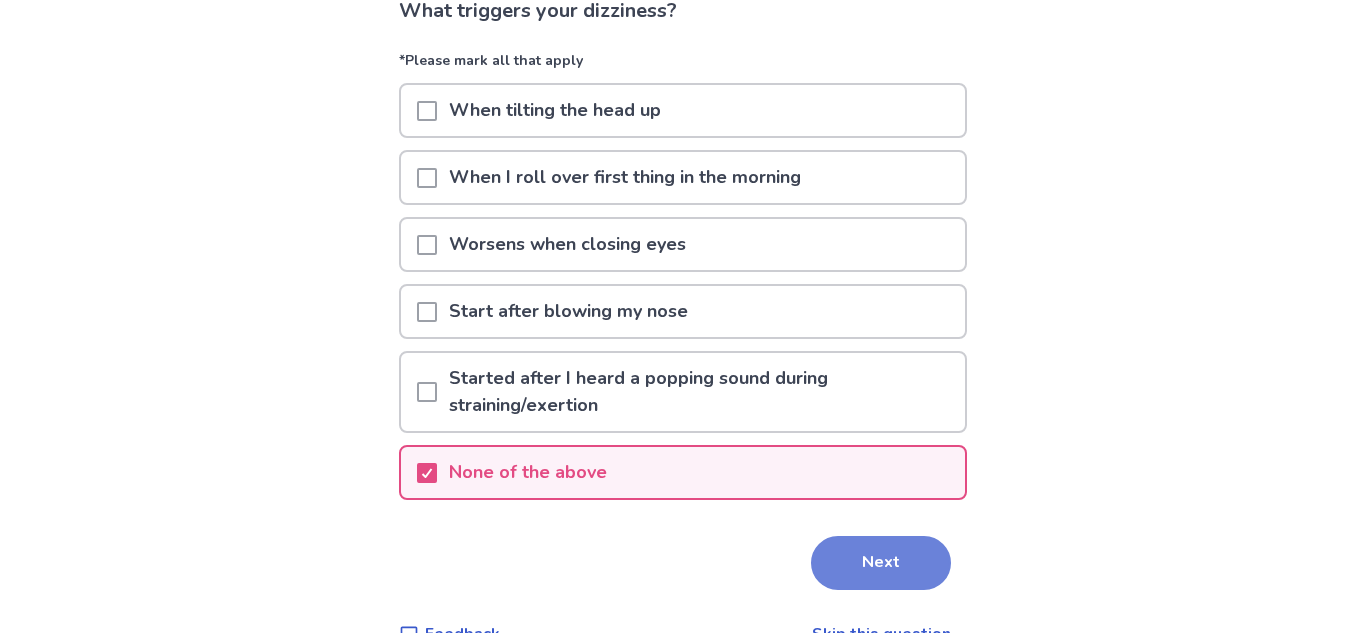 click on "Next" at bounding box center (881, 563) 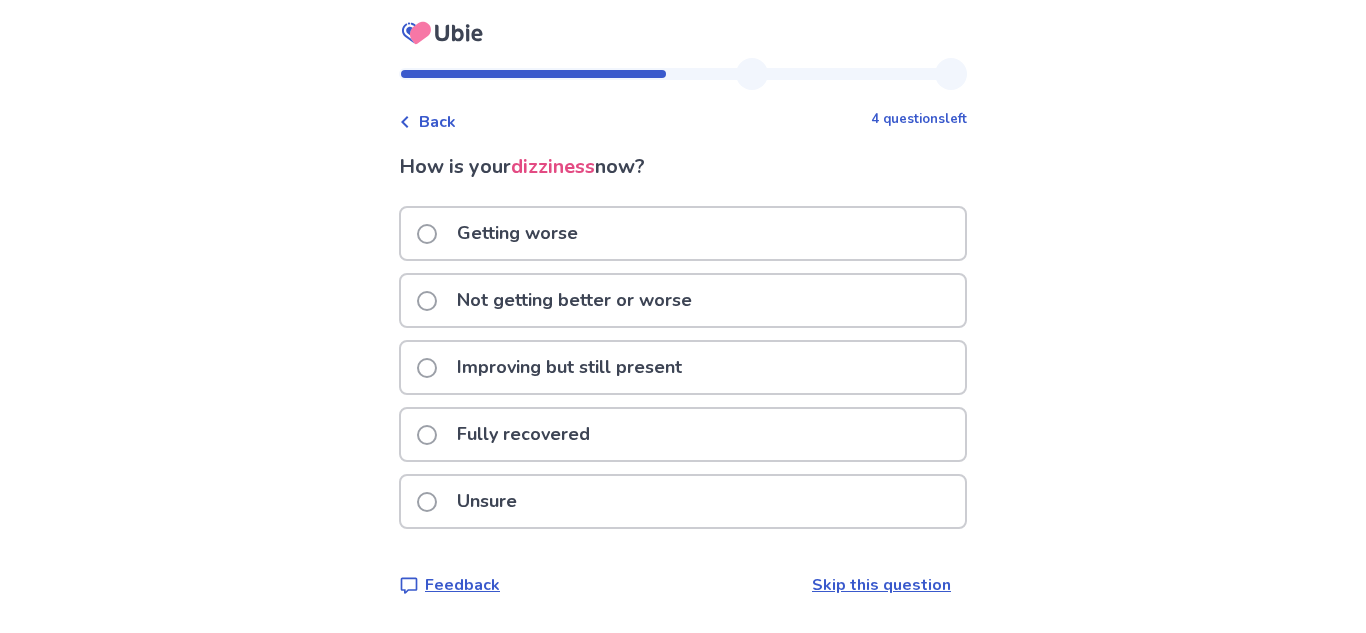 click on "Getting worse" at bounding box center (683, 233) 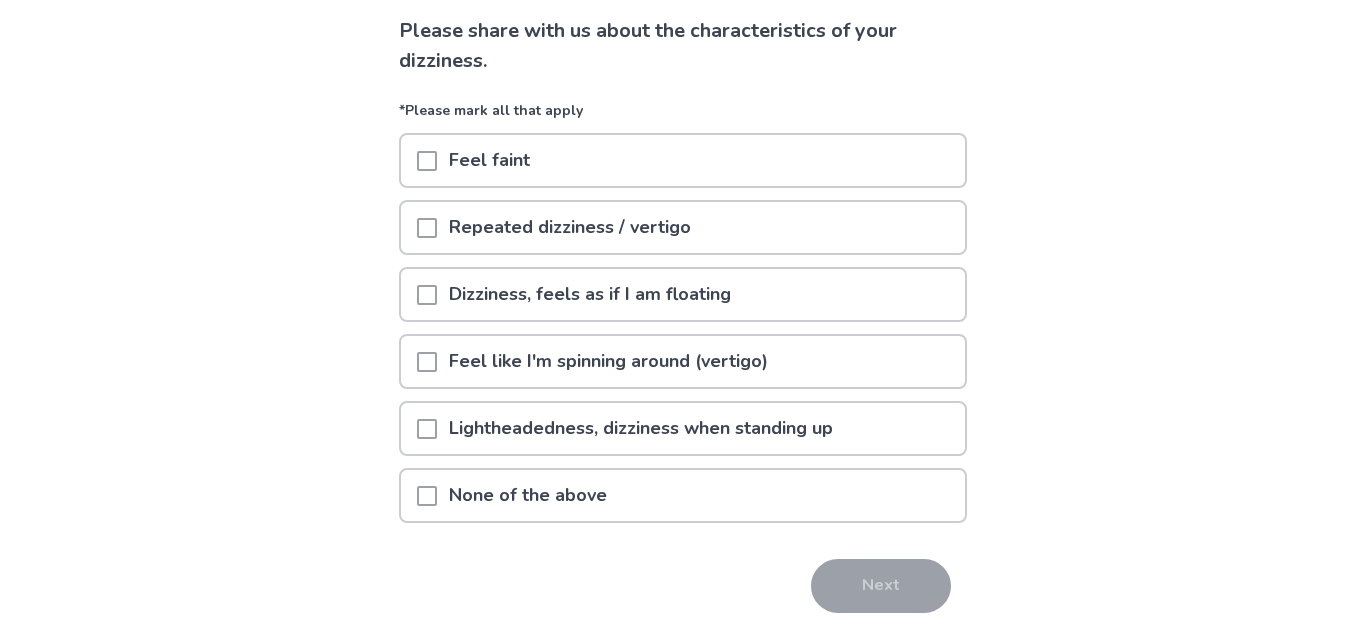 scroll, scrollTop: 143, scrollLeft: 0, axis: vertical 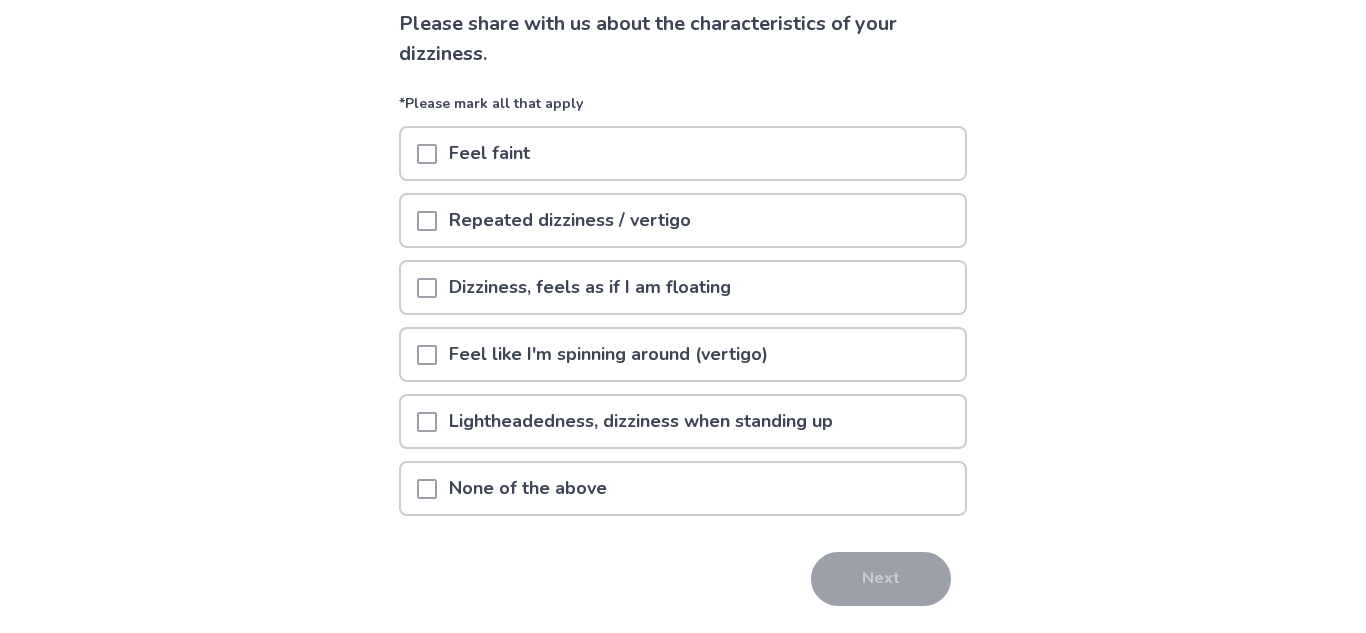click at bounding box center [427, 154] 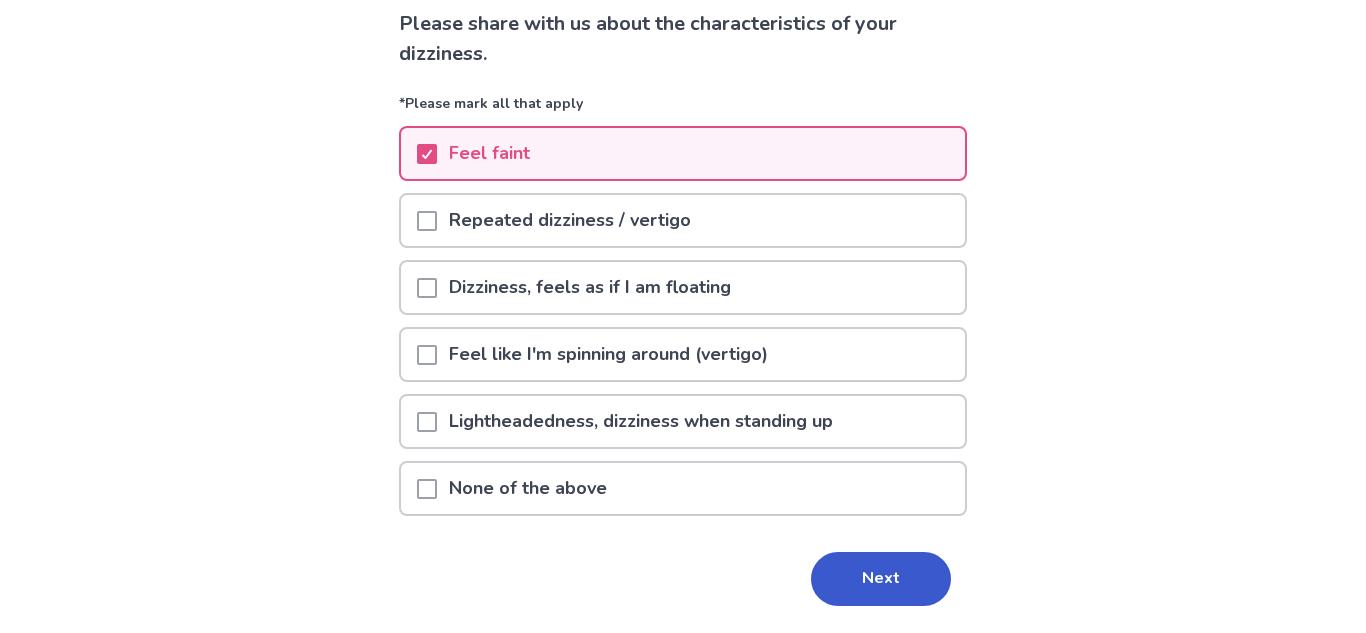 click at bounding box center (427, 221) 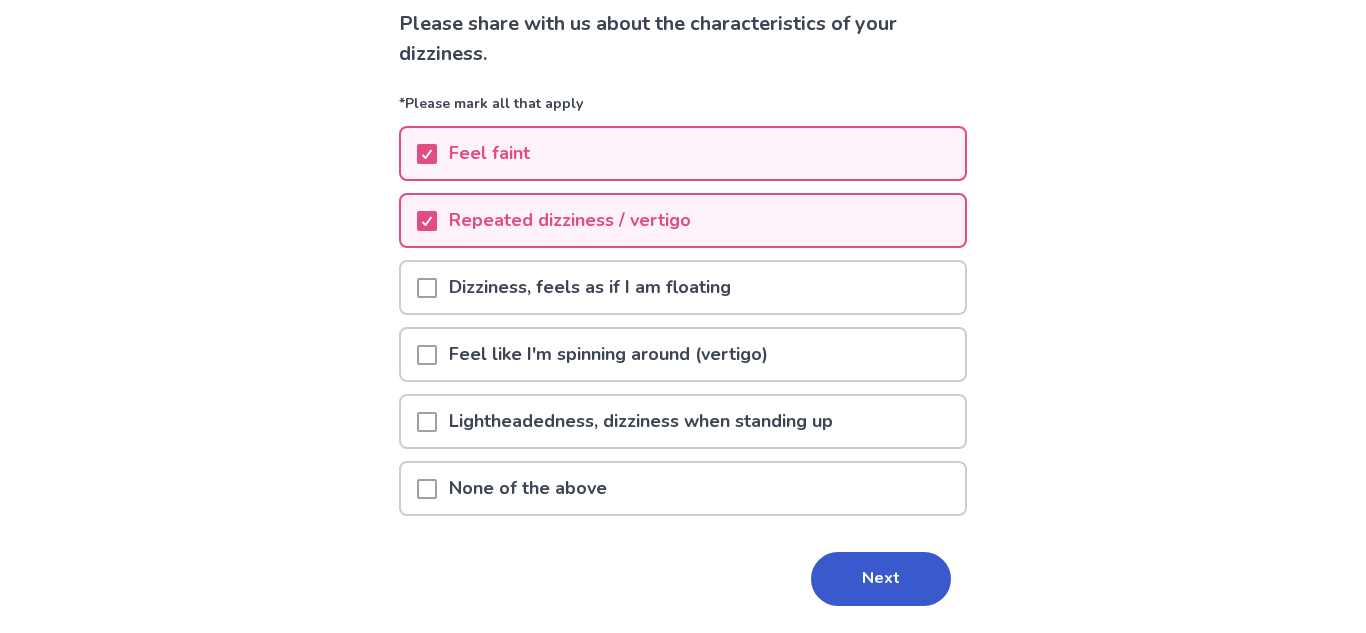click at bounding box center [427, 288] 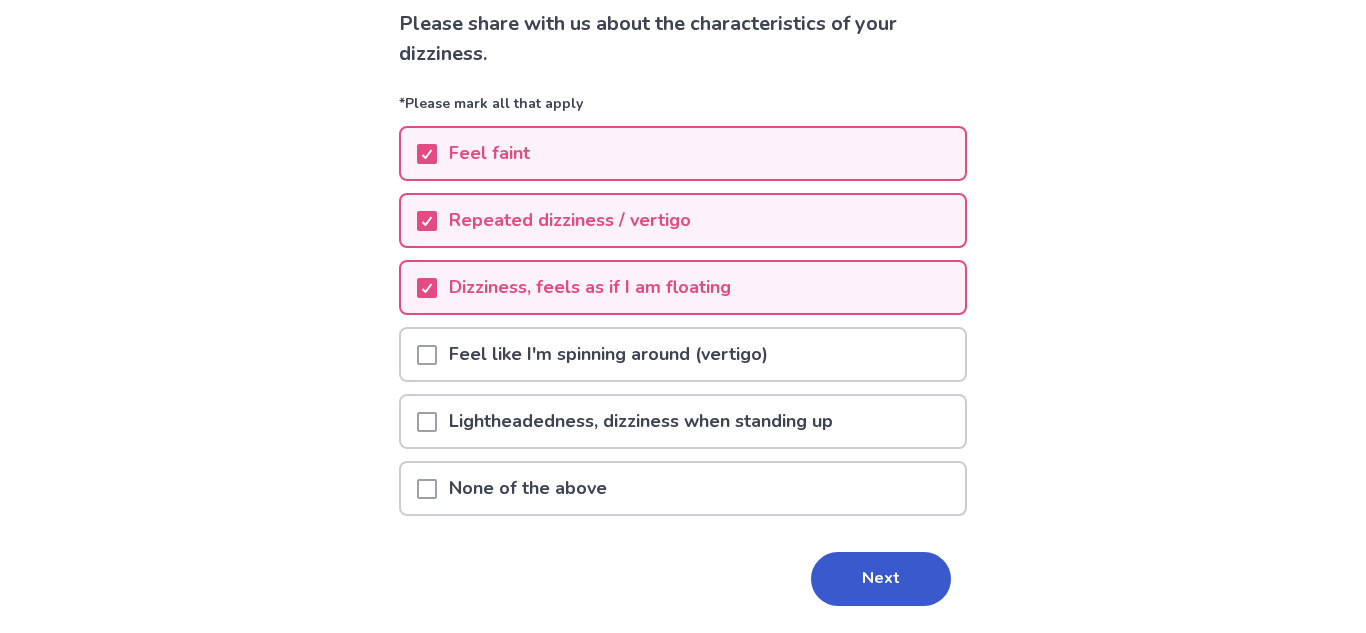 click at bounding box center (427, 355) 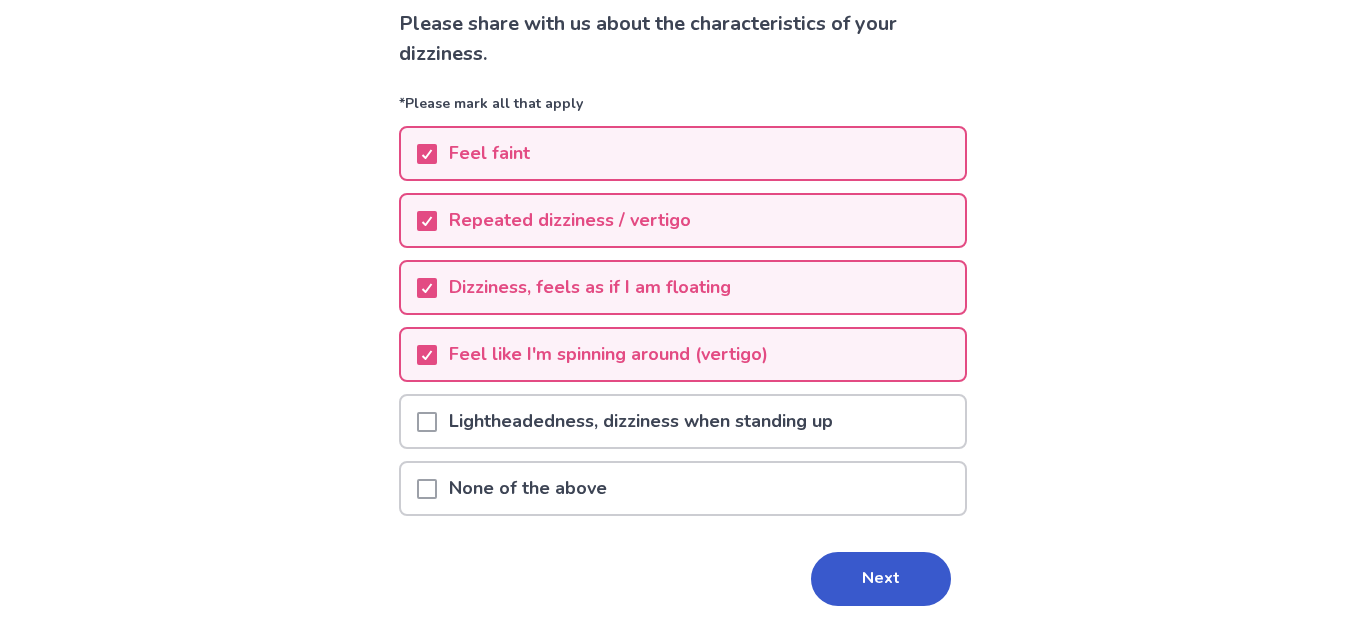 click at bounding box center (427, 422) 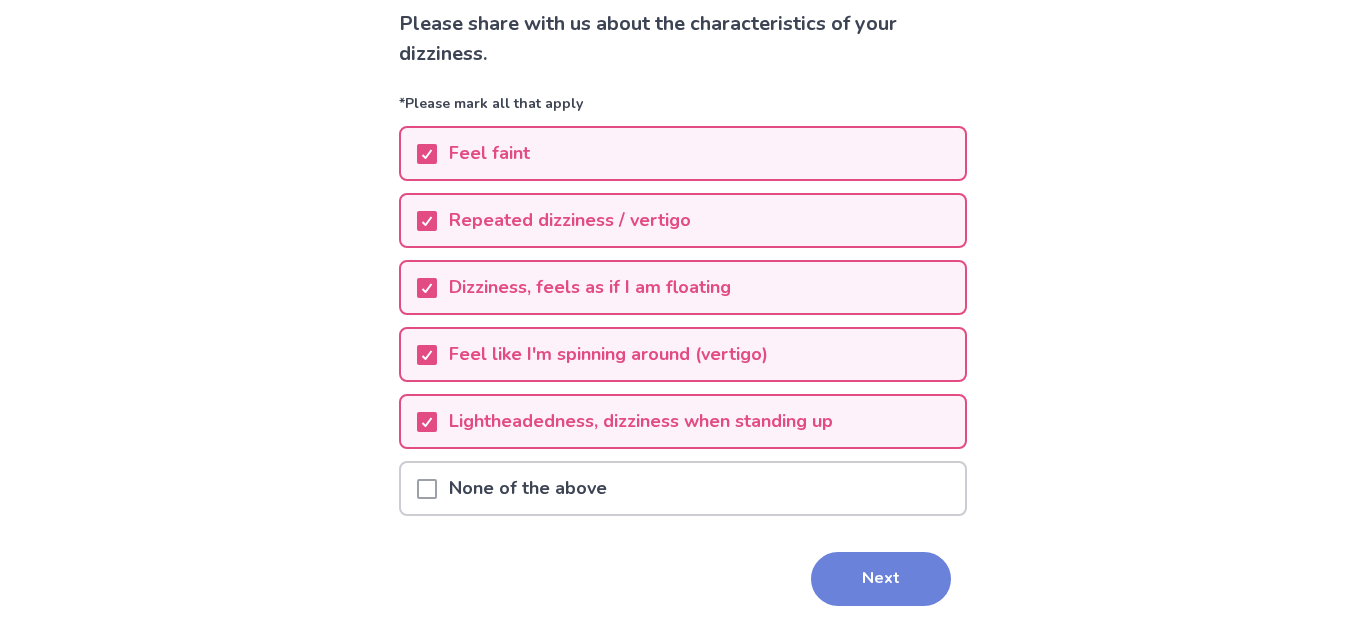 click on "Next" at bounding box center [881, 579] 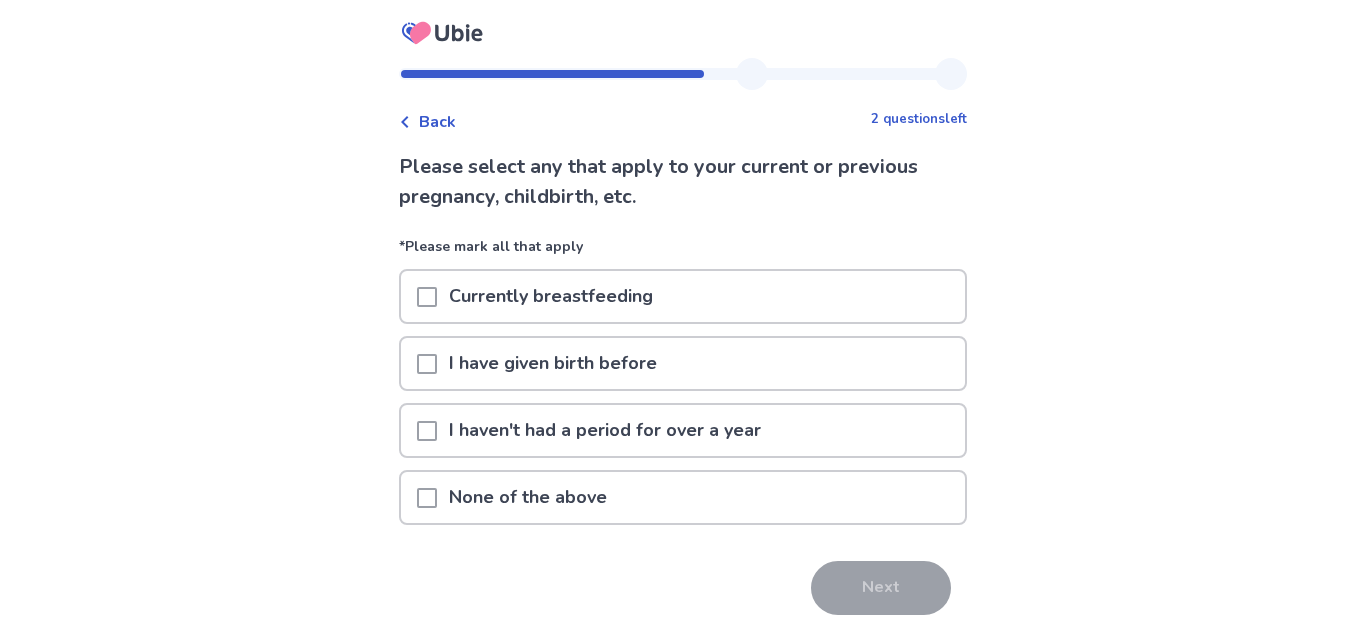 scroll, scrollTop: 70, scrollLeft: 0, axis: vertical 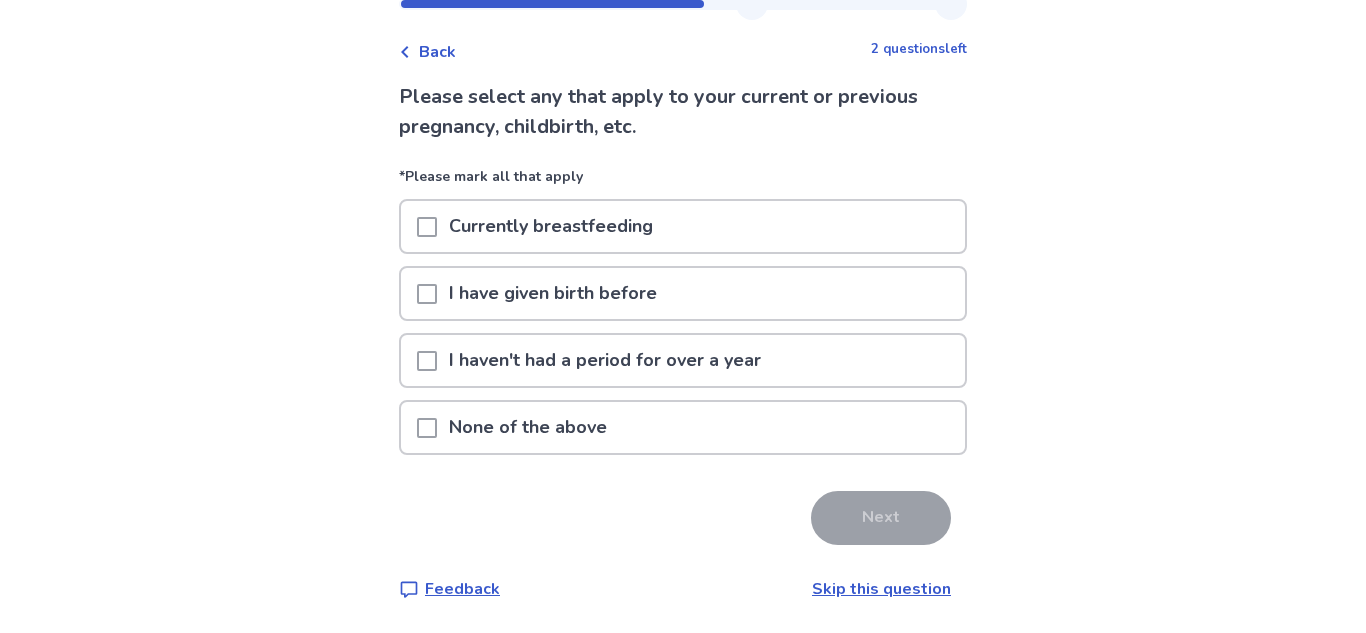 click on "None of the above" at bounding box center (683, 427) 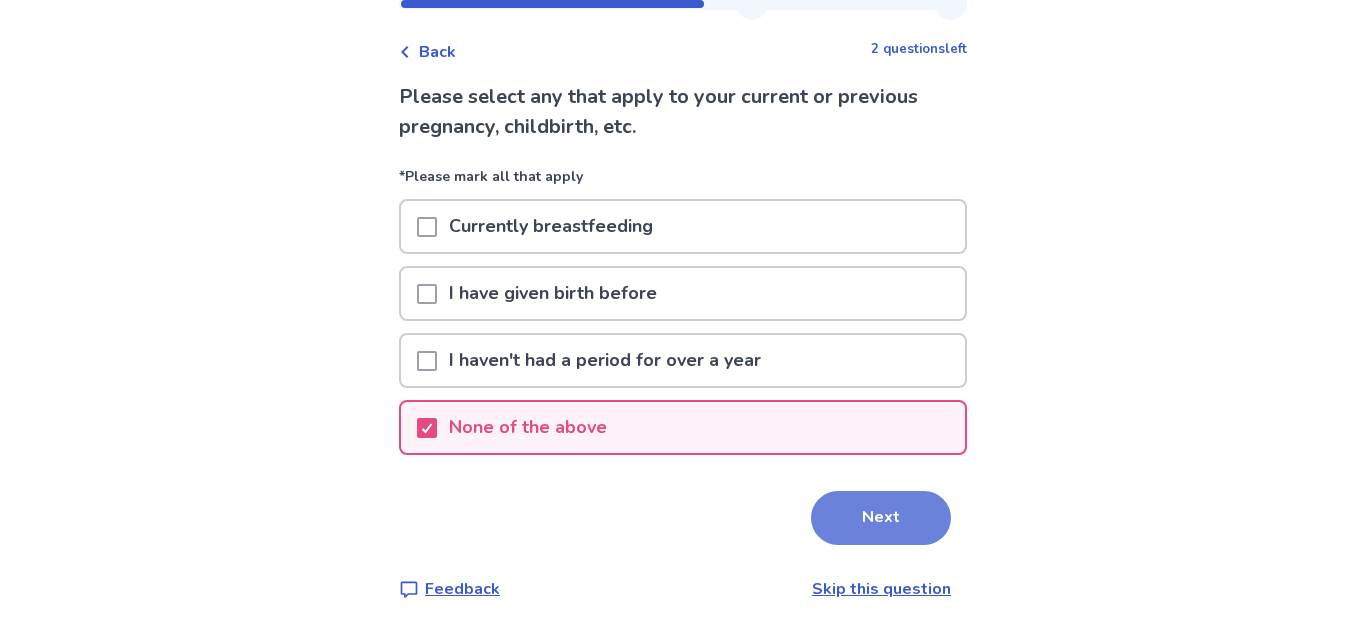 click on "Next" at bounding box center [881, 518] 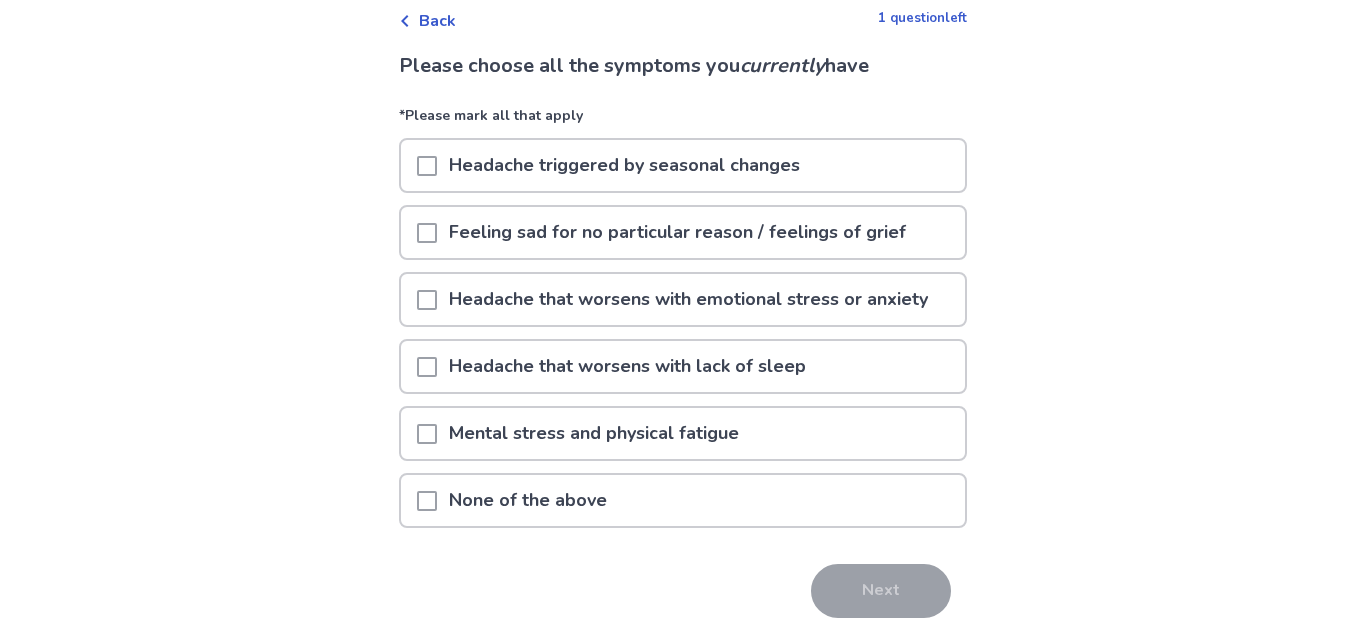 scroll, scrollTop: 109, scrollLeft: 0, axis: vertical 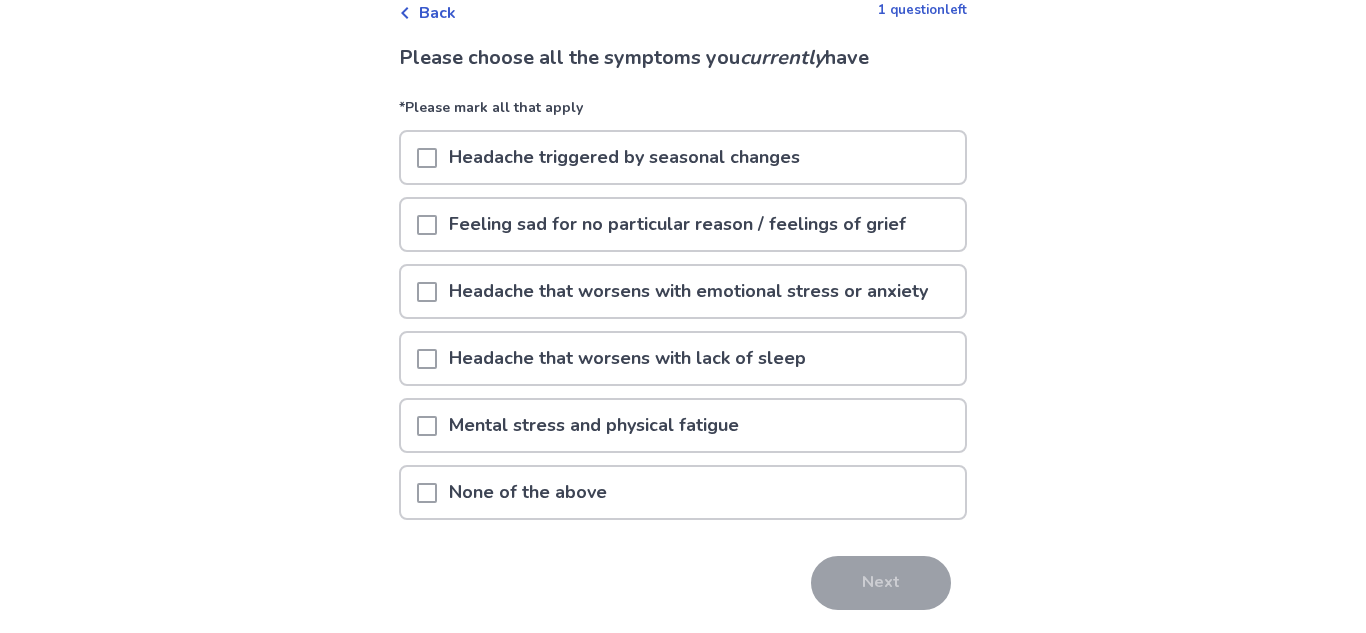 click on "Feeling sad for no particular reason / feelings of grief" at bounding box center (677, 224) 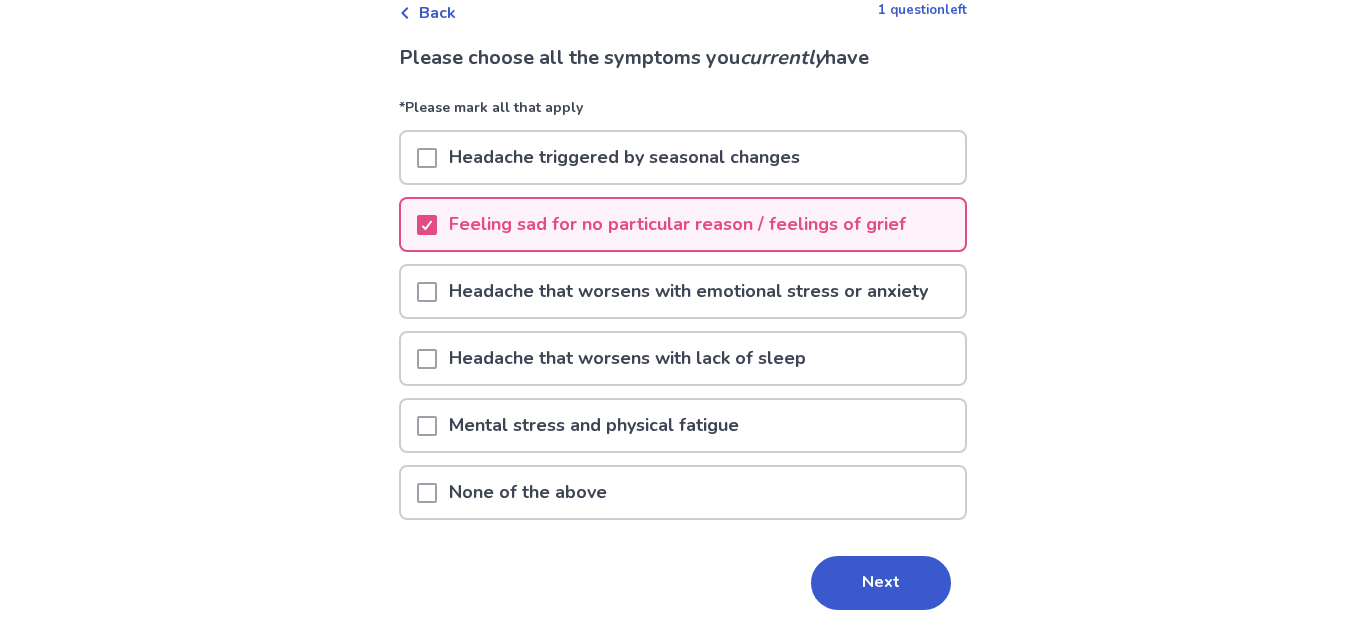 click on "Headache that worsens with emotional stress or anxiety" at bounding box center (688, 291) 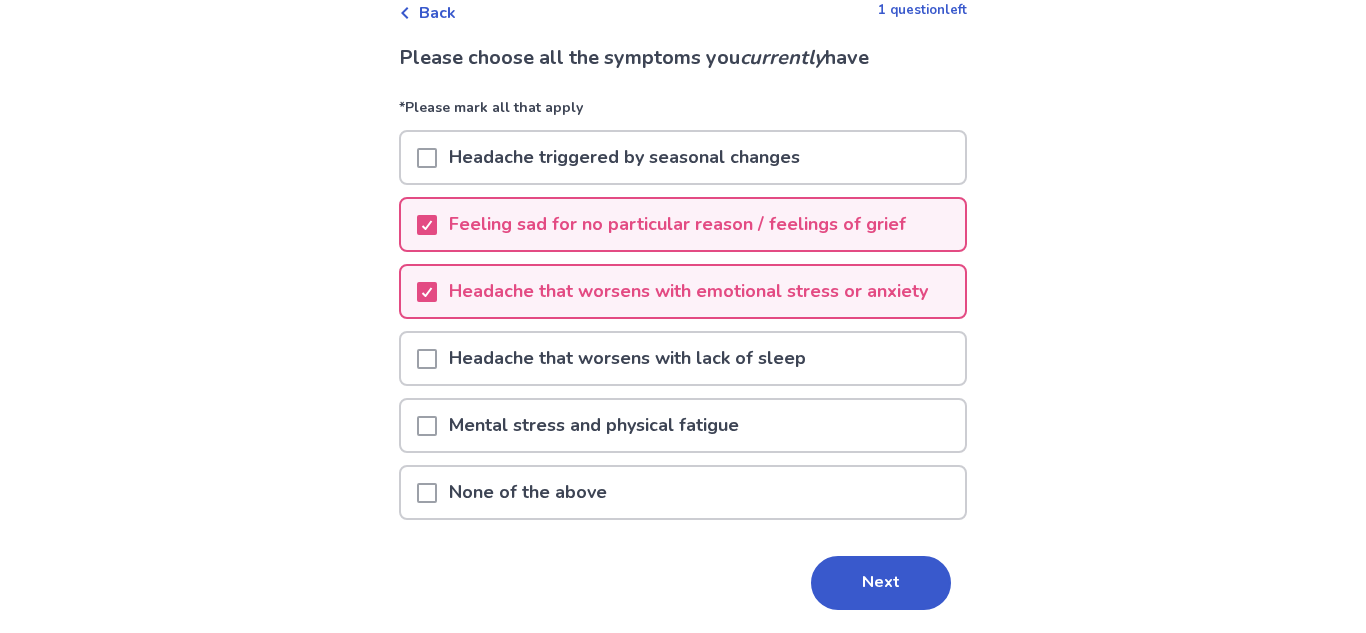 click on "Headache that worsens with lack of sleep" at bounding box center (683, 358) 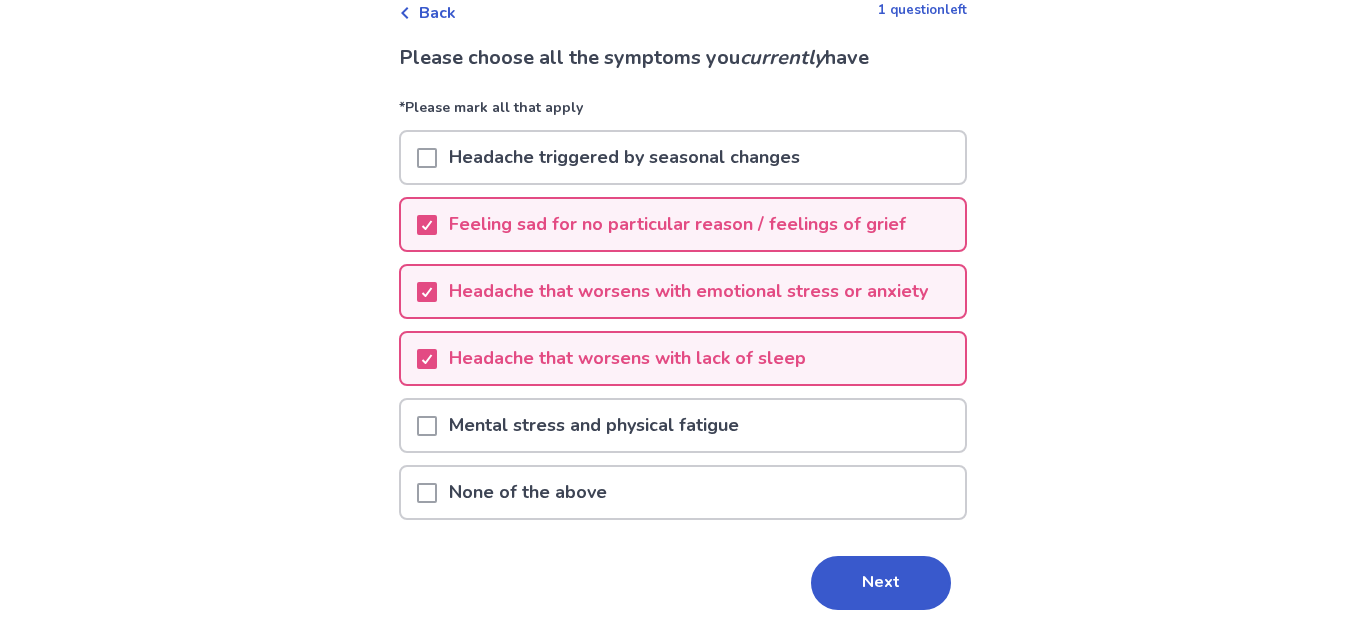 click on "Mental stress and physical fatigue" at bounding box center [683, 425] 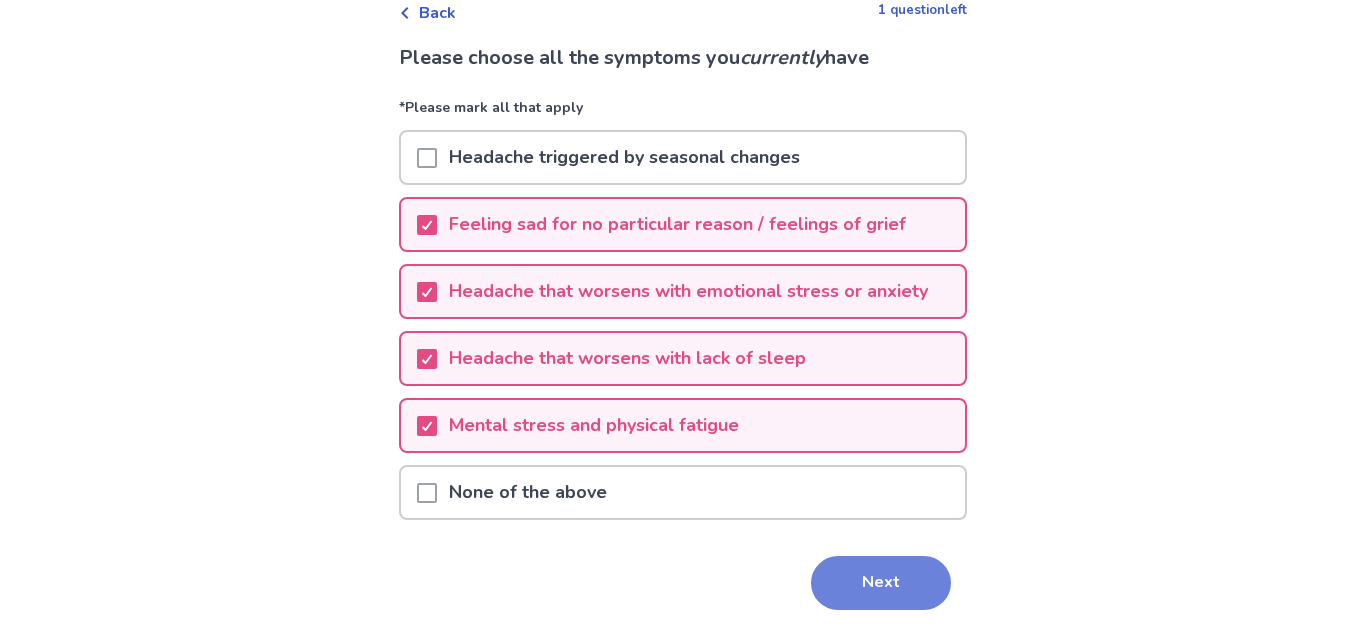 click on "Next" at bounding box center [881, 583] 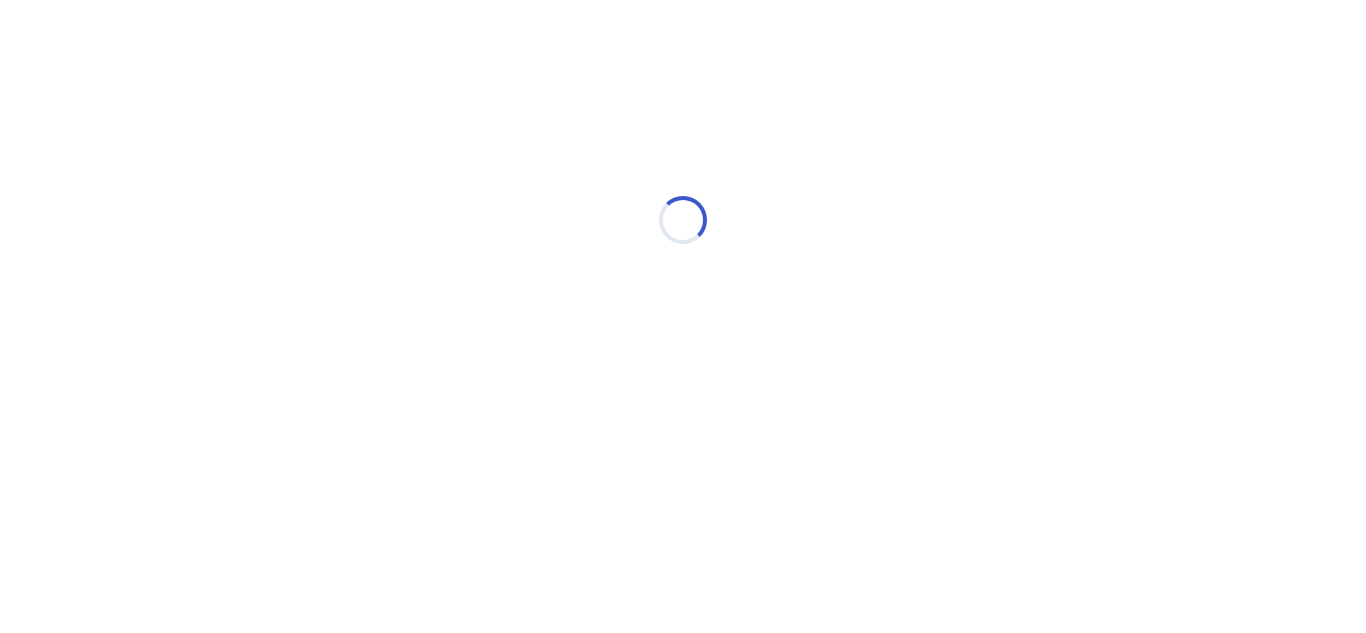 scroll, scrollTop: 0, scrollLeft: 0, axis: both 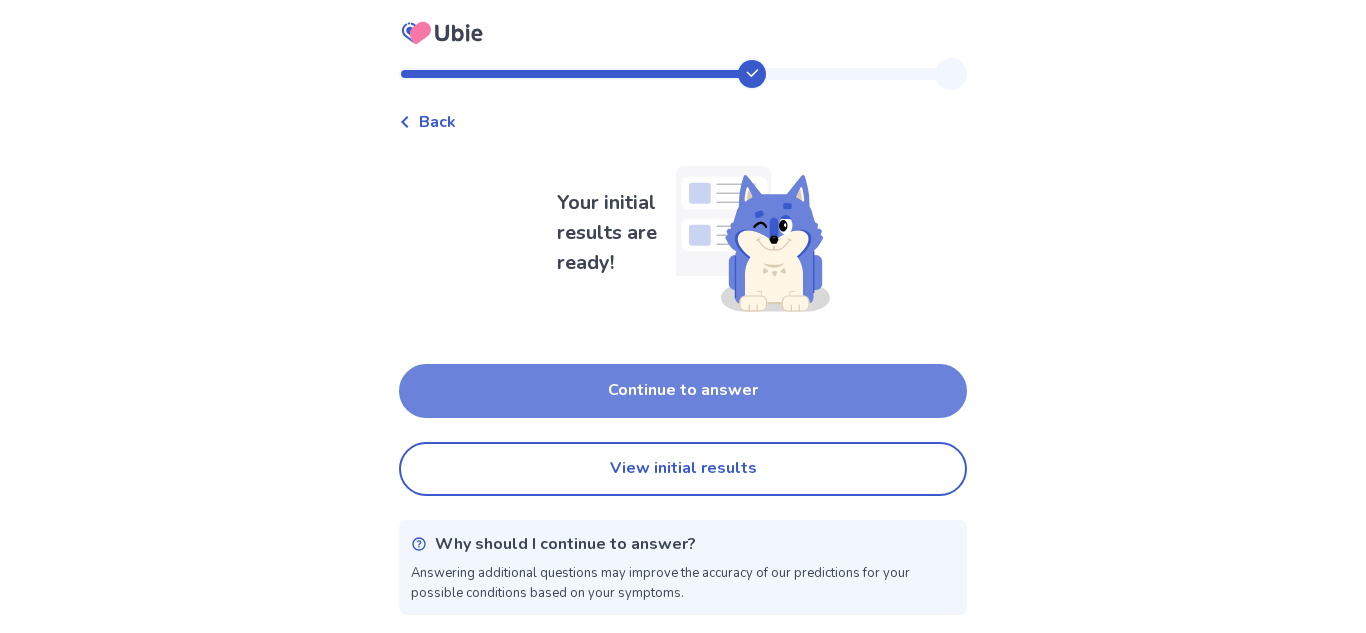 click on "Continue to answer" at bounding box center (683, 391) 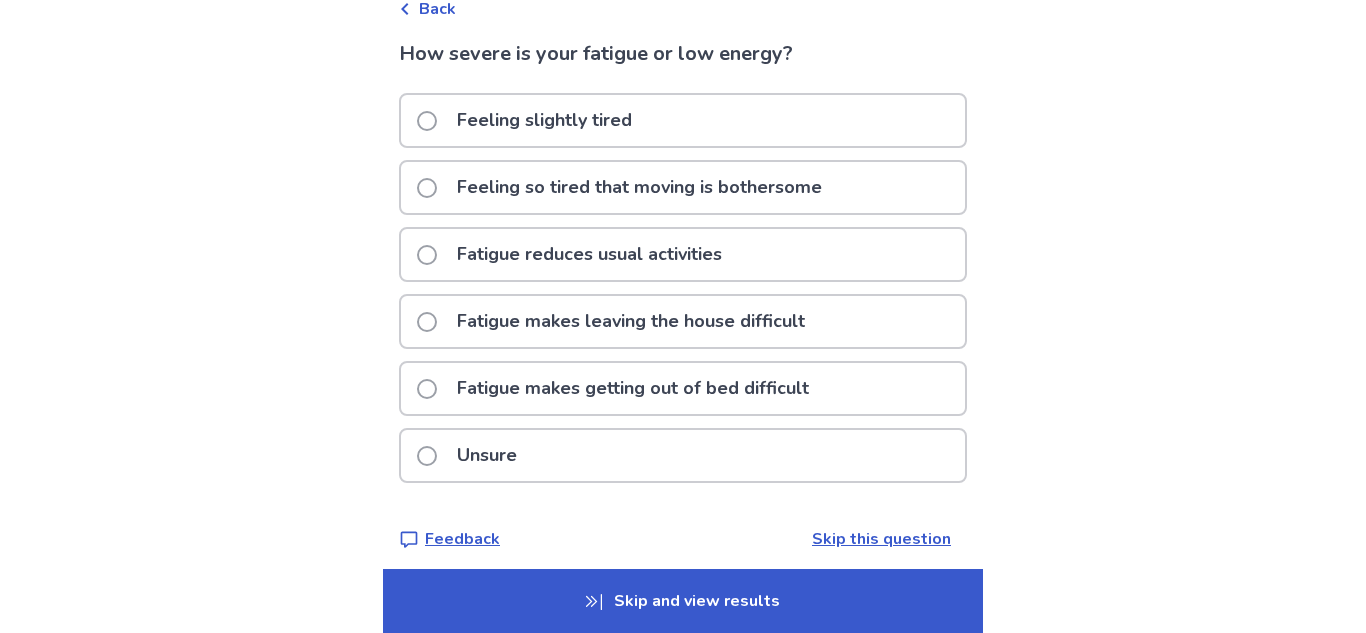 scroll, scrollTop: 116, scrollLeft: 0, axis: vertical 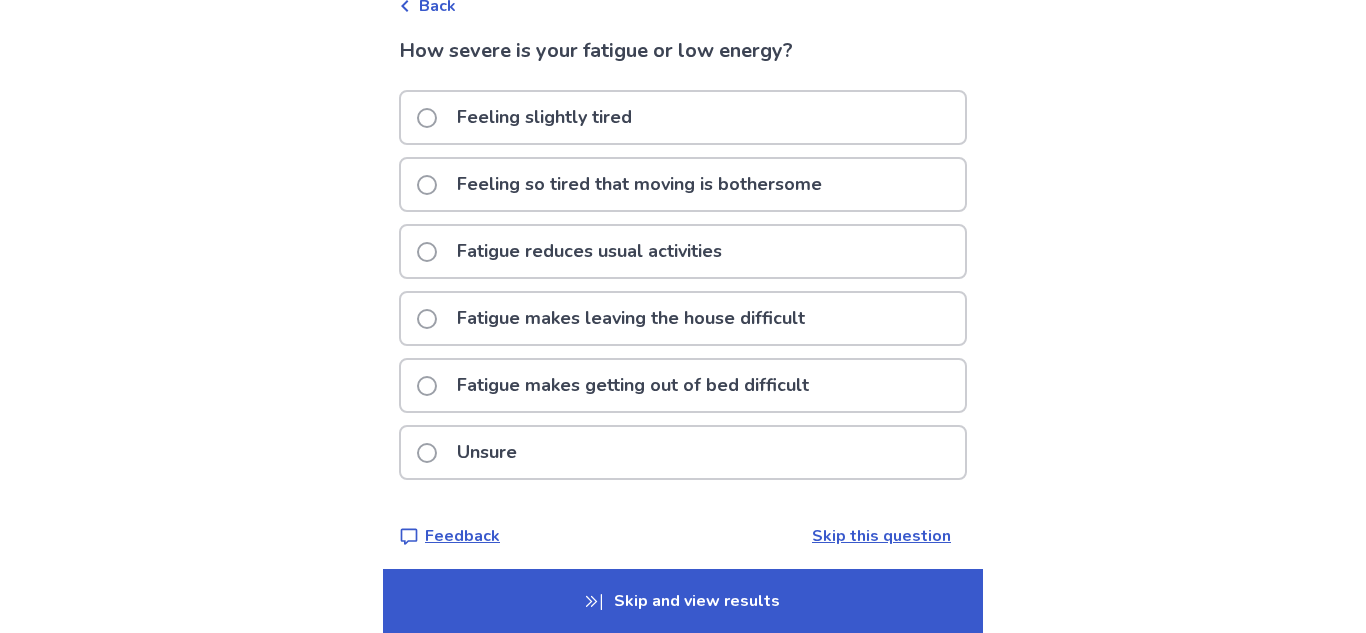 click on "Feeling so tired that moving is bothersome" at bounding box center (639, 184) 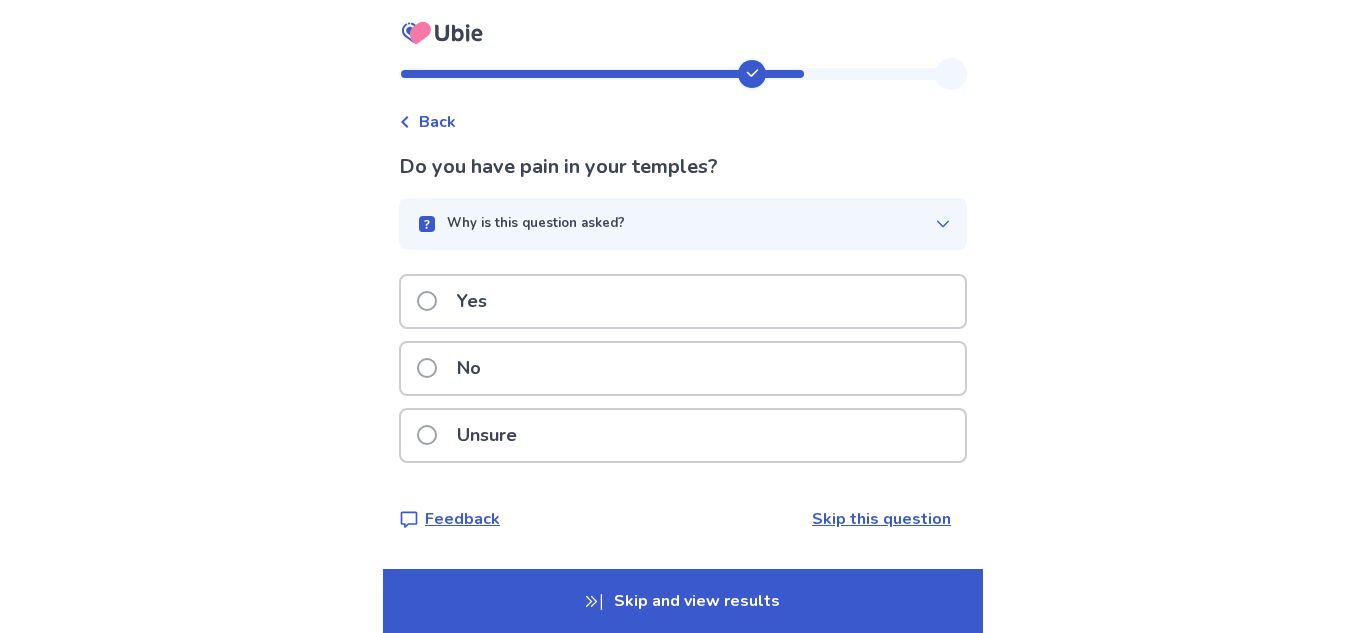 click on "Yes" at bounding box center (683, 301) 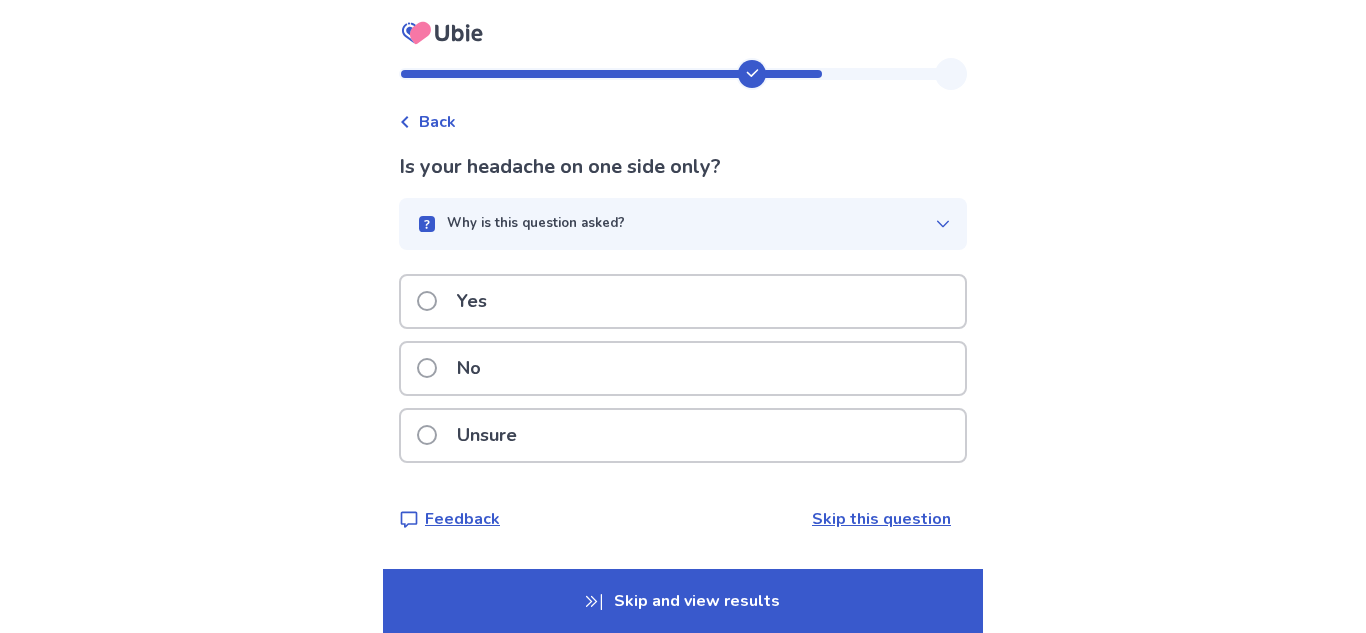 click on "Yes" at bounding box center [683, 301] 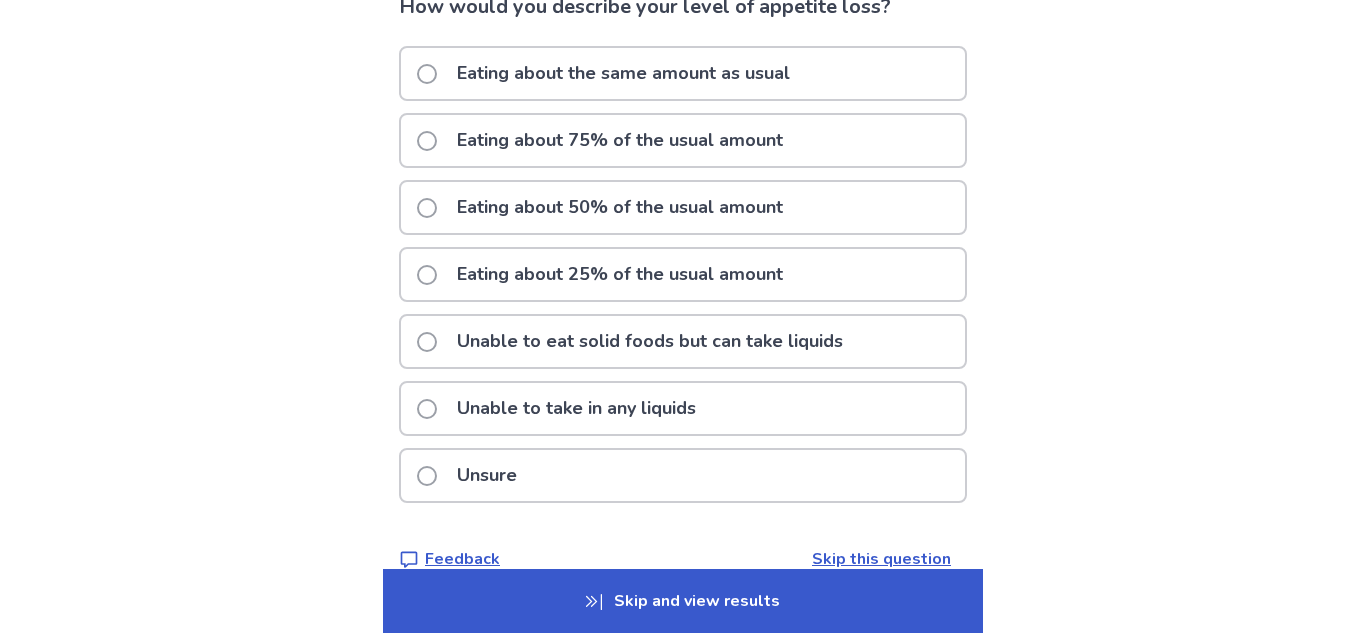 scroll, scrollTop: 161, scrollLeft: 0, axis: vertical 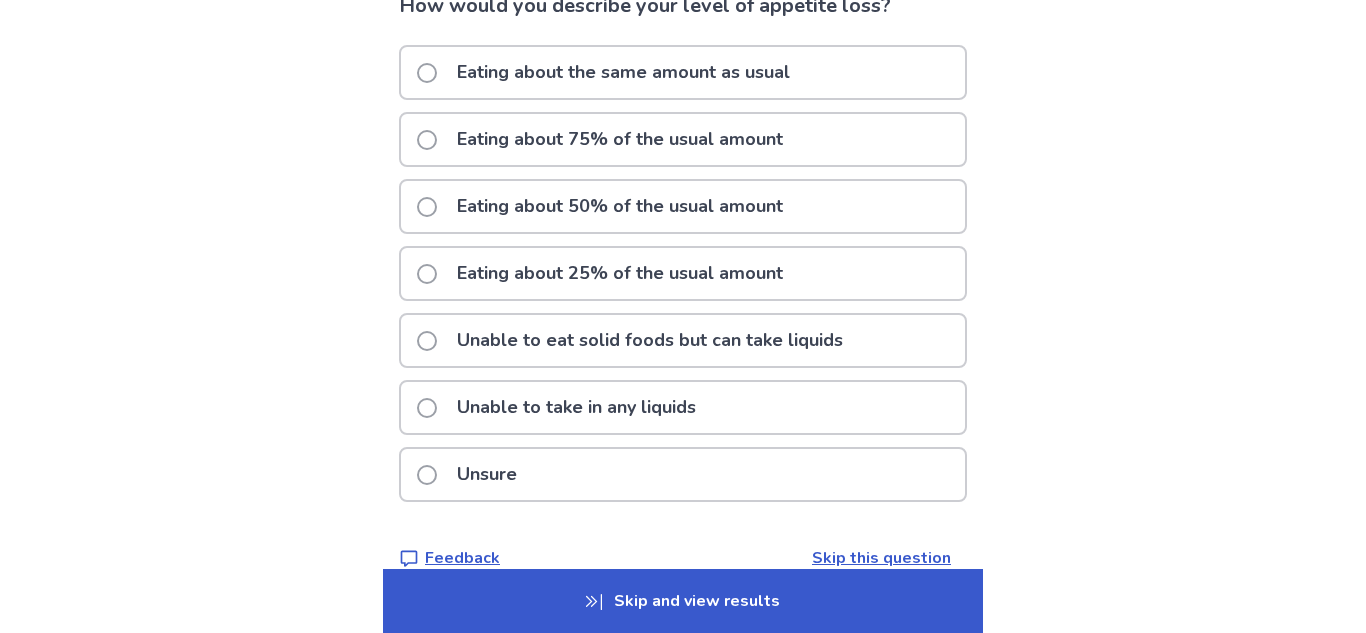 click on "Eating about 50% of the usual amount" at bounding box center [683, 206] 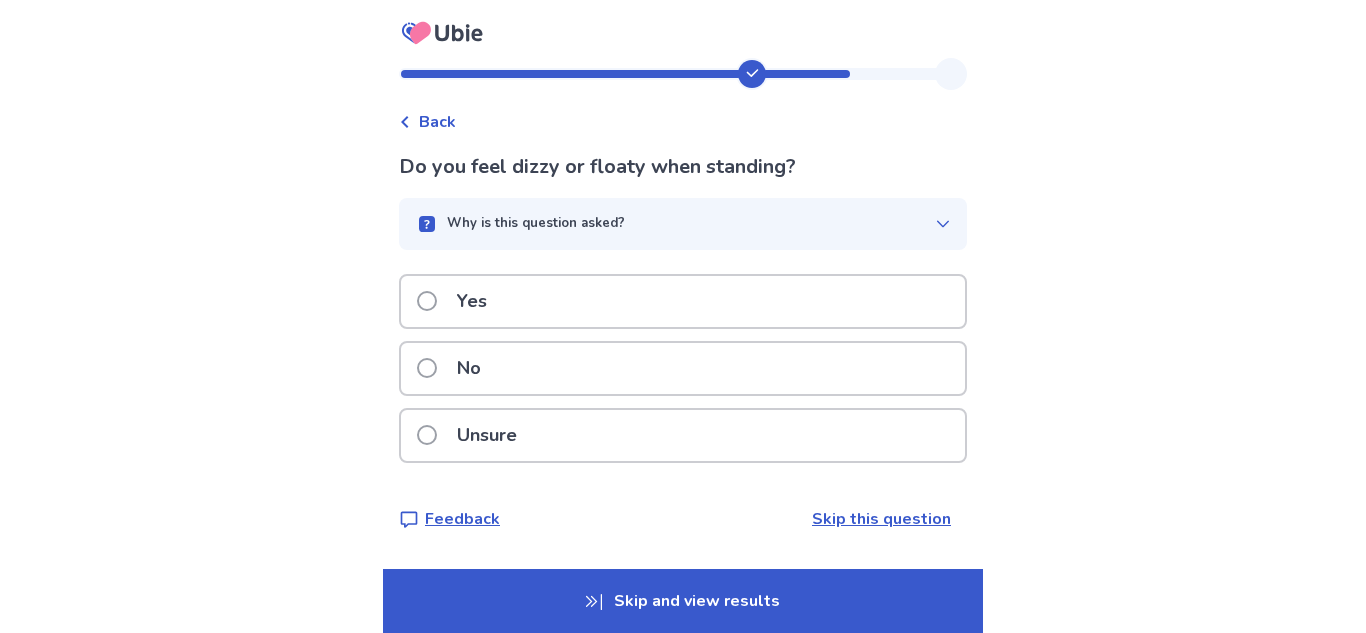 click on "Yes" at bounding box center (683, 301) 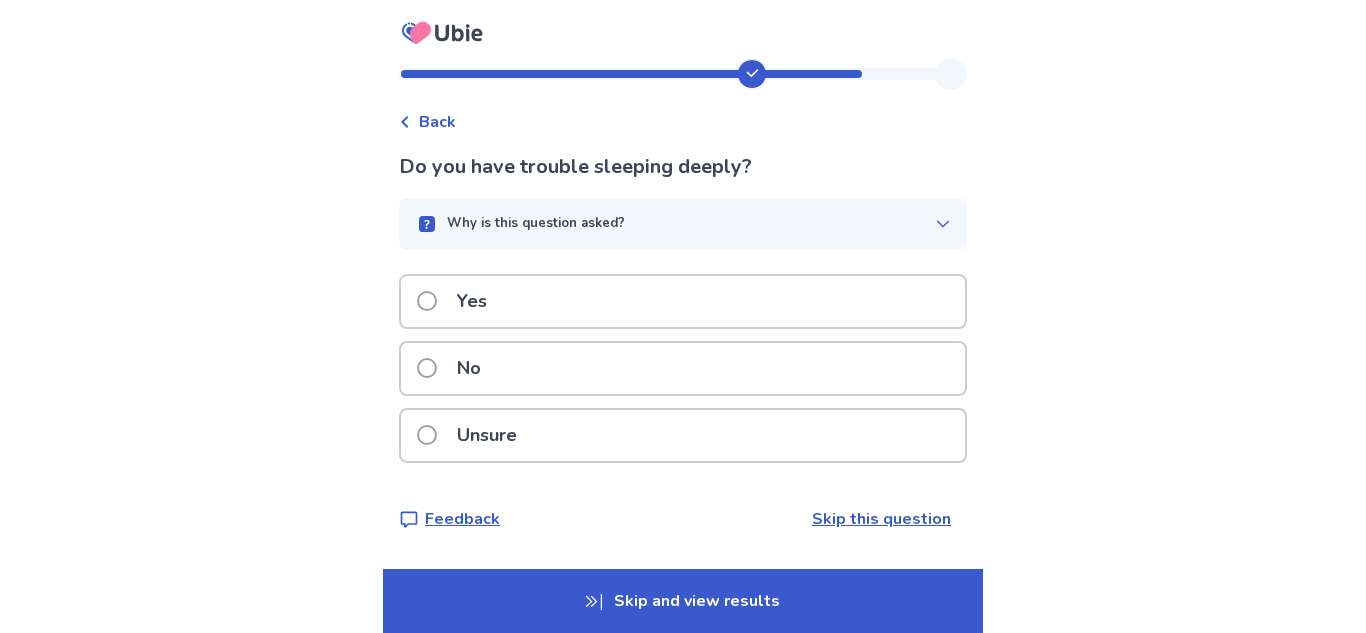 click on "Yes" at bounding box center [683, 301] 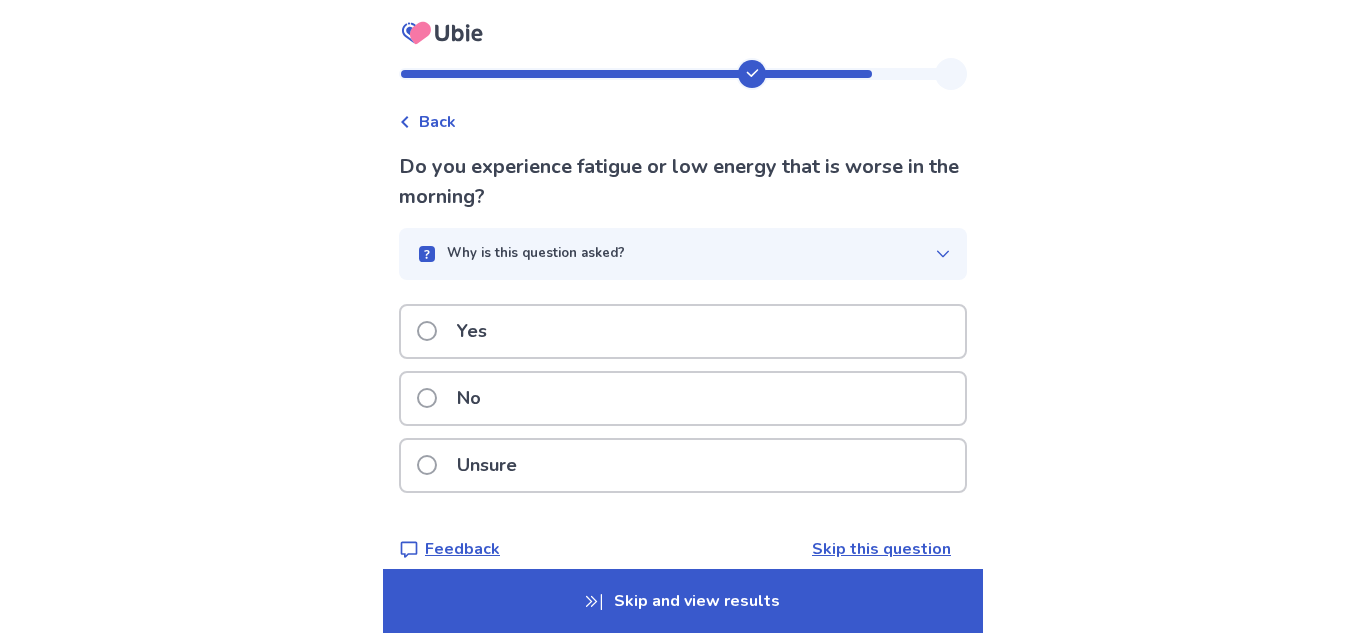 click on "Yes" at bounding box center (683, 331) 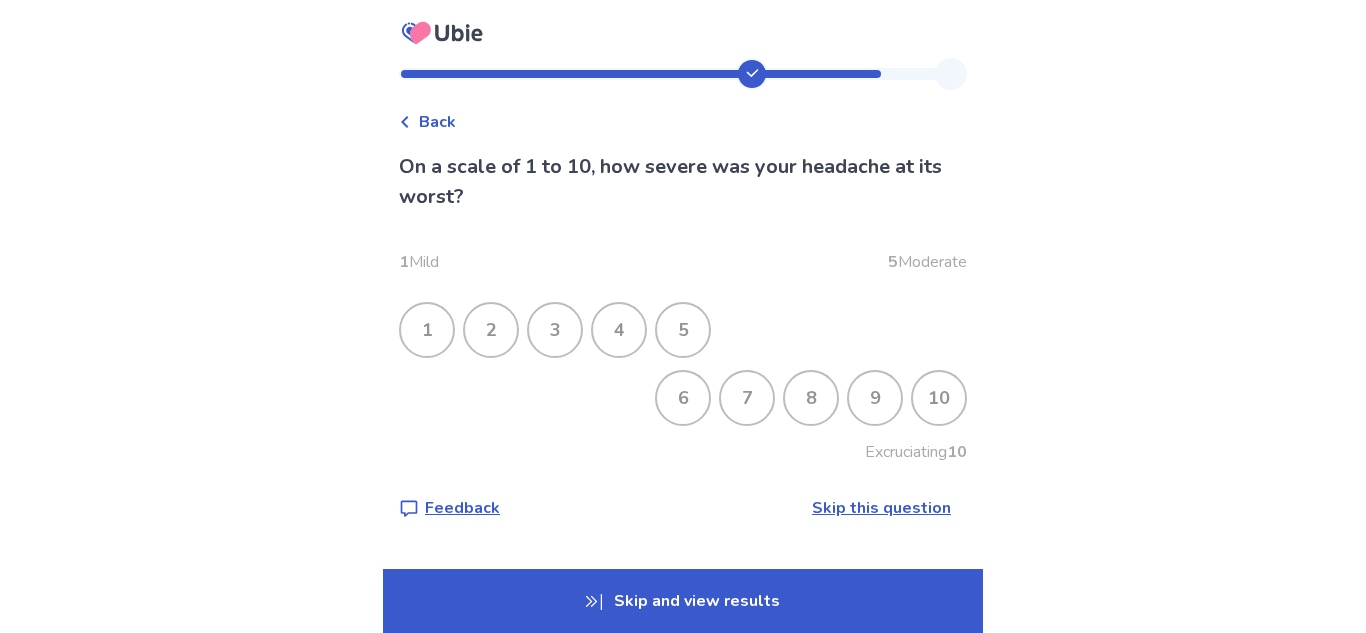 click on "8" at bounding box center (811, 398) 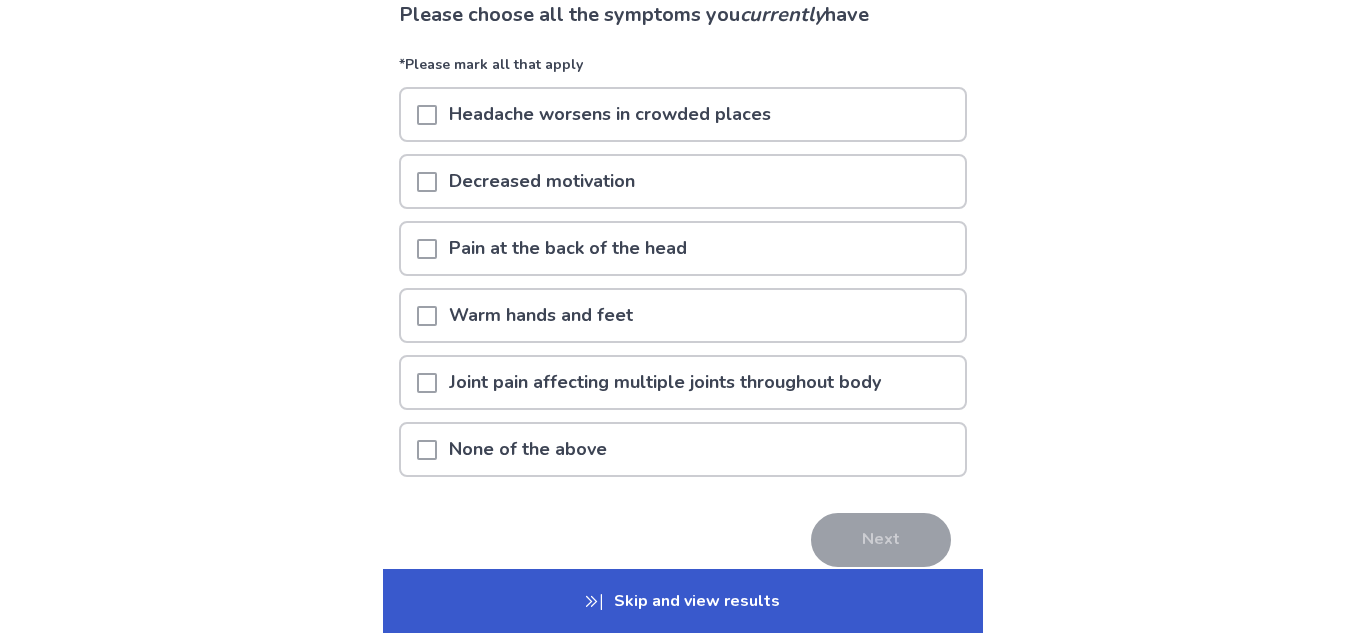 scroll, scrollTop: 160, scrollLeft: 0, axis: vertical 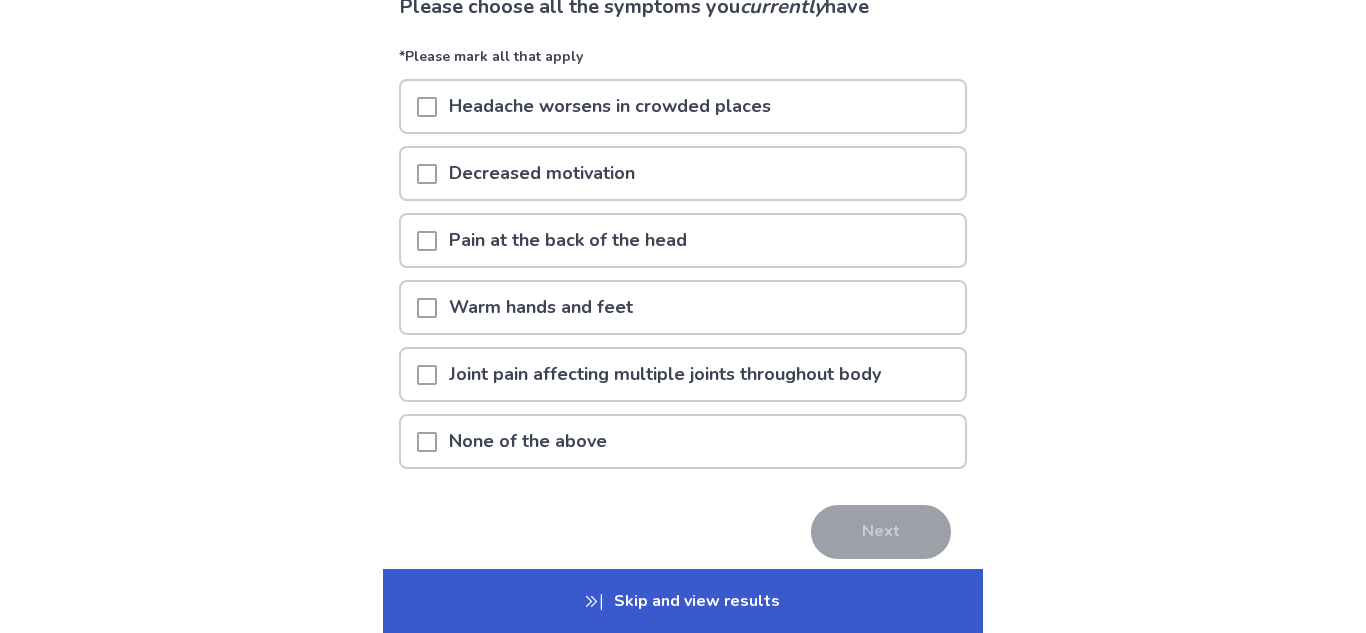 click on "Decreased motivation" at bounding box center (683, 173) 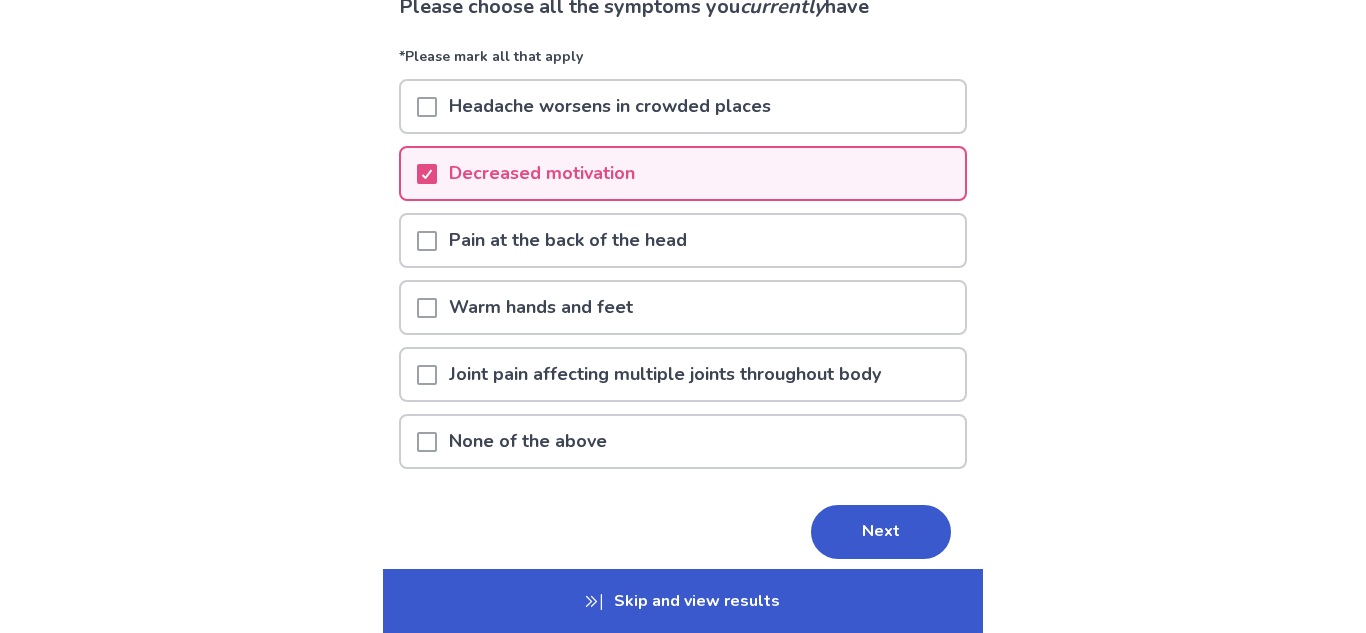 click on "Joint pain affecting multiple joints throughout body" at bounding box center (665, 374) 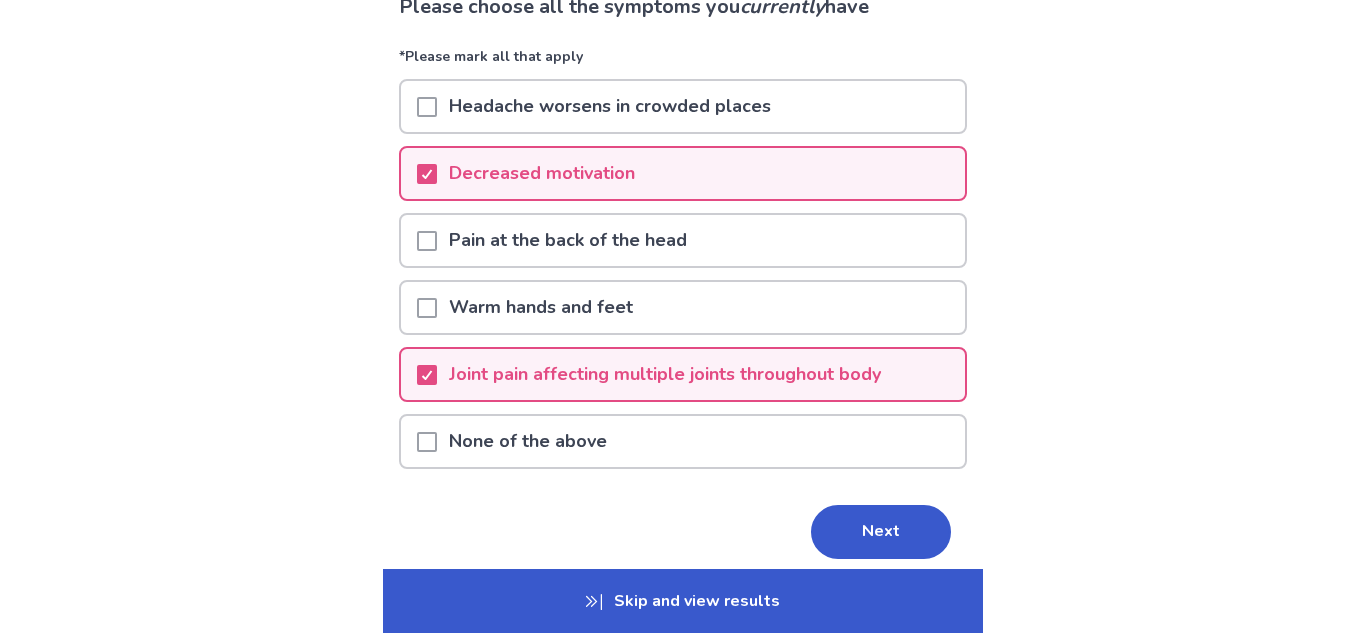 click on "Joint pain affecting multiple joints throughout body" at bounding box center [665, 374] 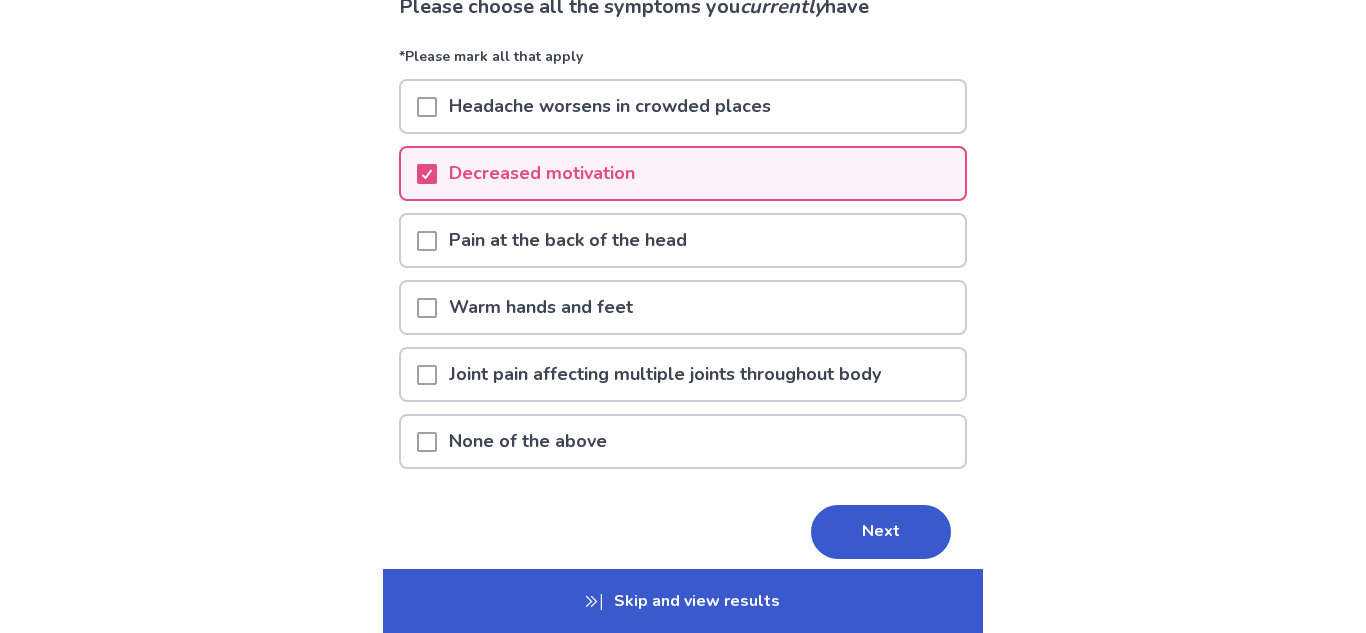 click on "Headache worsens in crowded places" at bounding box center [610, 106] 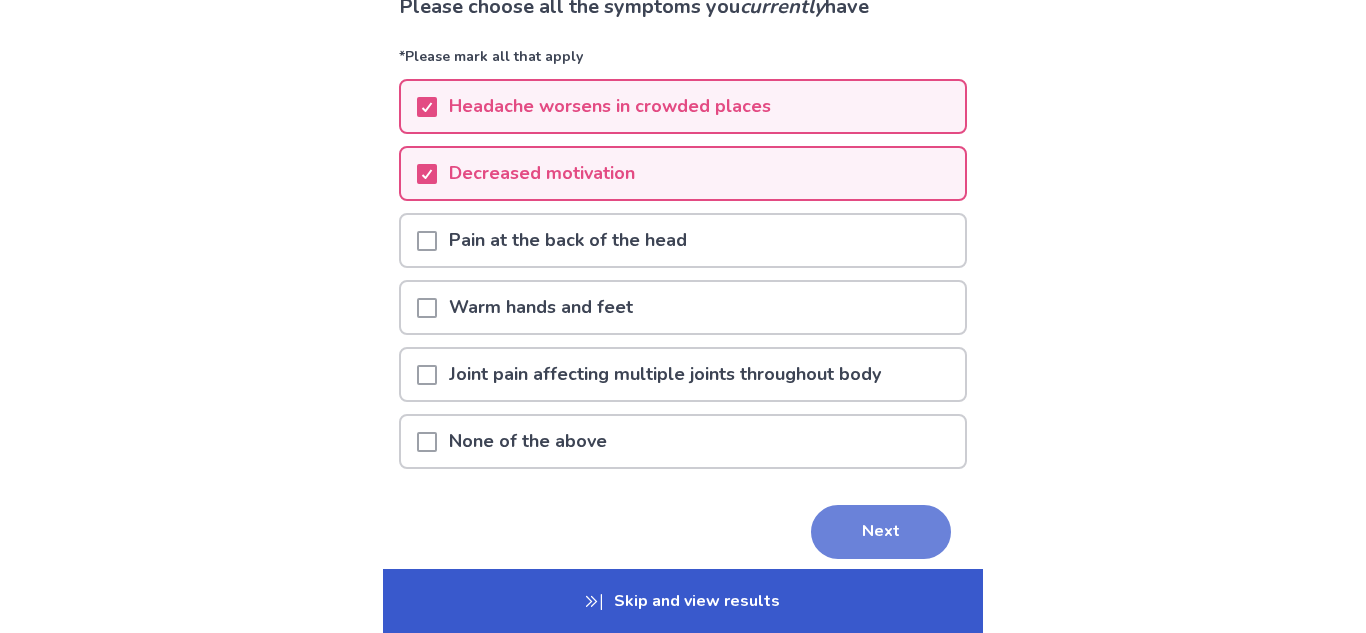 click on "Next" at bounding box center [881, 532] 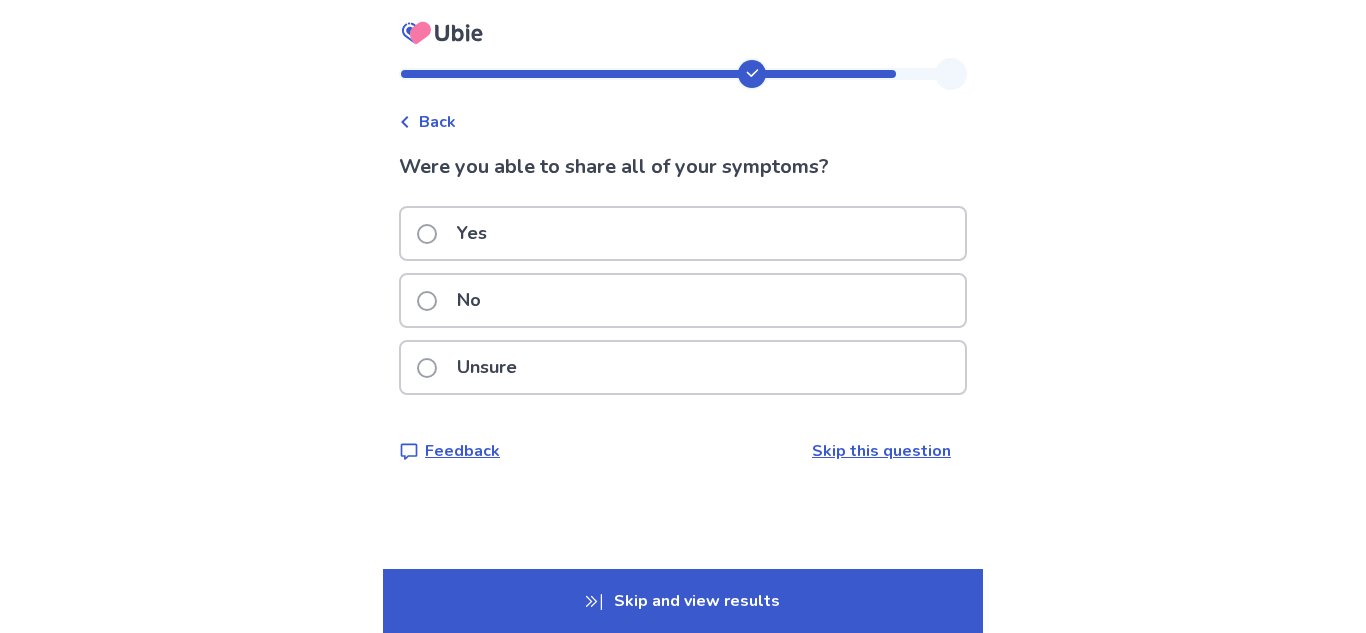 click on "No" at bounding box center (683, 300) 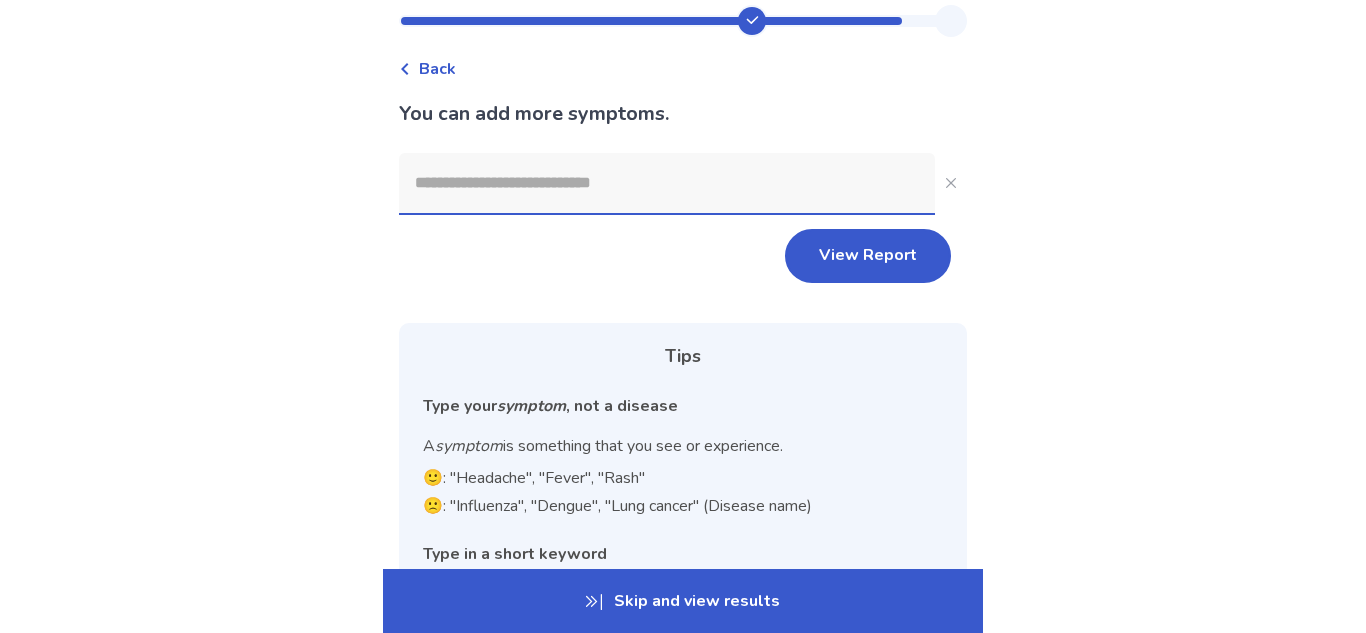 scroll, scrollTop: 42, scrollLeft: 0, axis: vertical 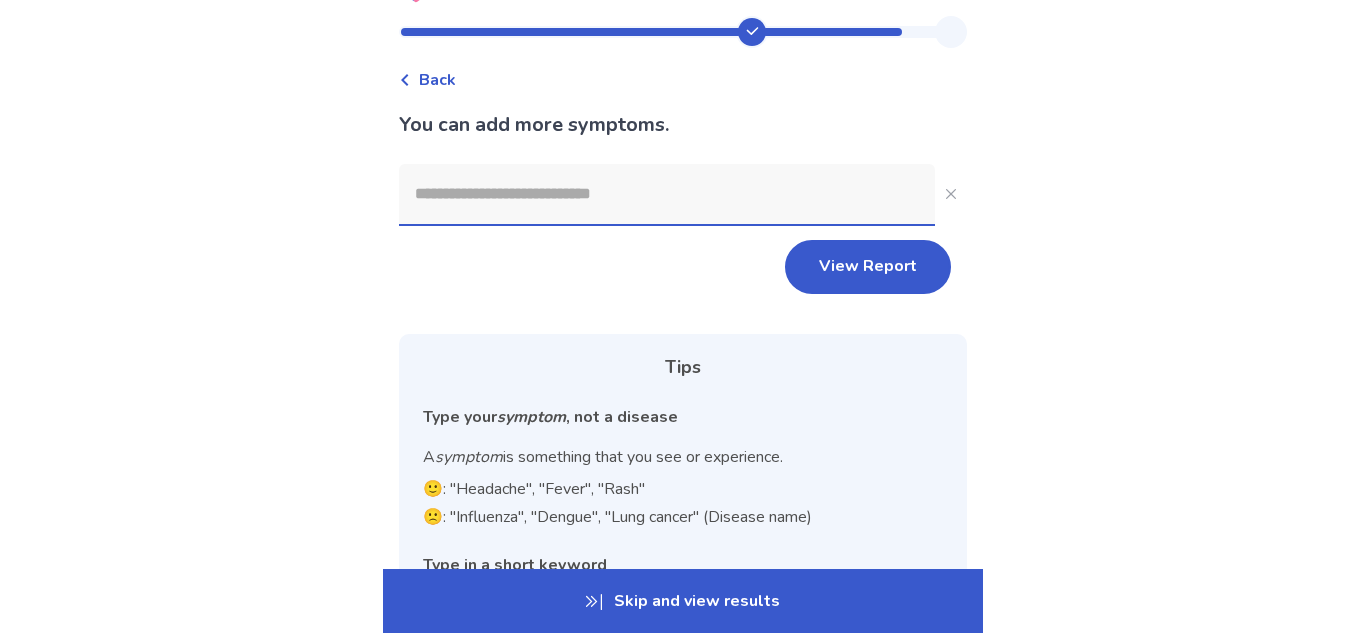 click 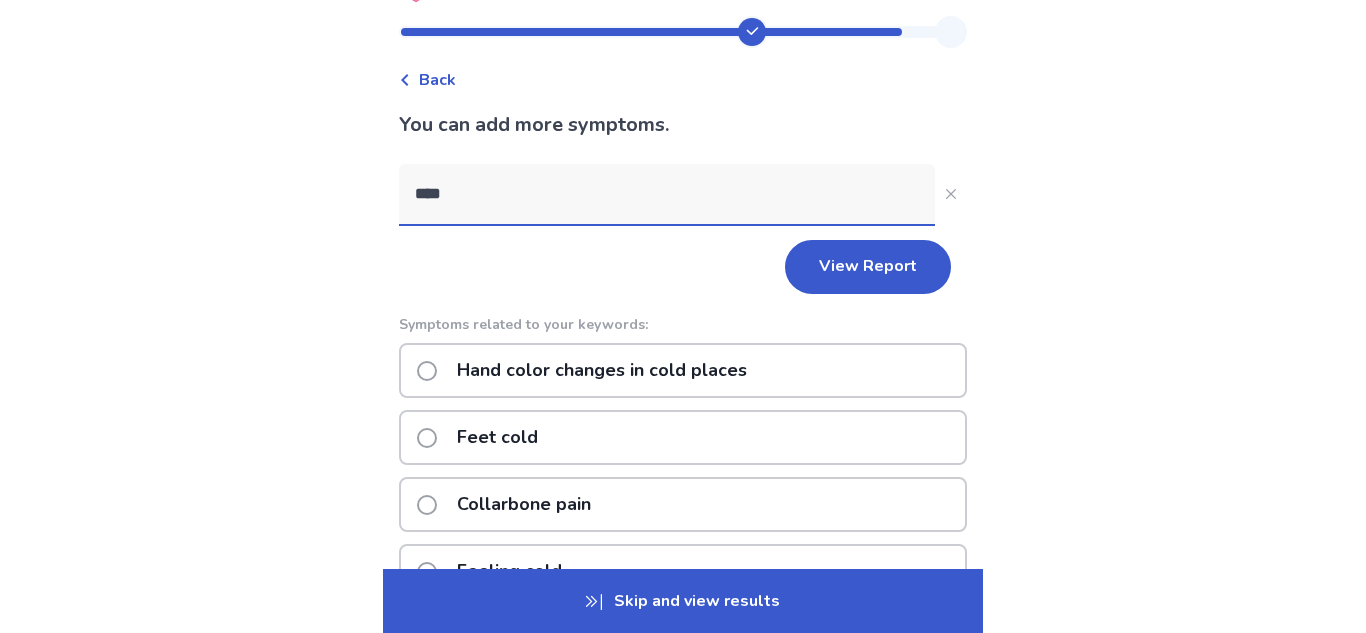 type on "****" 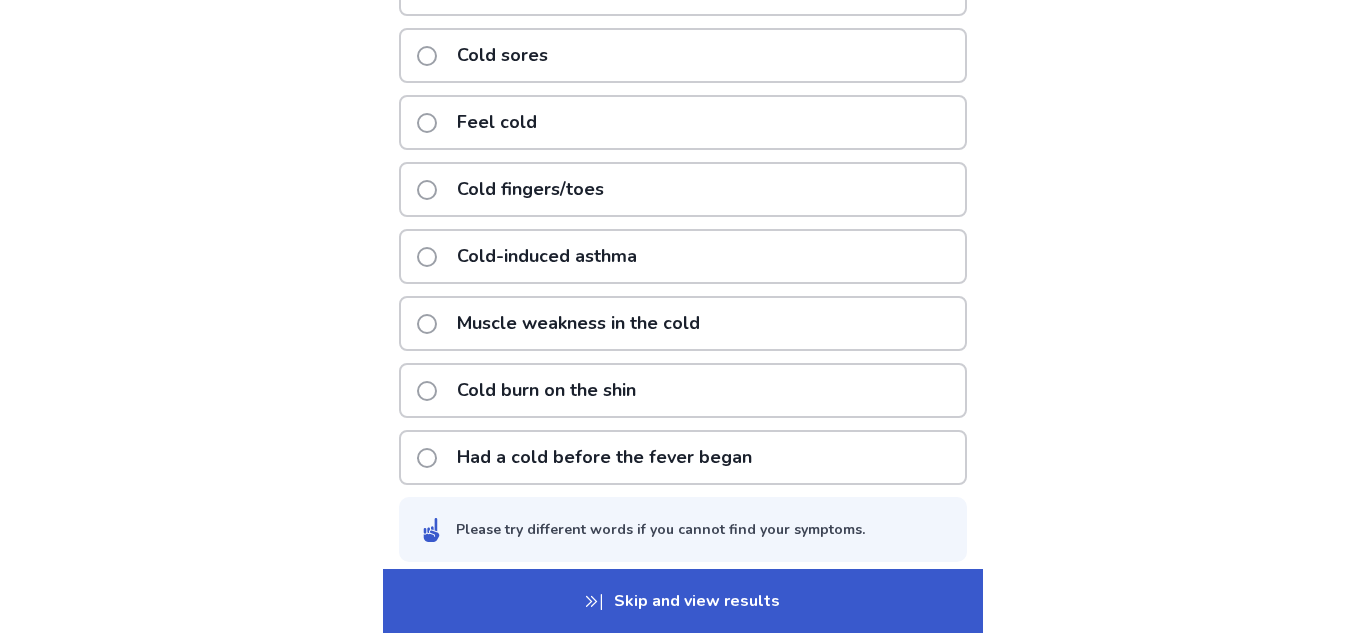 scroll, scrollTop: 553, scrollLeft: 0, axis: vertical 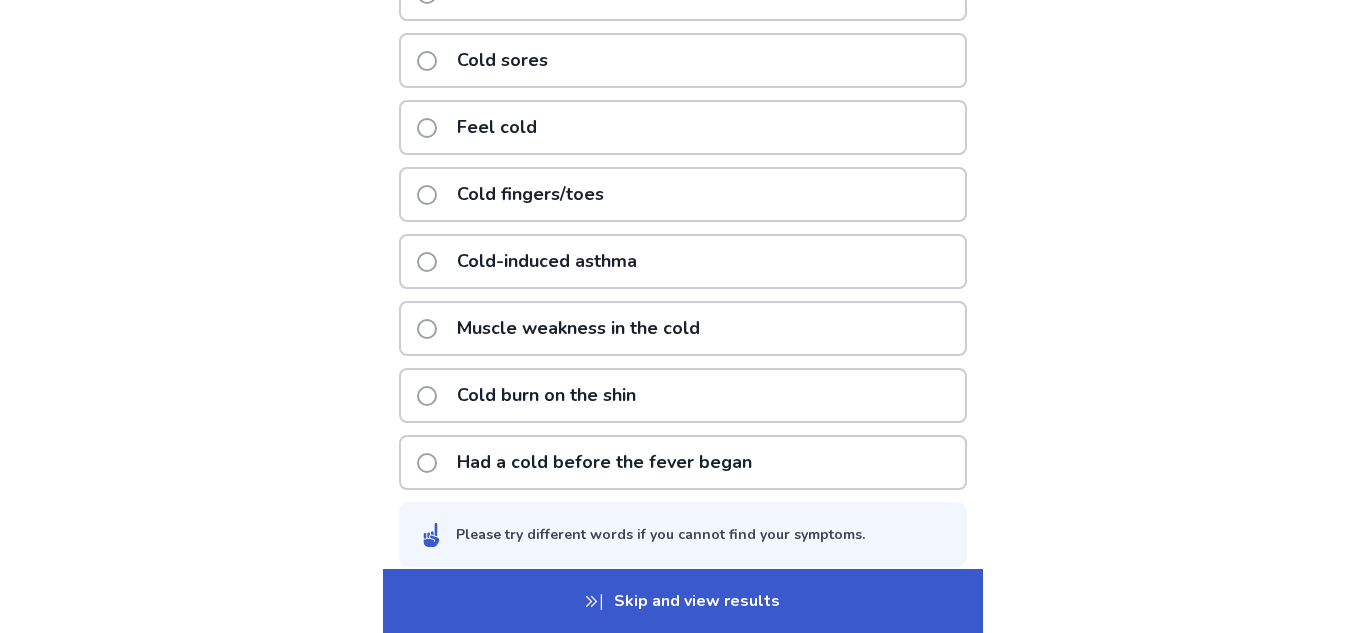 click on "Cold fingers/toes" 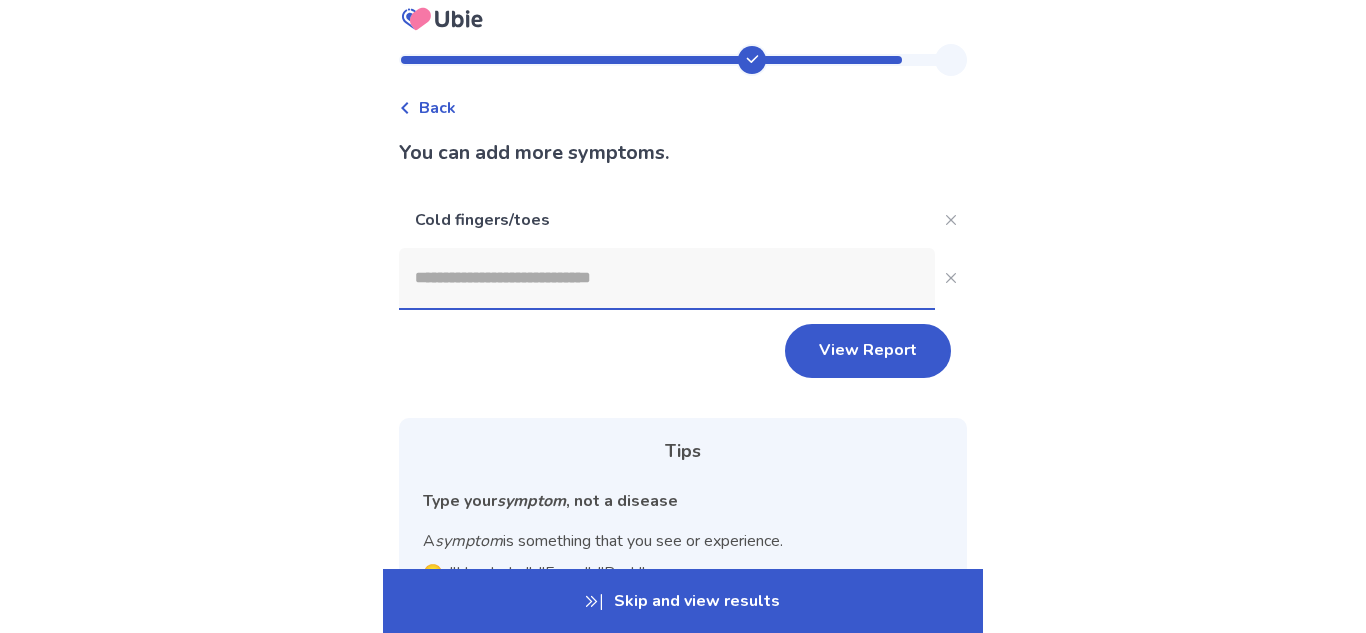 scroll, scrollTop: 0, scrollLeft: 0, axis: both 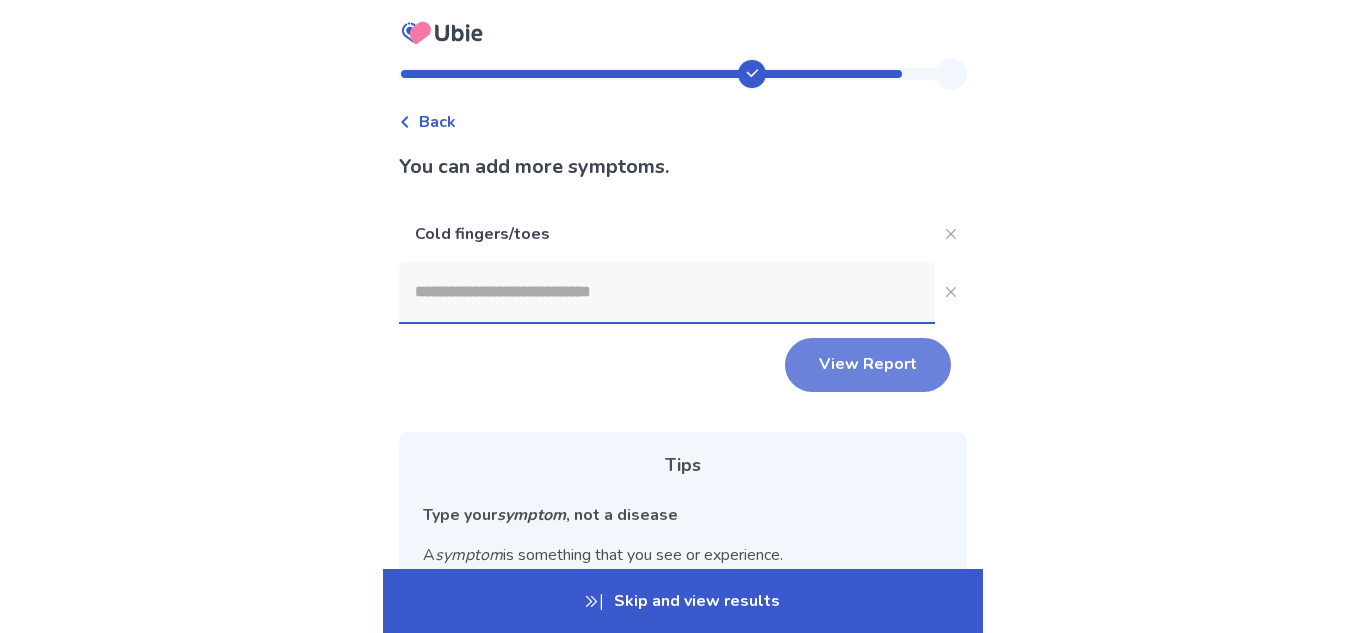 click on "View Report" 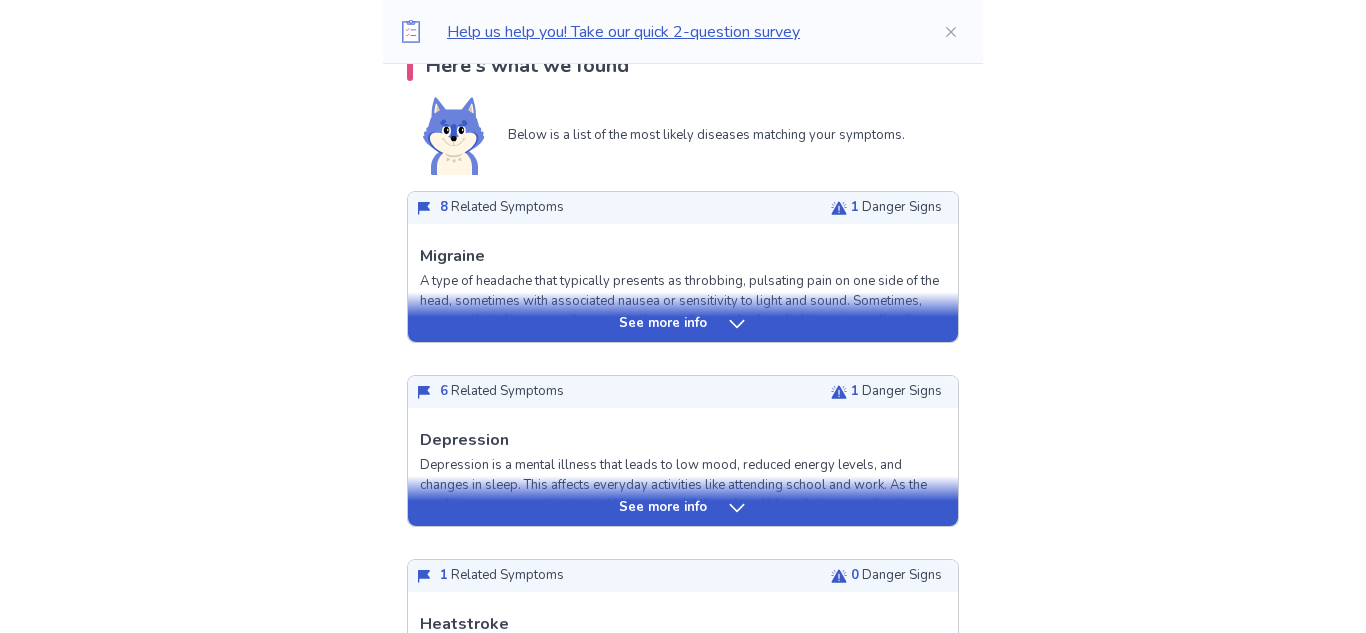 scroll, scrollTop: 449, scrollLeft: 0, axis: vertical 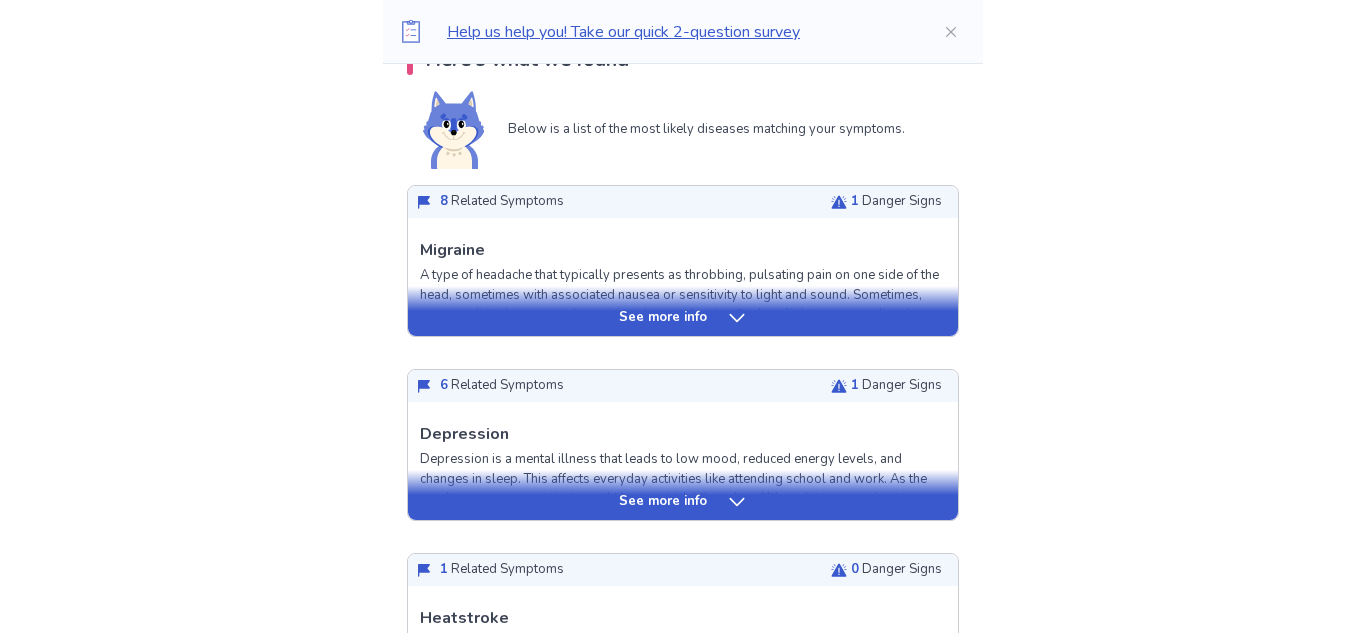 click 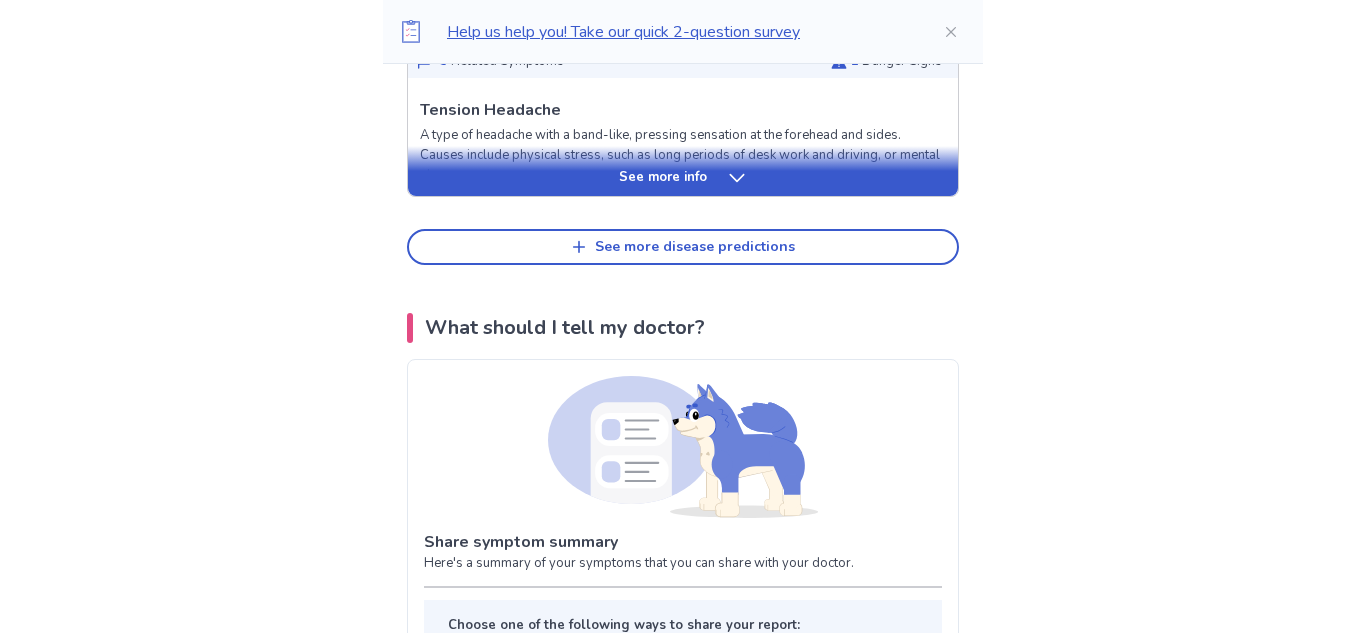 scroll, scrollTop: 2728, scrollLeft: 0, axis: vertical 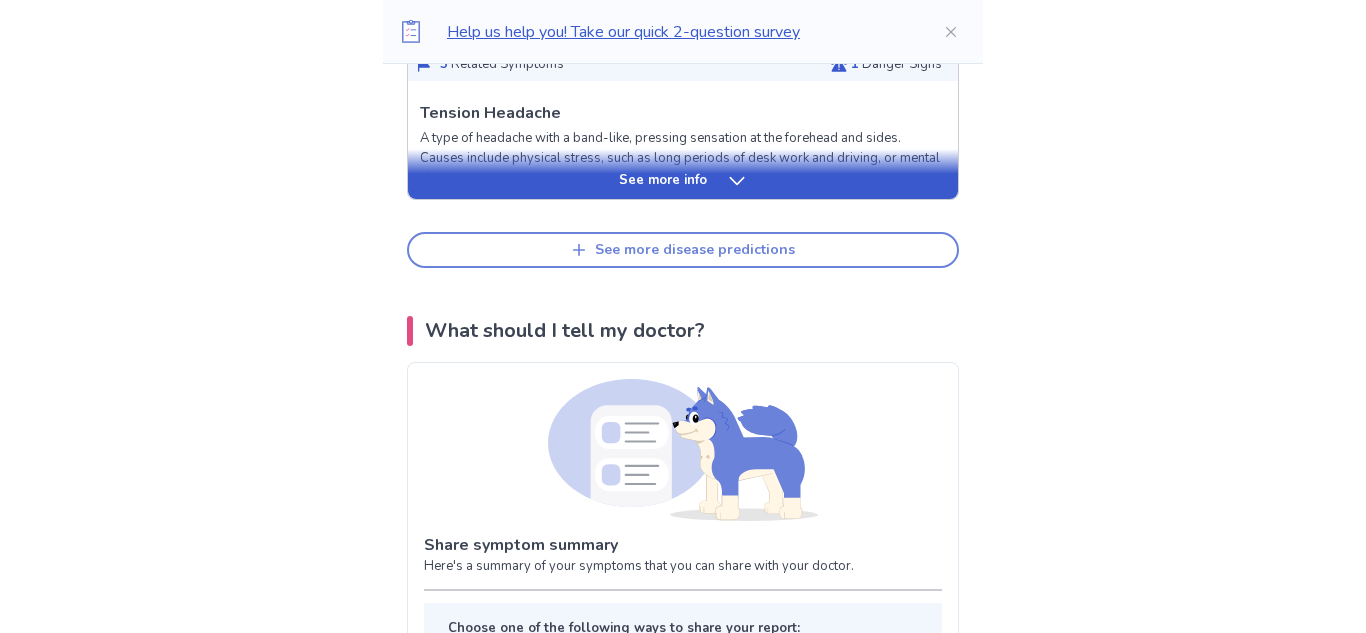 click on "See more disease predictions" at bounding box center [683, 250] 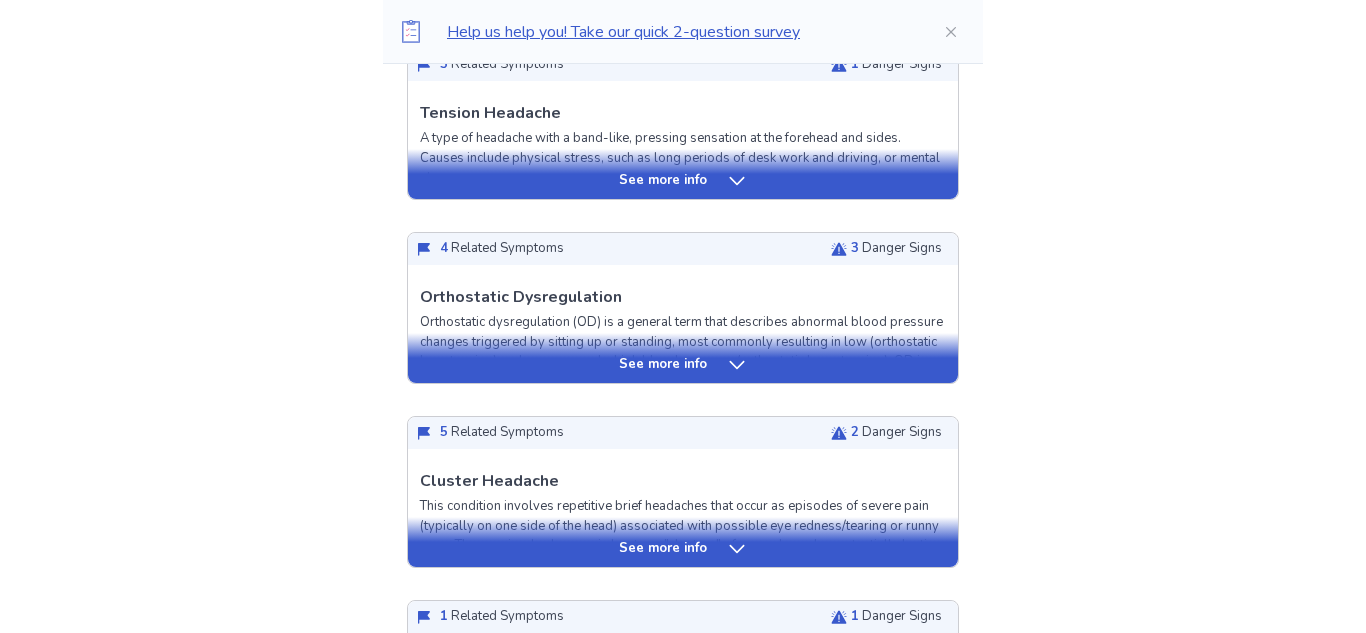 click on "See more info" at bounding box center [683, 358] 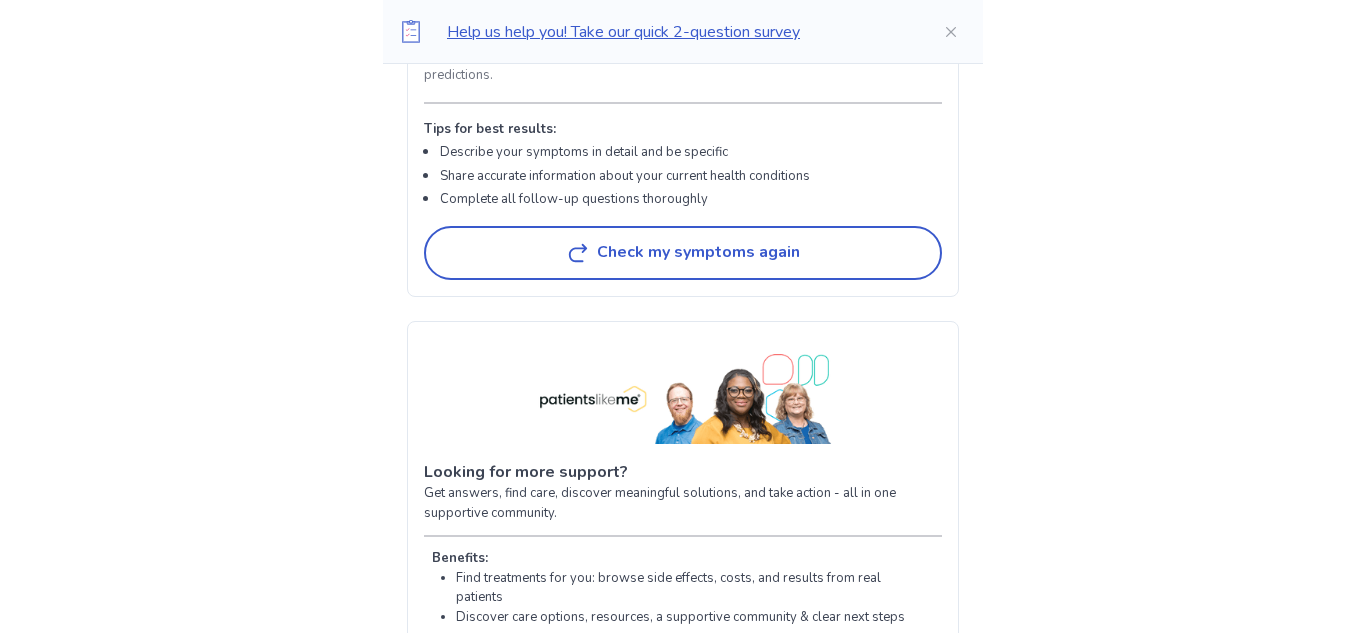 scroll, scrollTop: 7145, scrollLeft: 0, axis: vertical 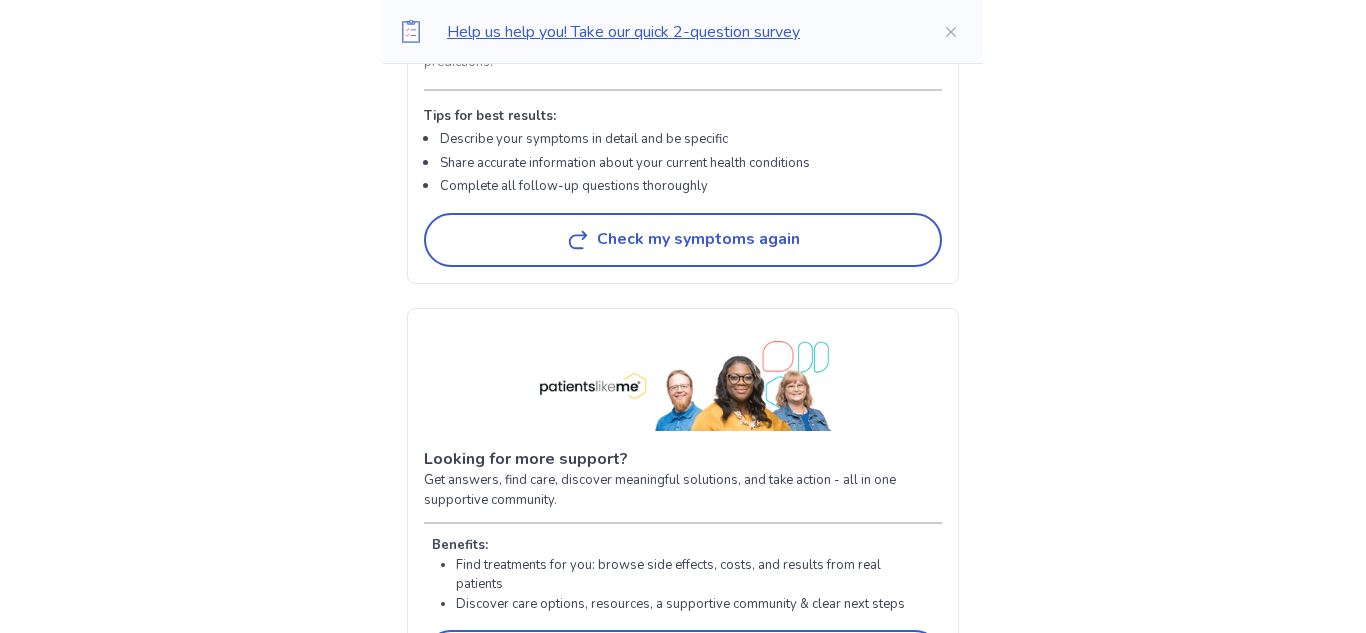 click on "Check my symptoms again" at bounding box center [683, 240] 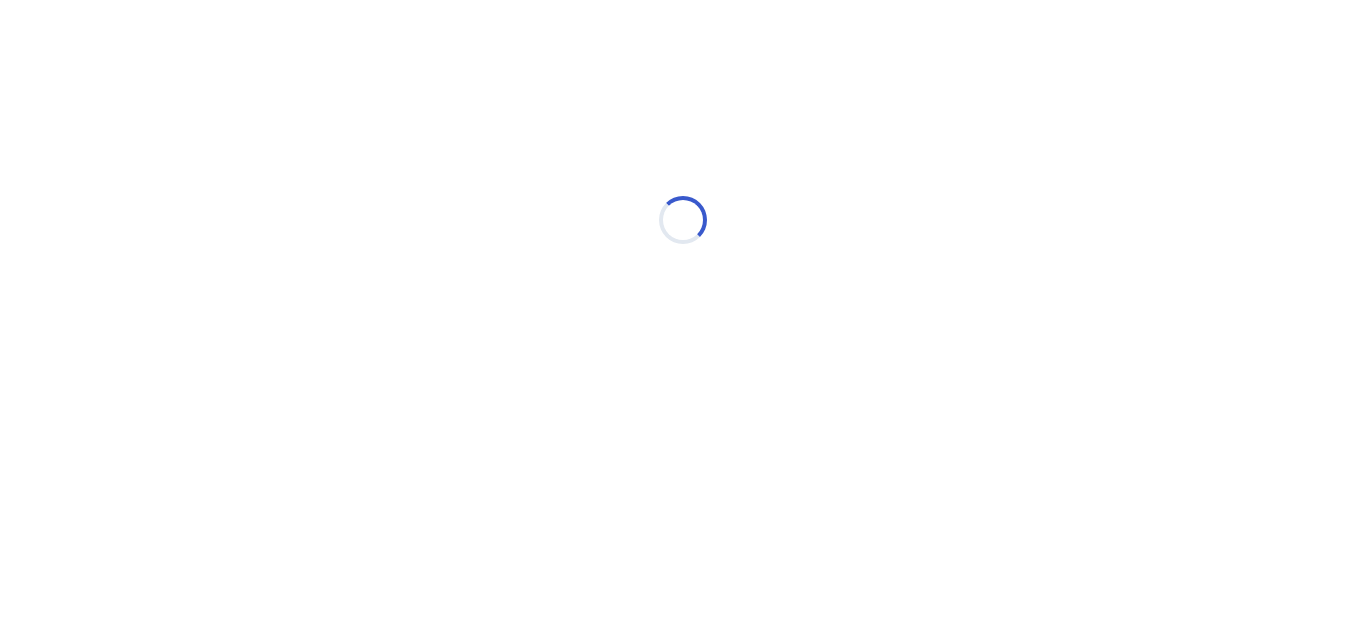 scroll, scrollTop: 0, scrollLeft: 0, axis: both 